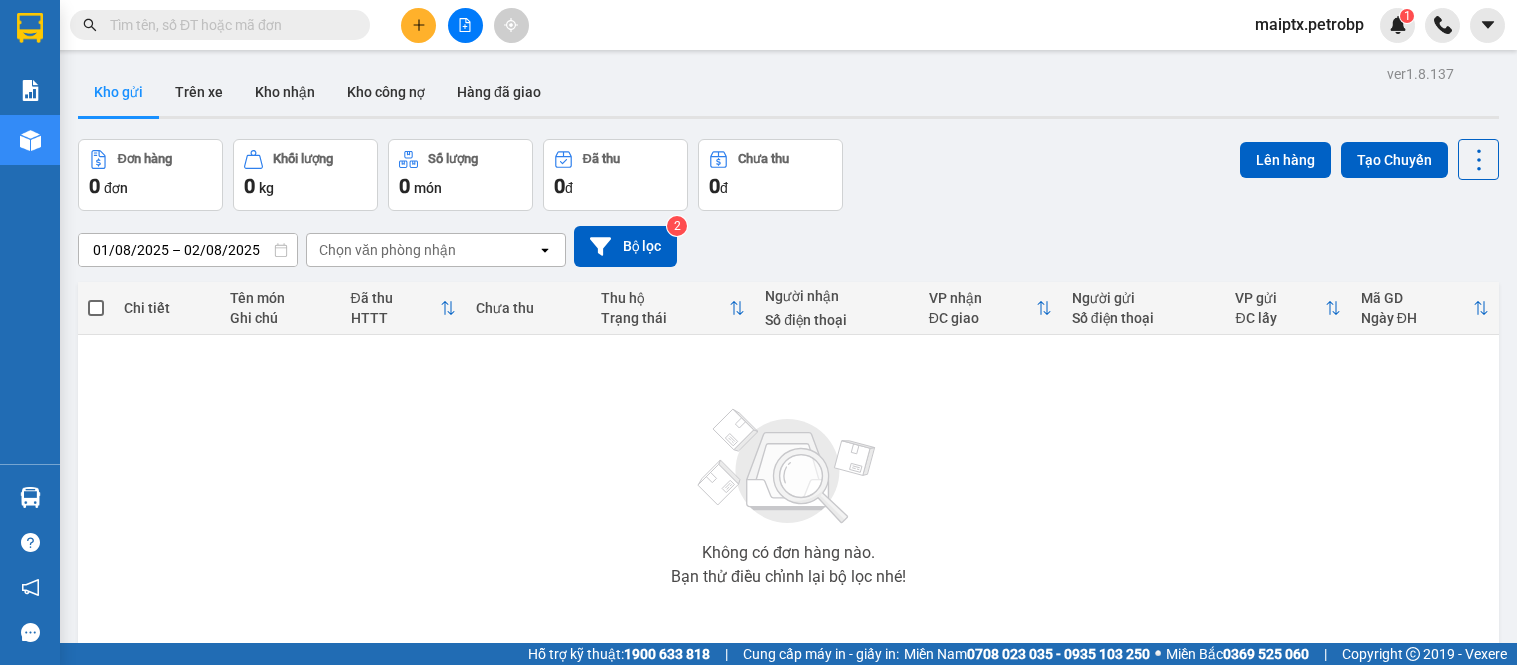 scroll, scrollTop: 0, scrollLeft: 0, axis: both 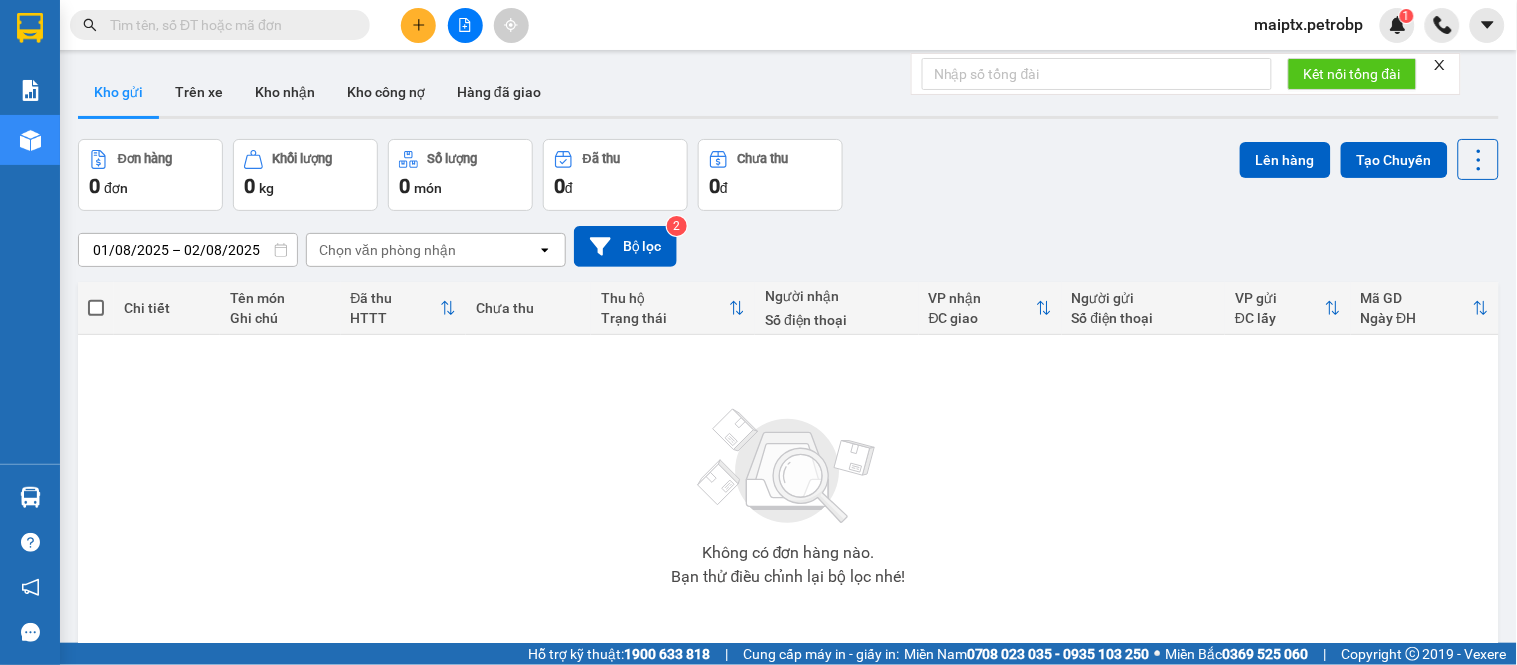 click on "maiptx.petrobp" at bounding box center (1309, 24) 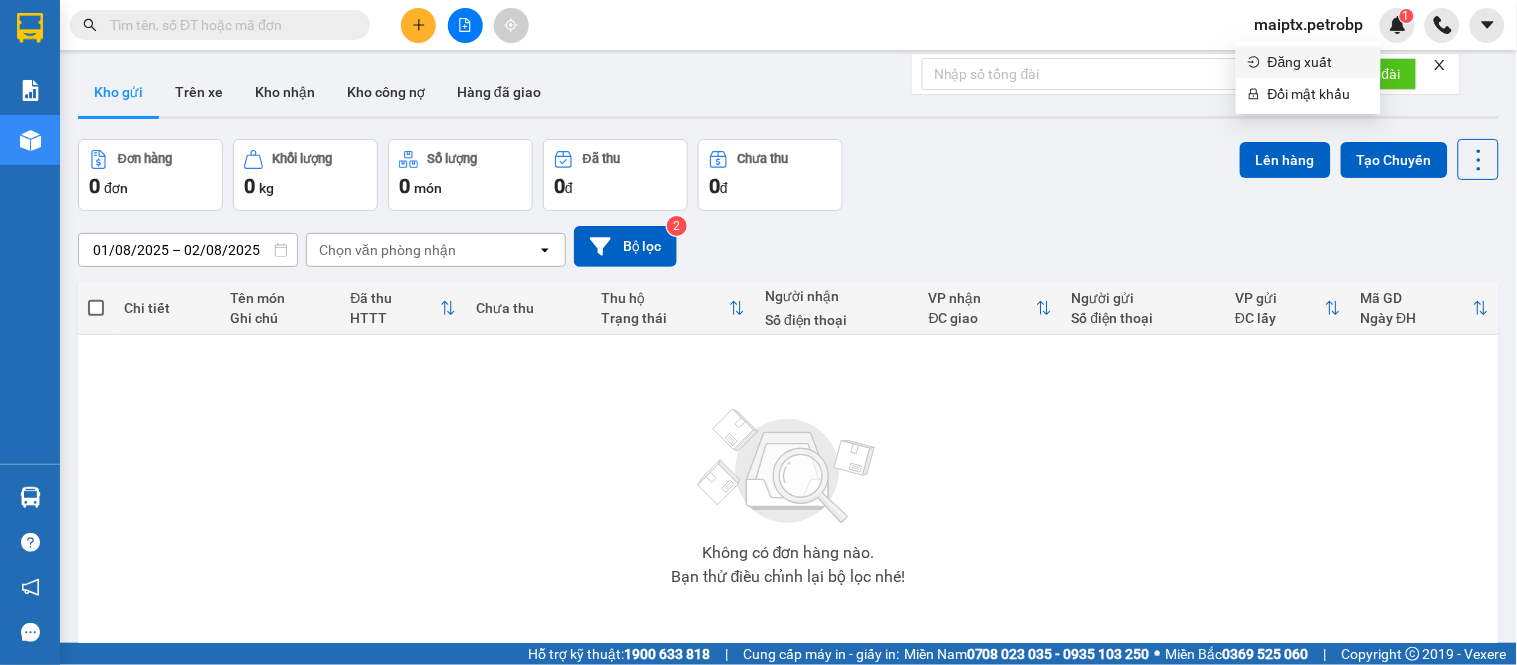 click on "Đăng xuất" at bounding box center [1318, 62] 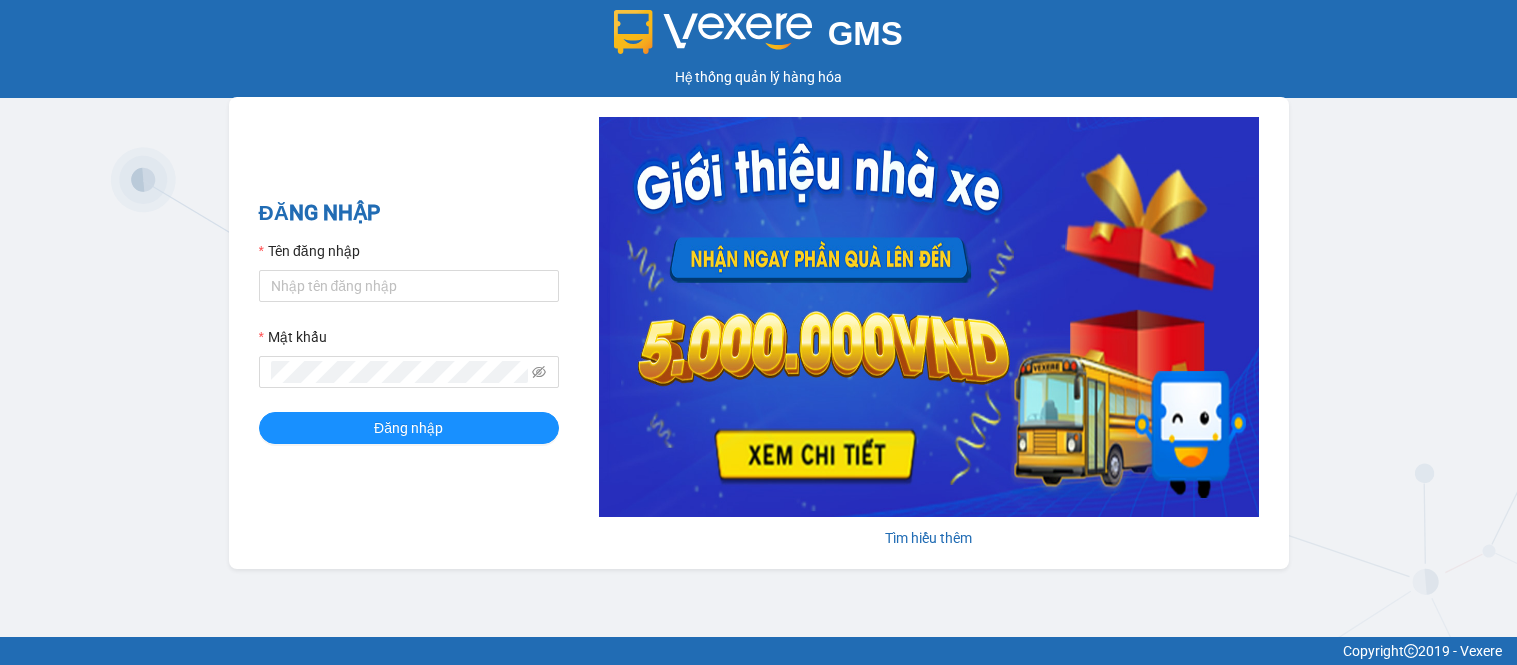 scroll, scrollTop: 0, scrollLeft: 0, axis: both 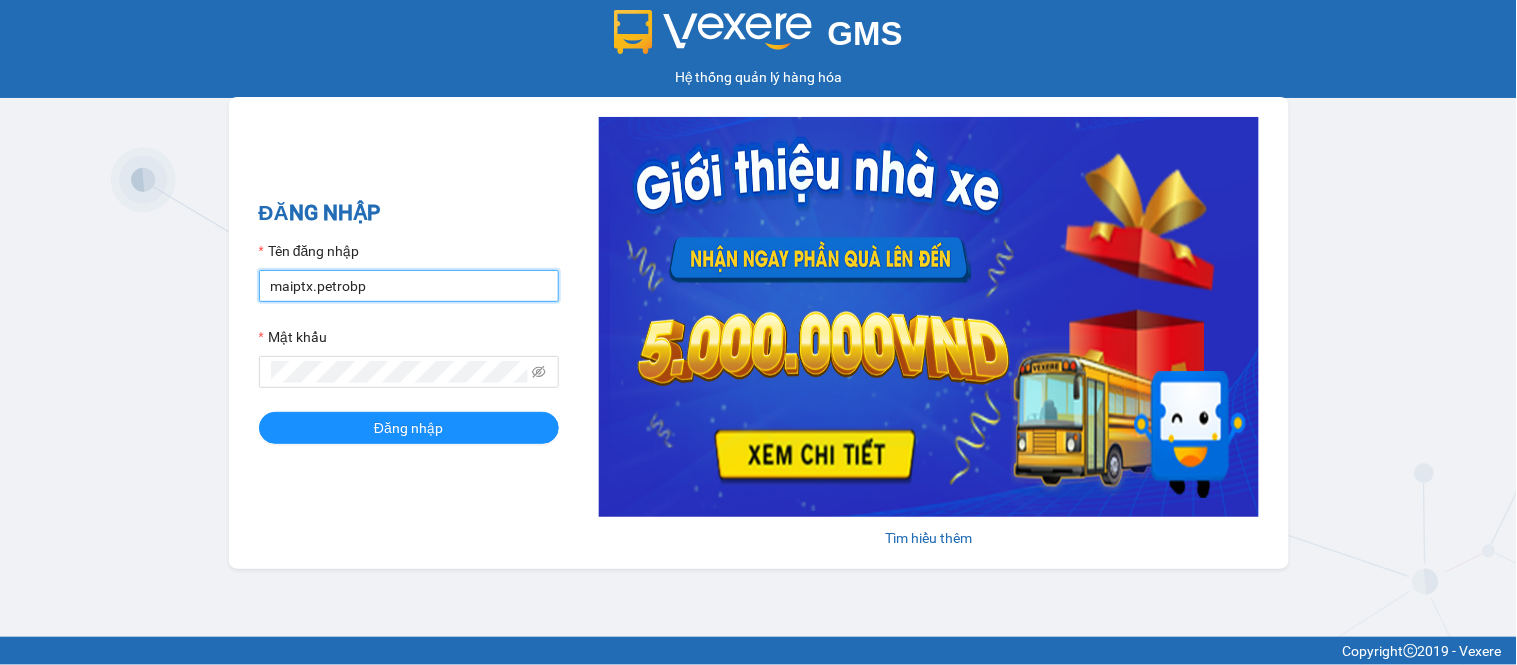 click on "maiptx.petrobp" at bounding box center [409, 286] 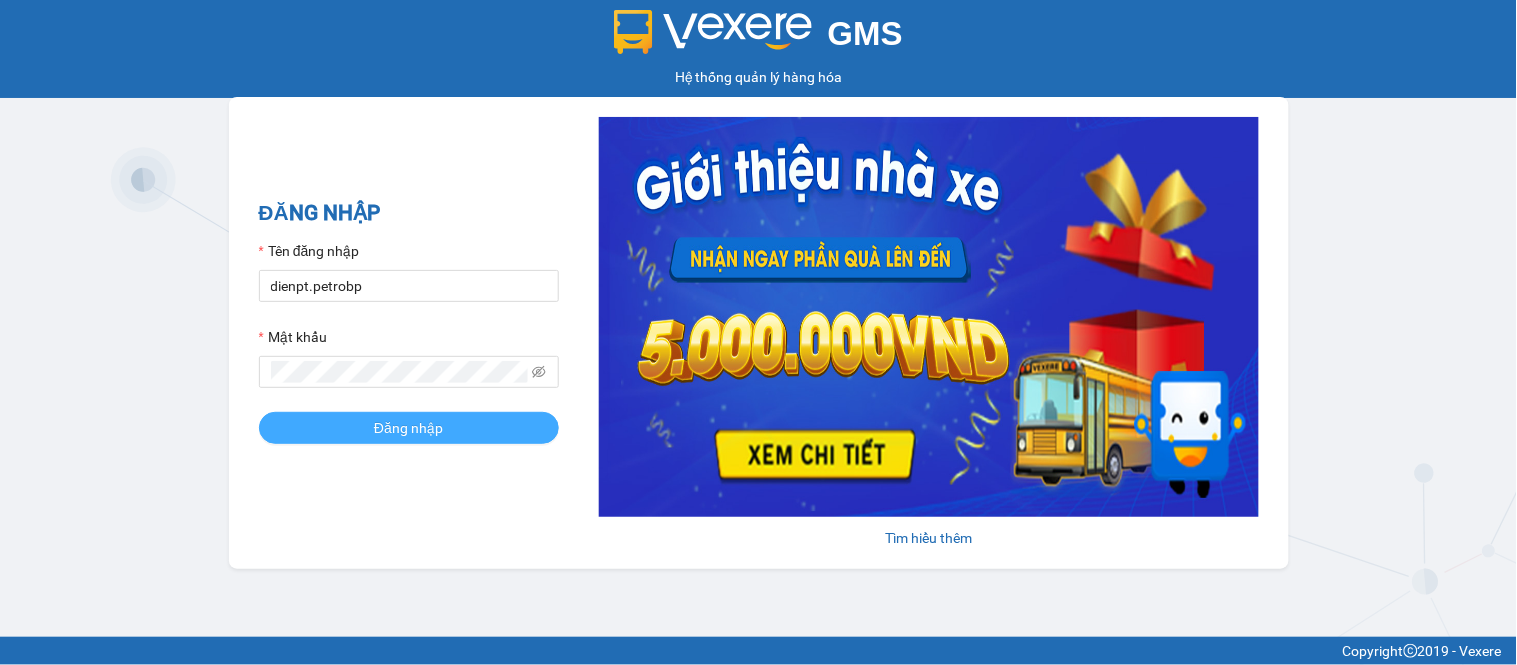 click on "Đăng nhập" at bounding box center [409, 428] 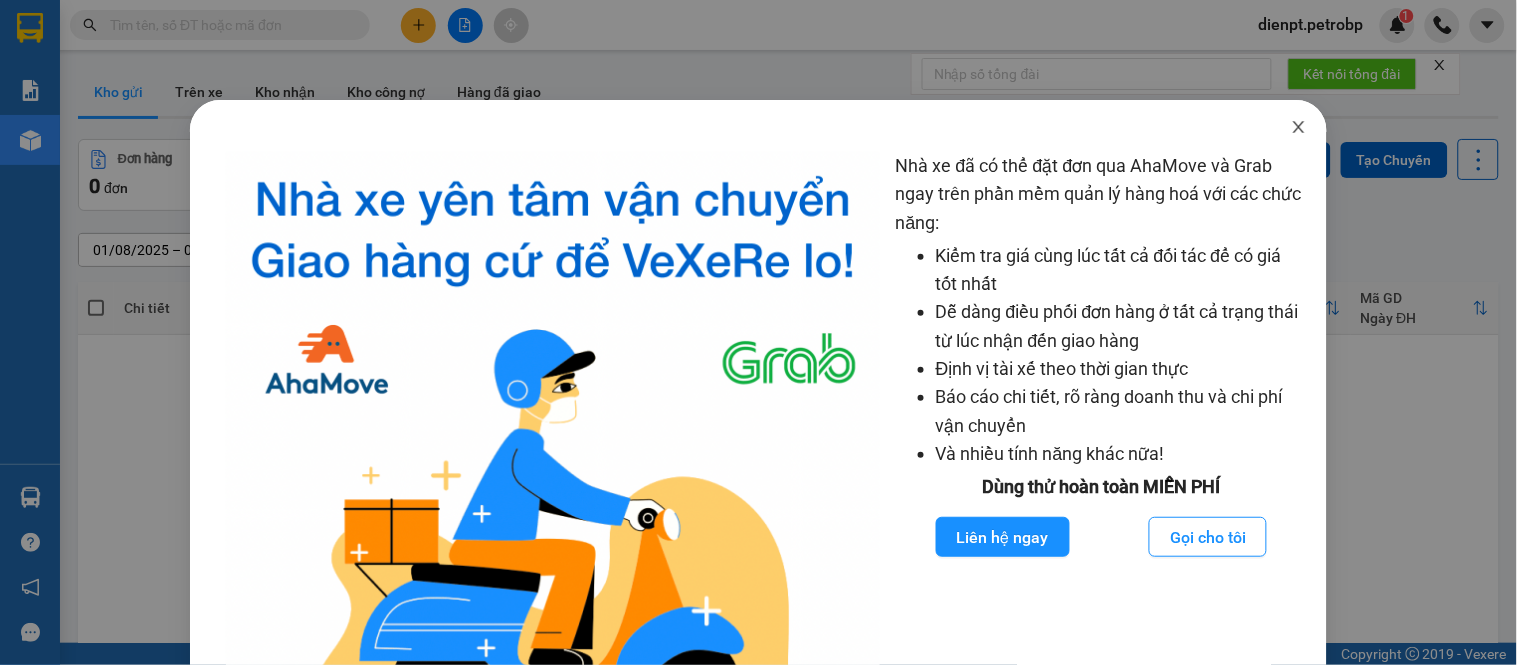 click 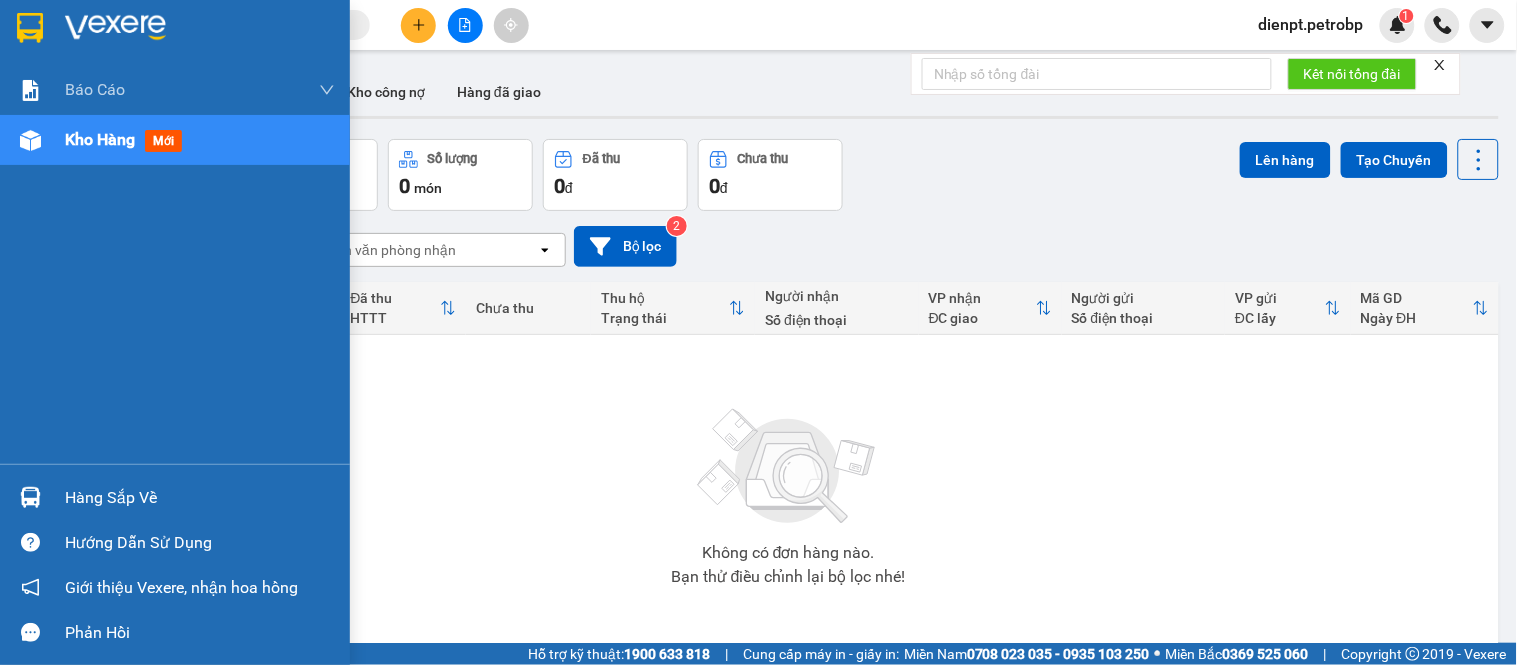 click at bounding box center (30, 497) 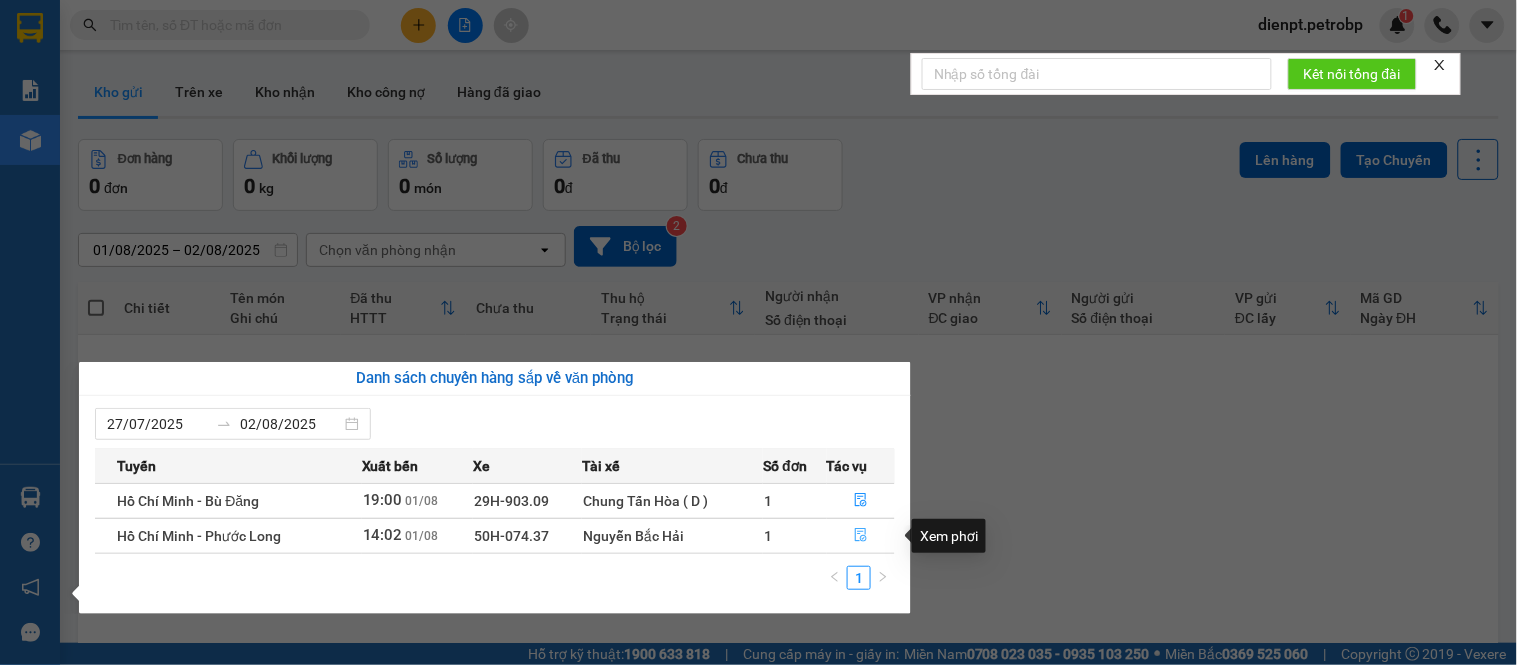 click 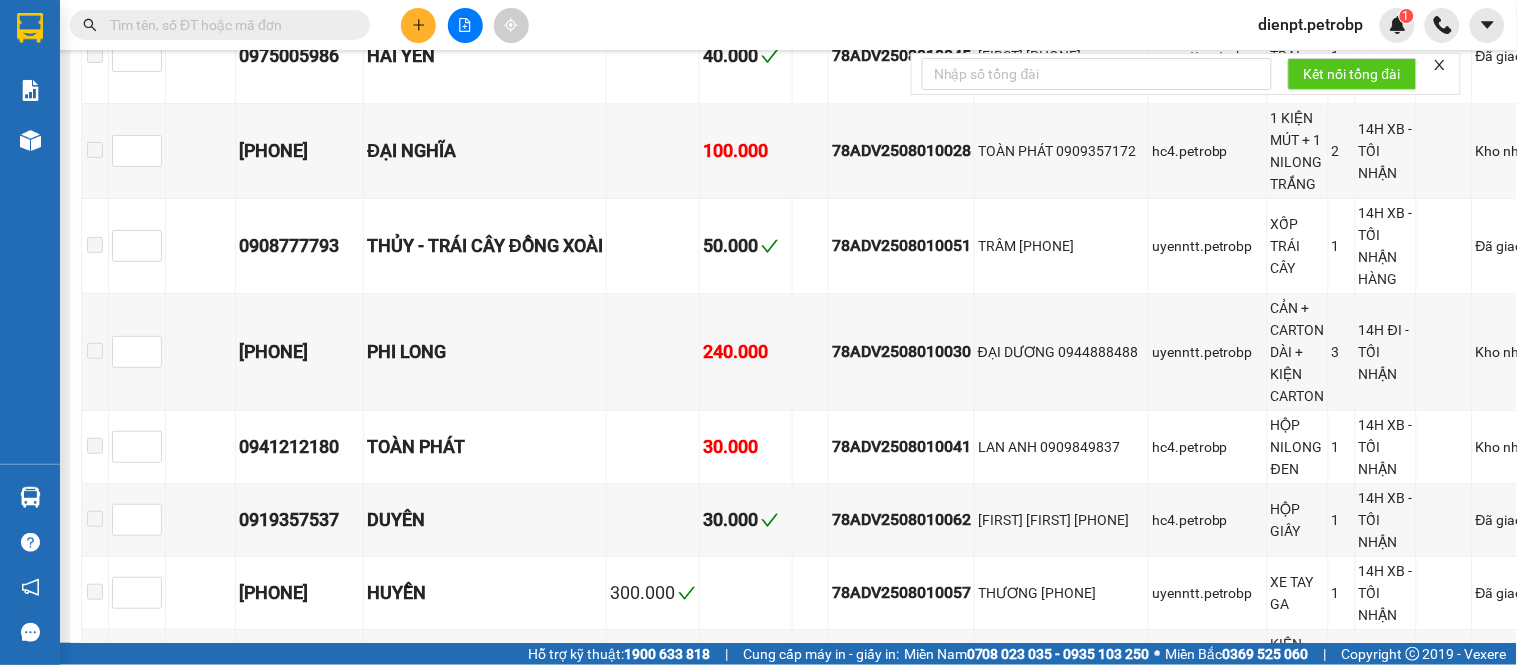 scroll, scrollTop: 5555, scrollLeft: 0, axis: vertical 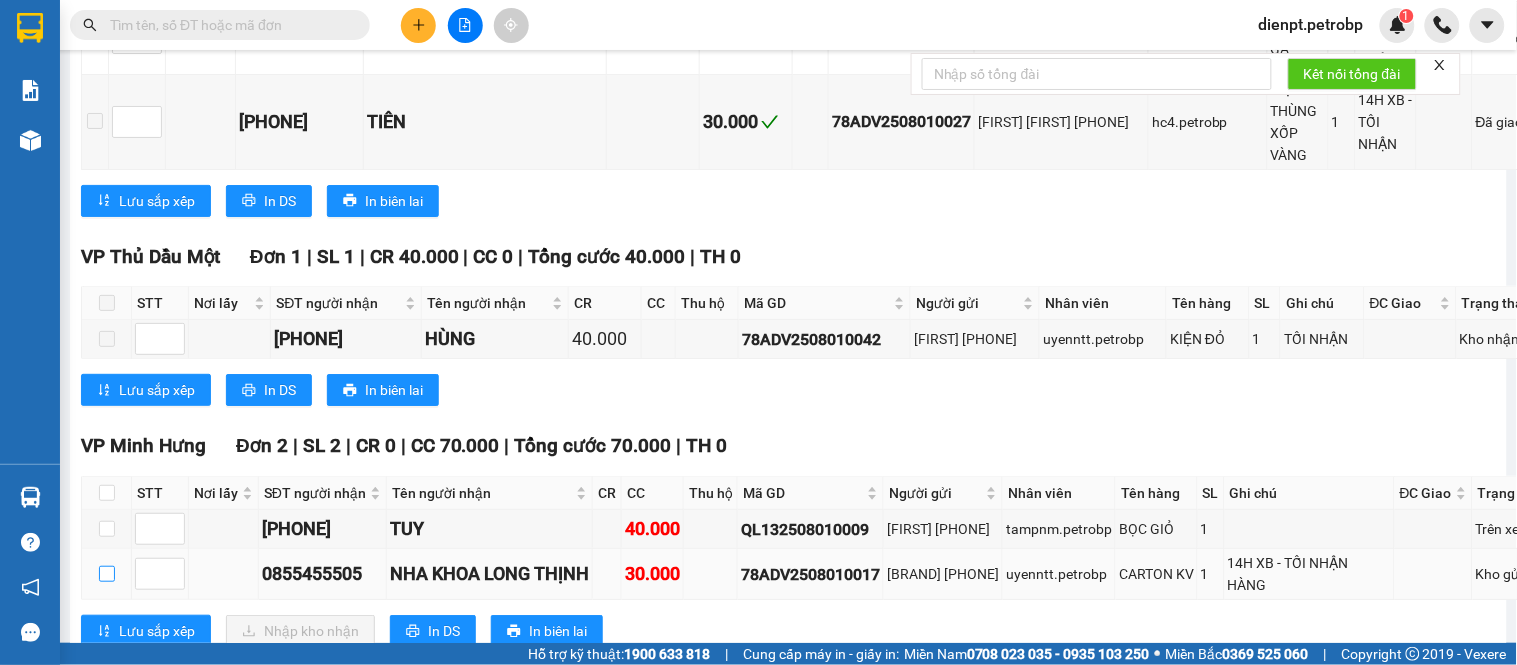 click at bounding box center (107, 574) 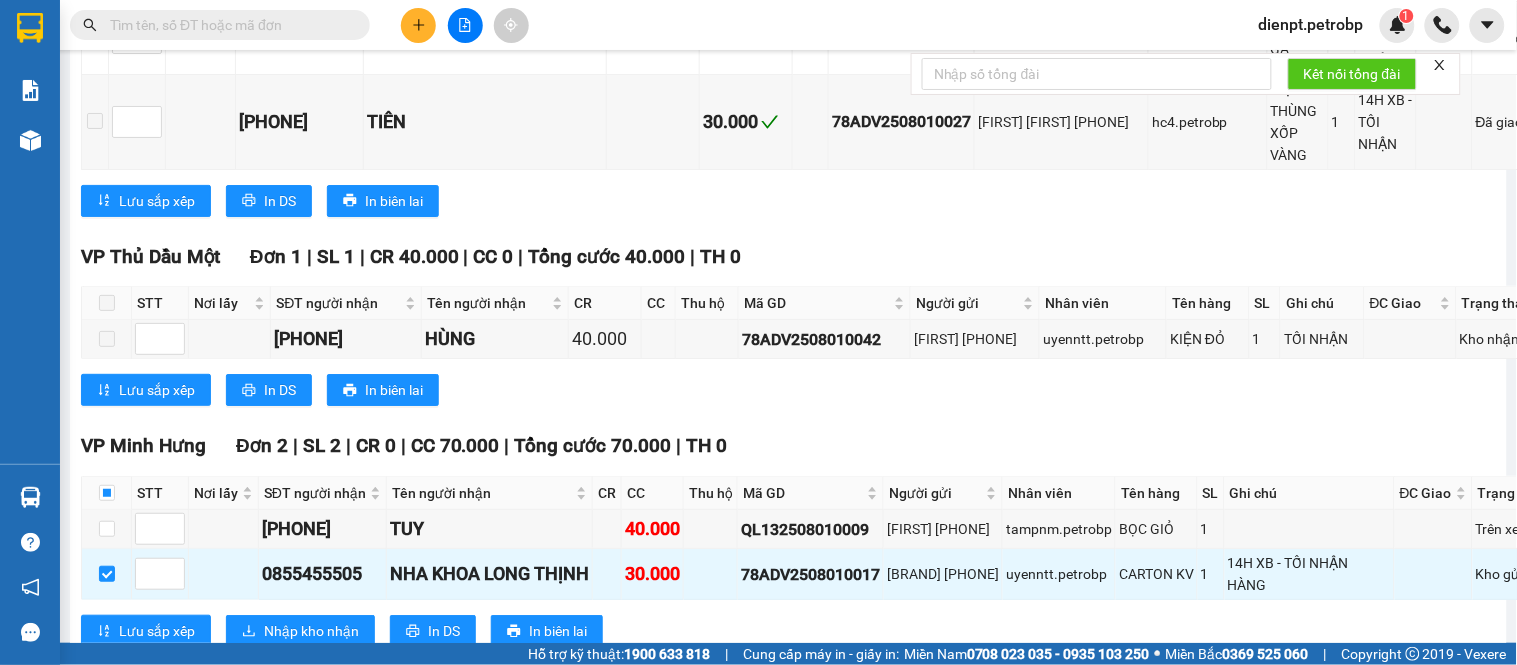 click on "Lưu sắp xếp Nhập kho nhận In DS In biên lai" at bounding box center [823, 631] 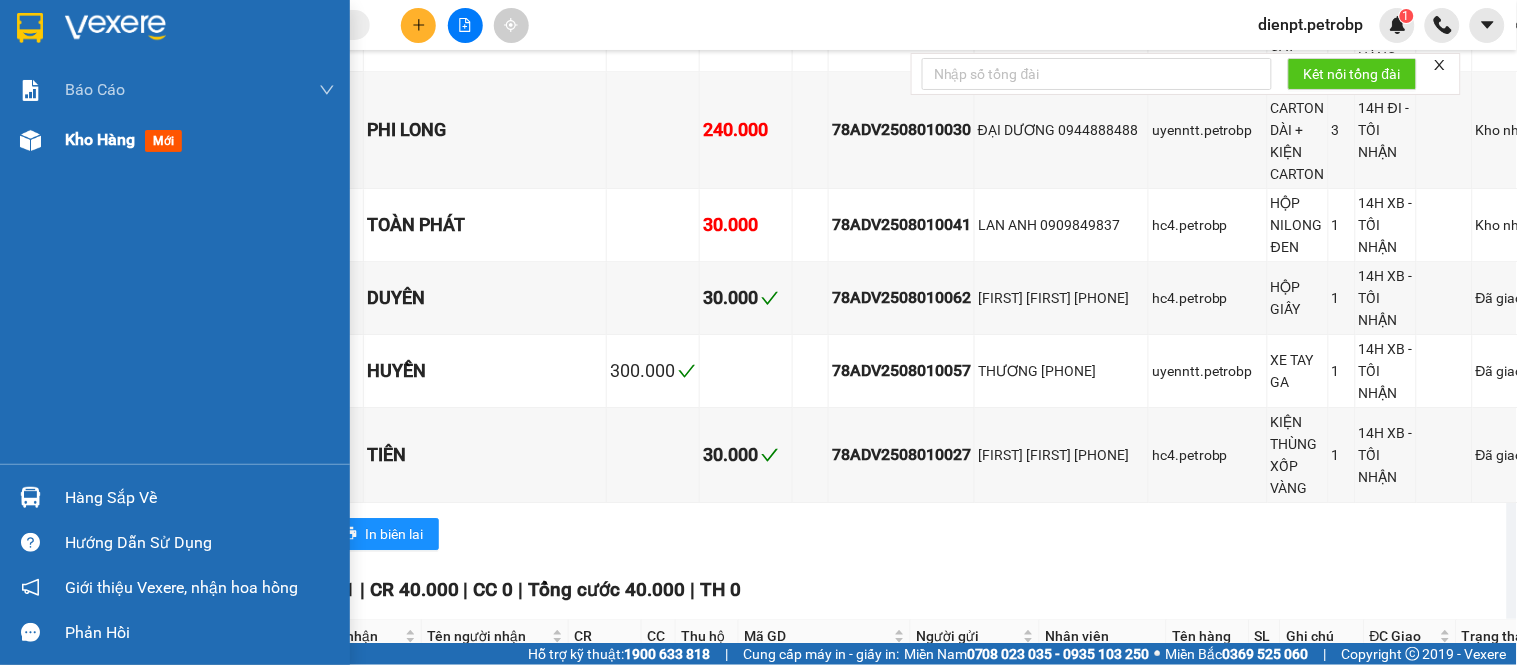 click at bounding box center (30, 140) 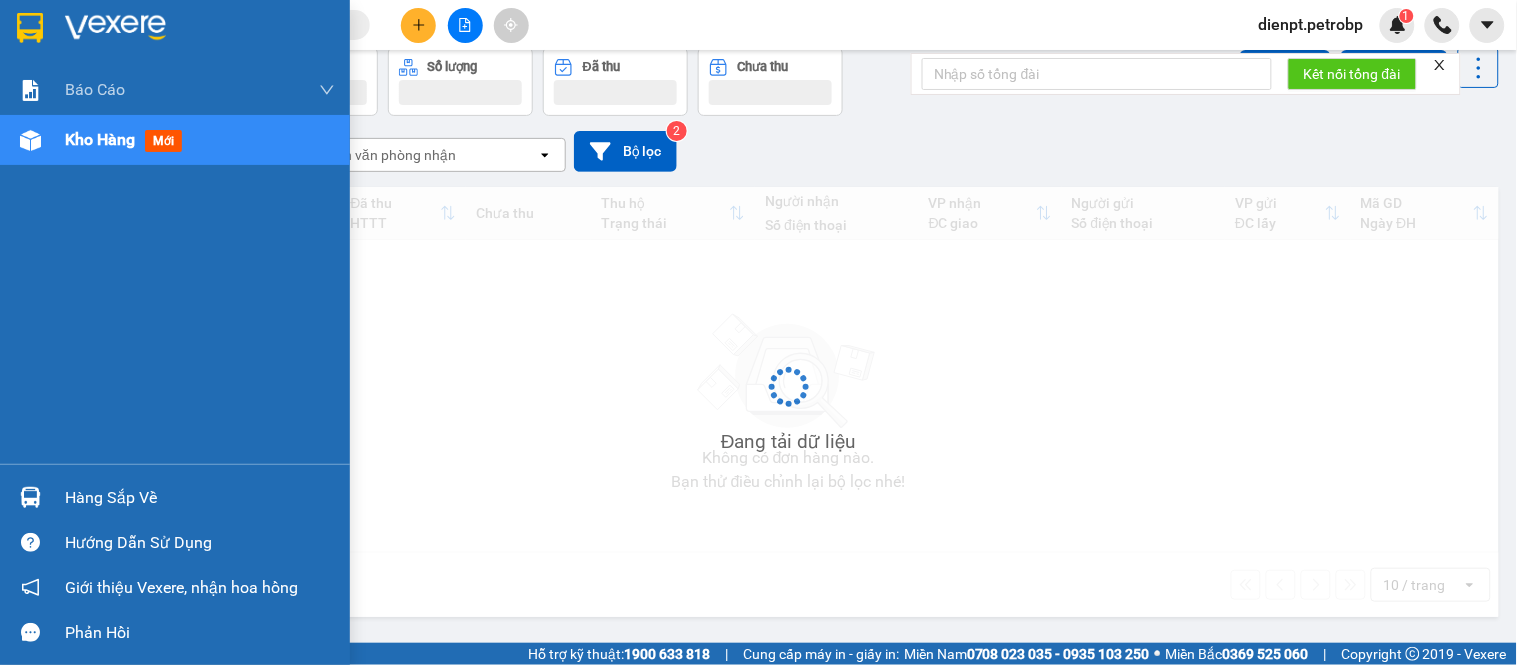 scroll, scrollTop: 92, scrollLeft: 0, axis: vertical 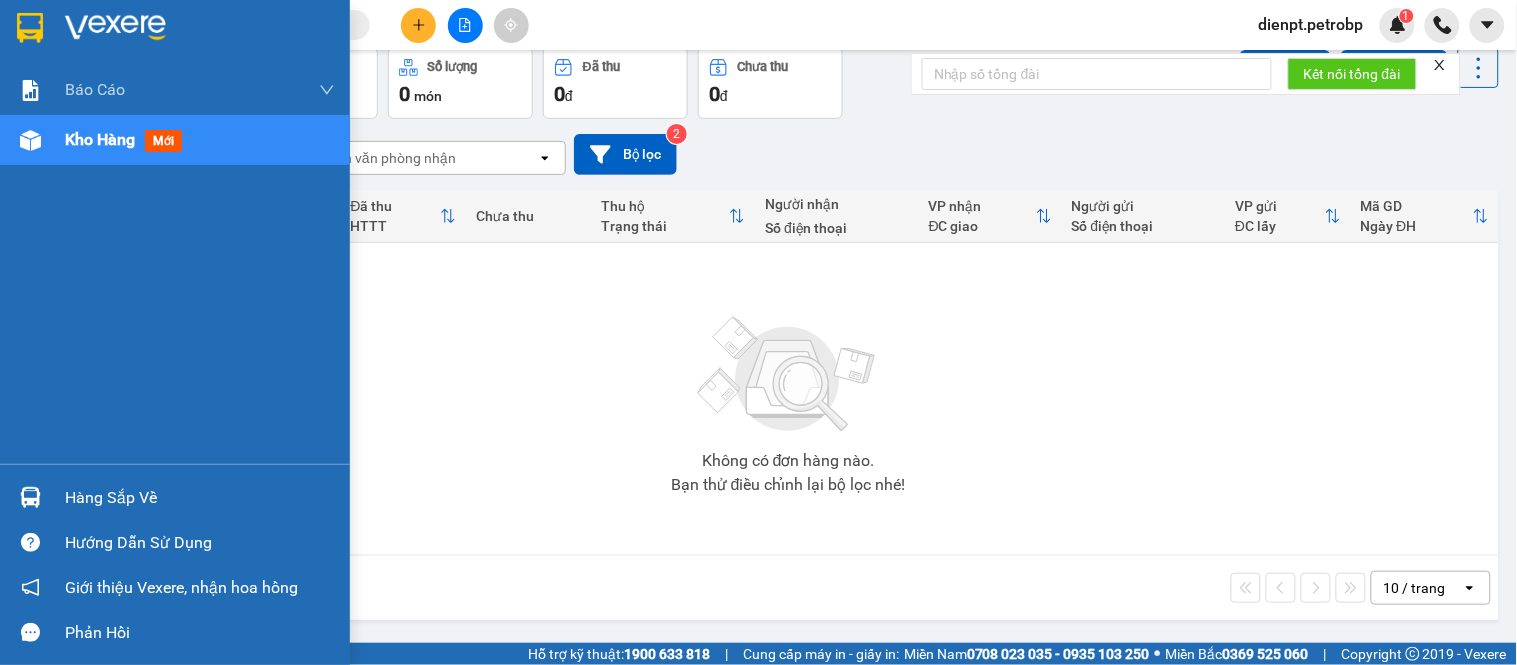 click at bounding box center [30, 497] 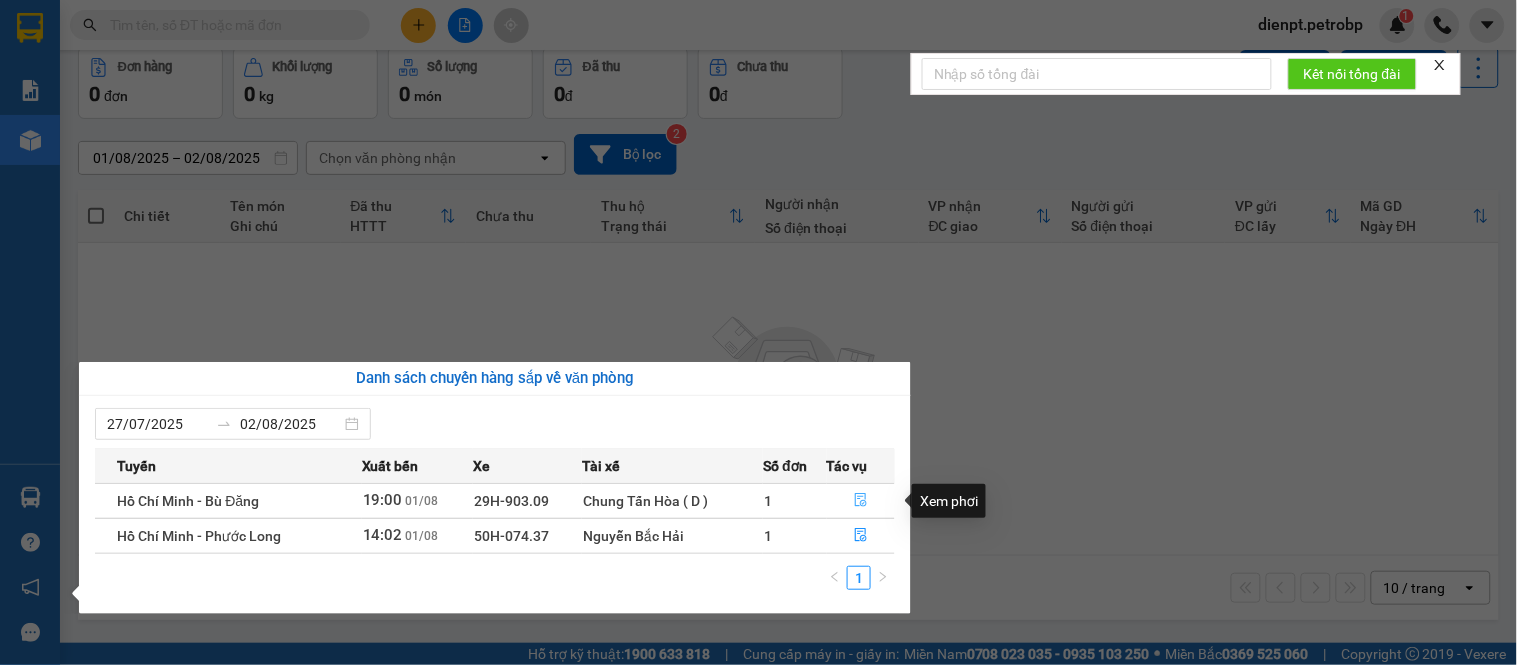 click 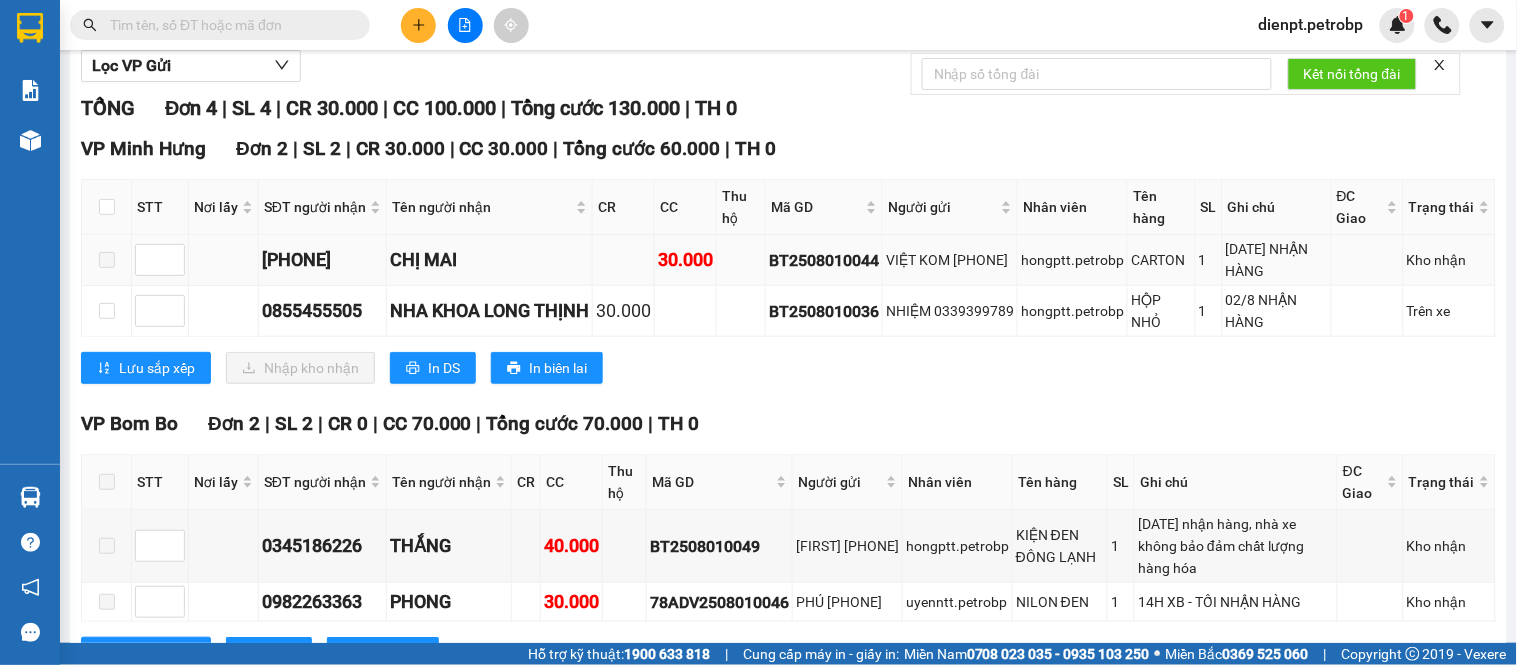 scroll, scrollTop: 333, scrollLeft: 0, axis: vertical 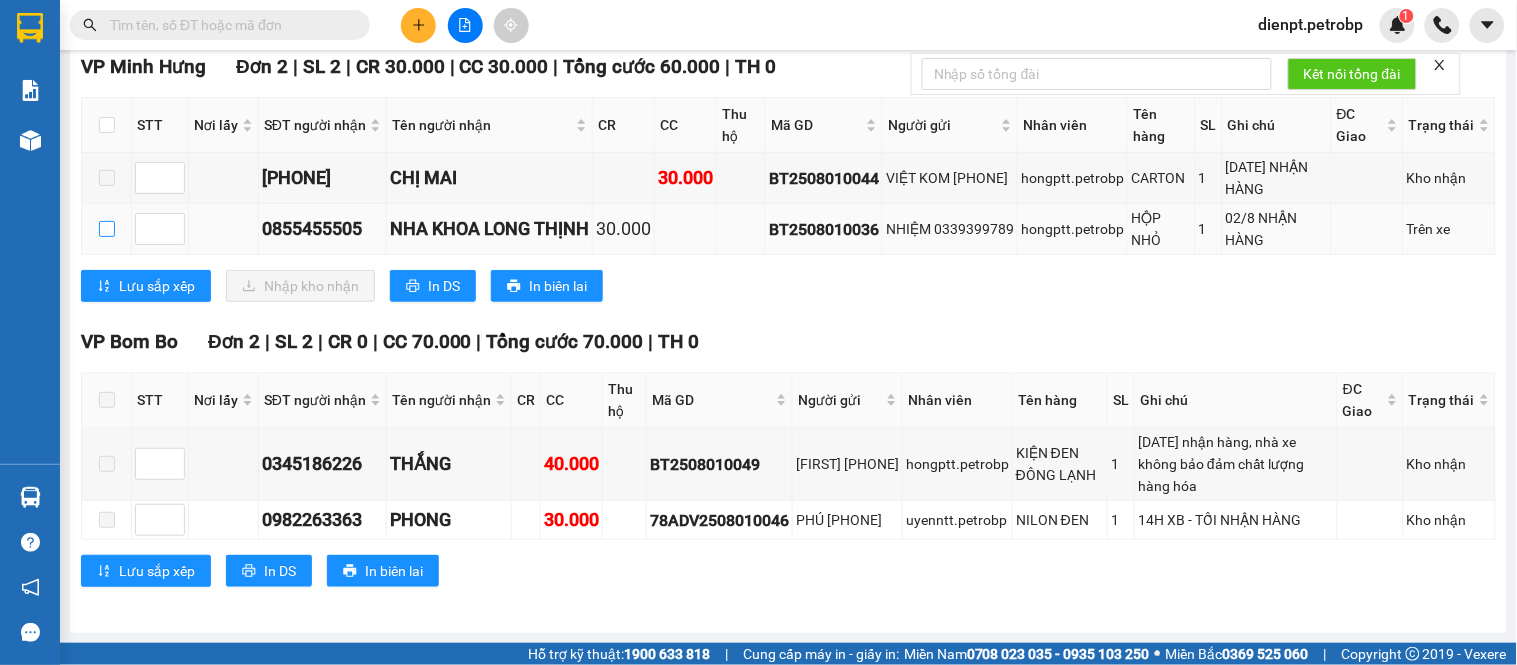 click at bounding box center [107, 229] 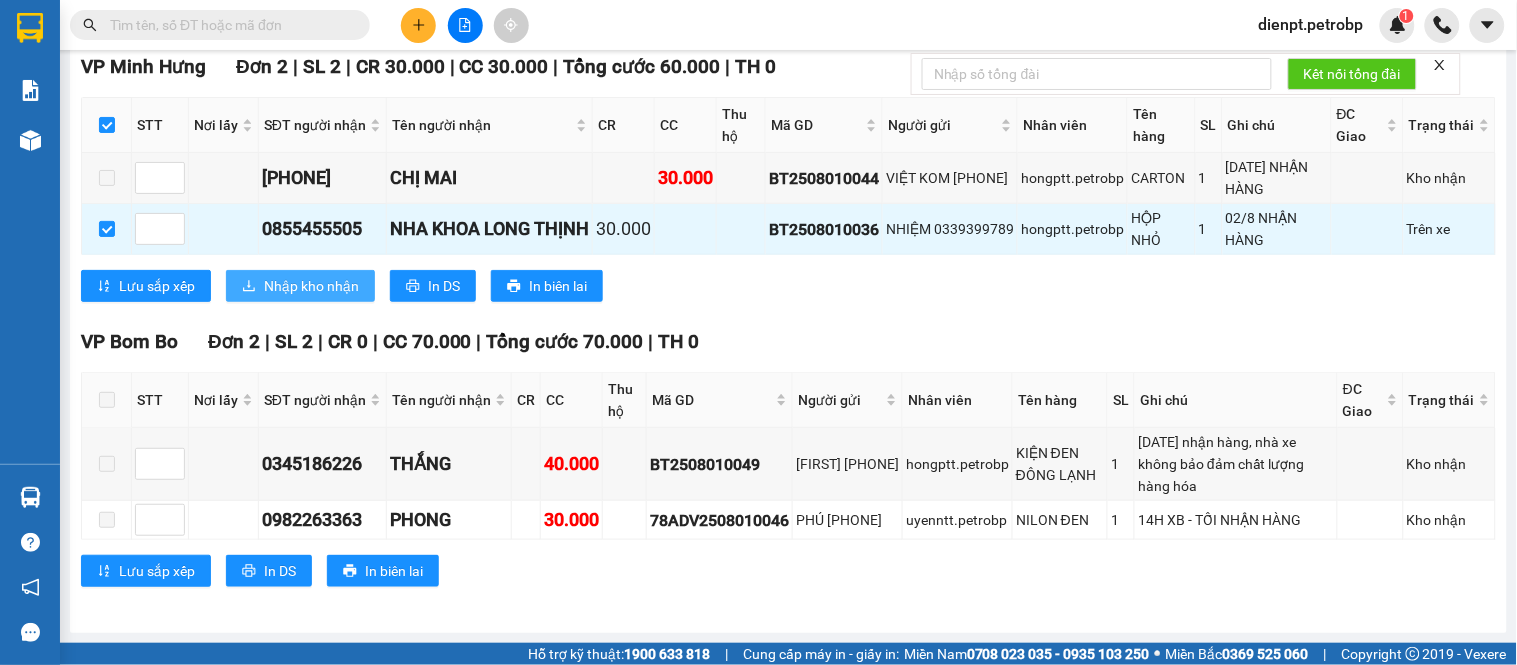 click on "Nhập kho nhận" at bounding box center (311, 286) 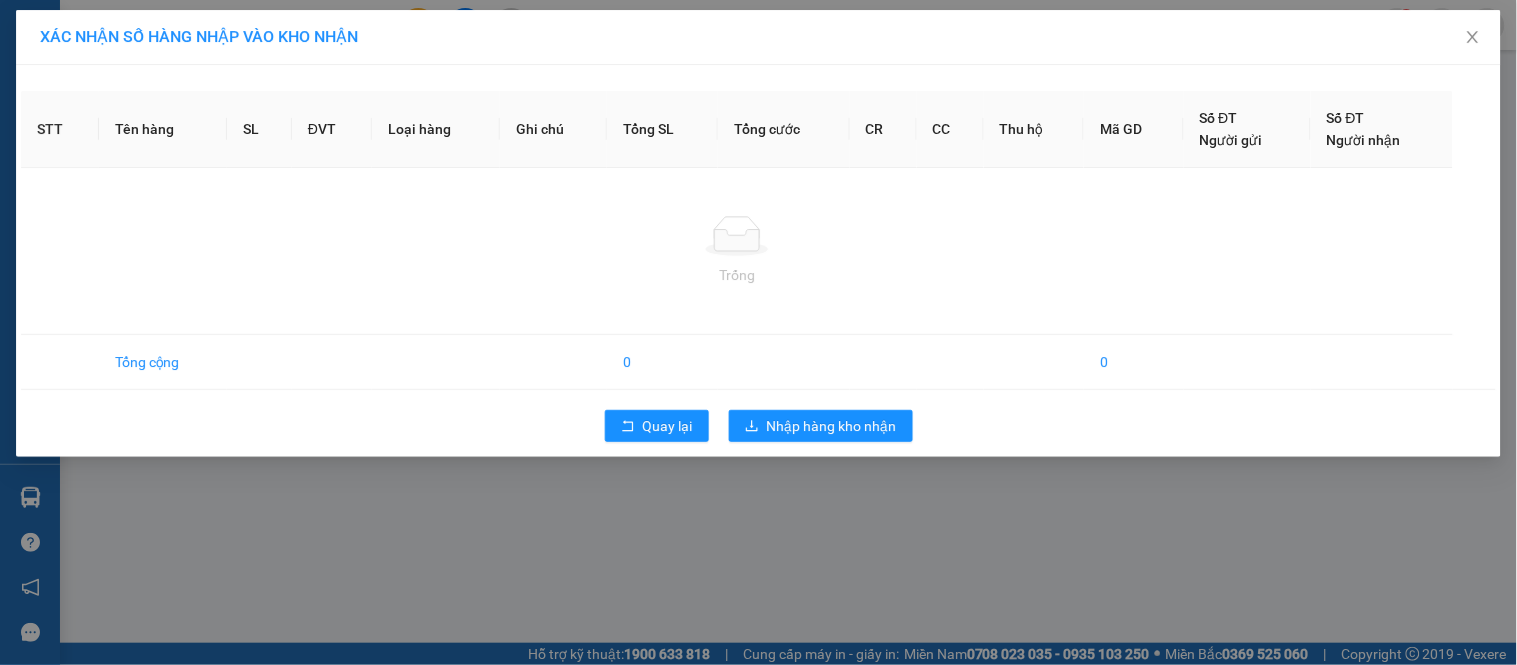 scroll, scrollTop: 0, scrollLeft: 0, axis: both 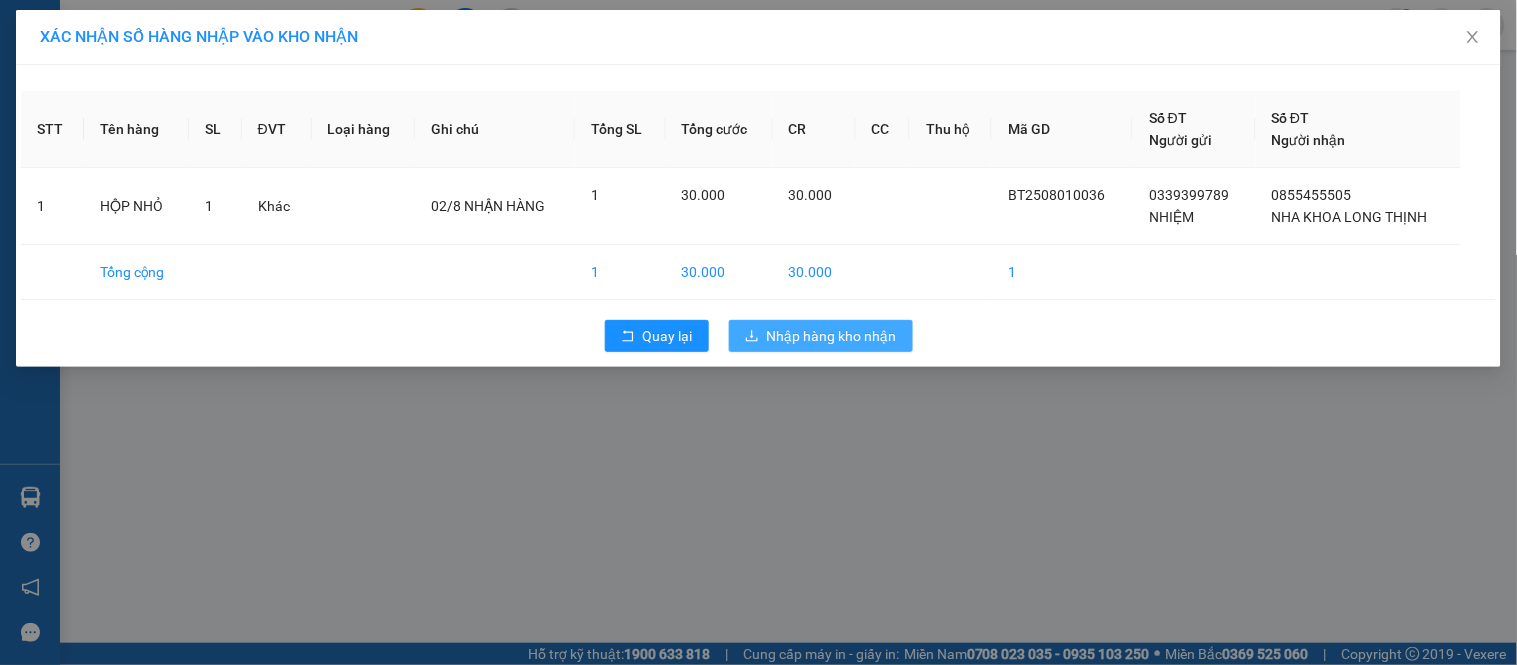 click on "Nhập hàng kho nhận" at bounding box center [832, 336] 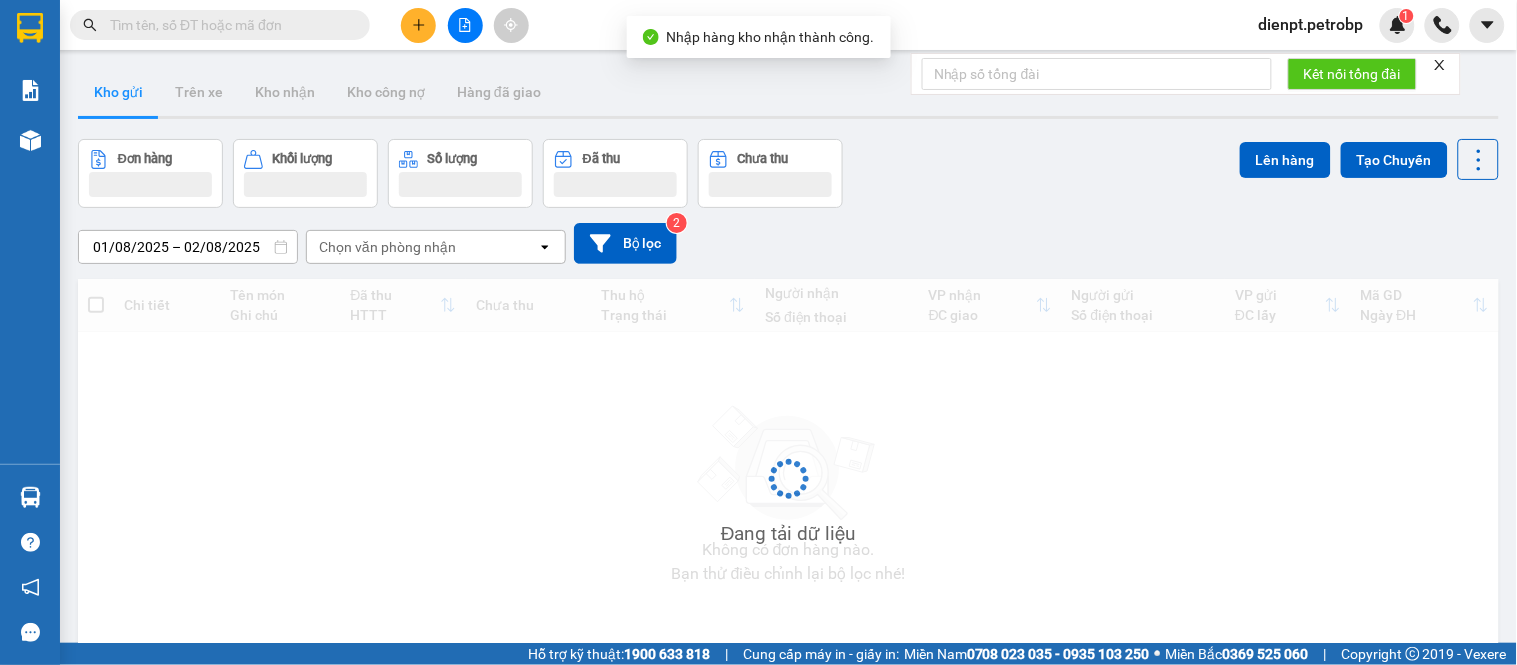 click on "Đơn hàng Khối lượng Số lượng Đã thu Chưa thu Lên hàng Tạo Chuyến" at bounding box center [788, 173] 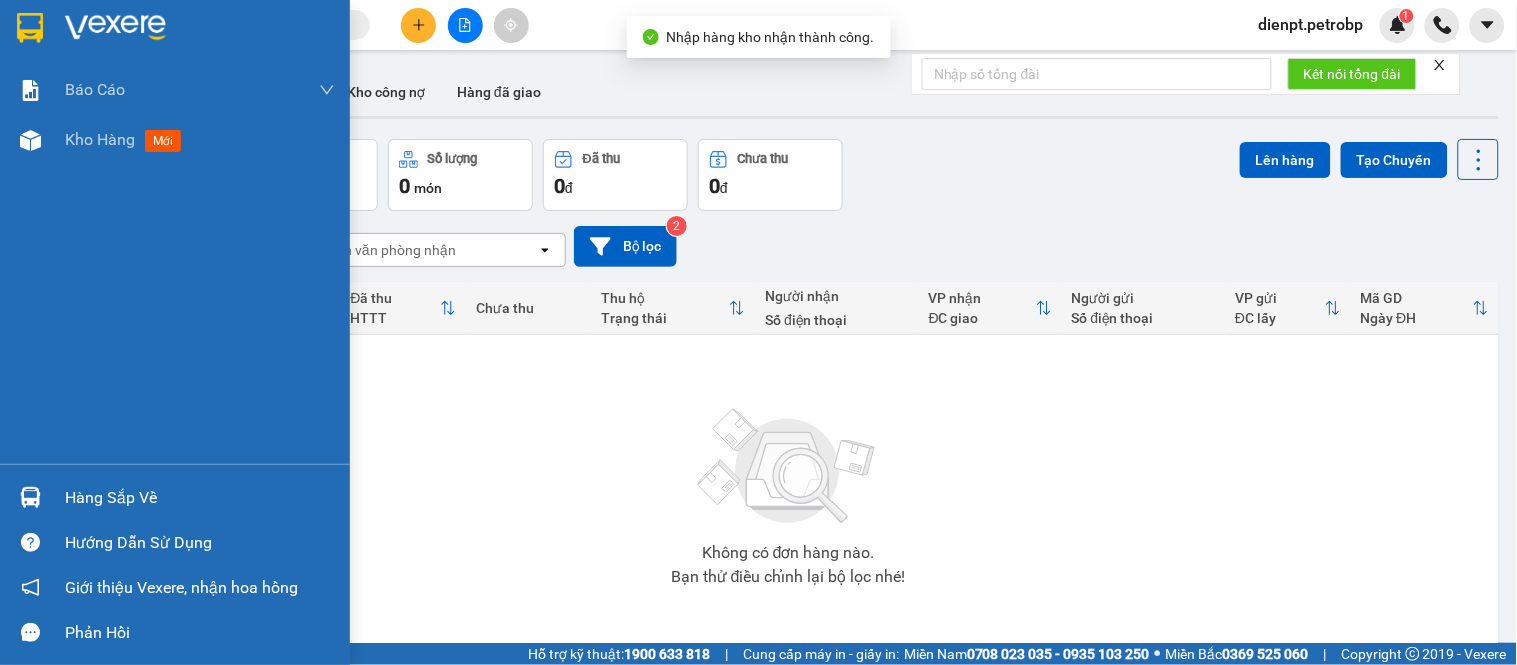 click at bounding box center [30, 497] 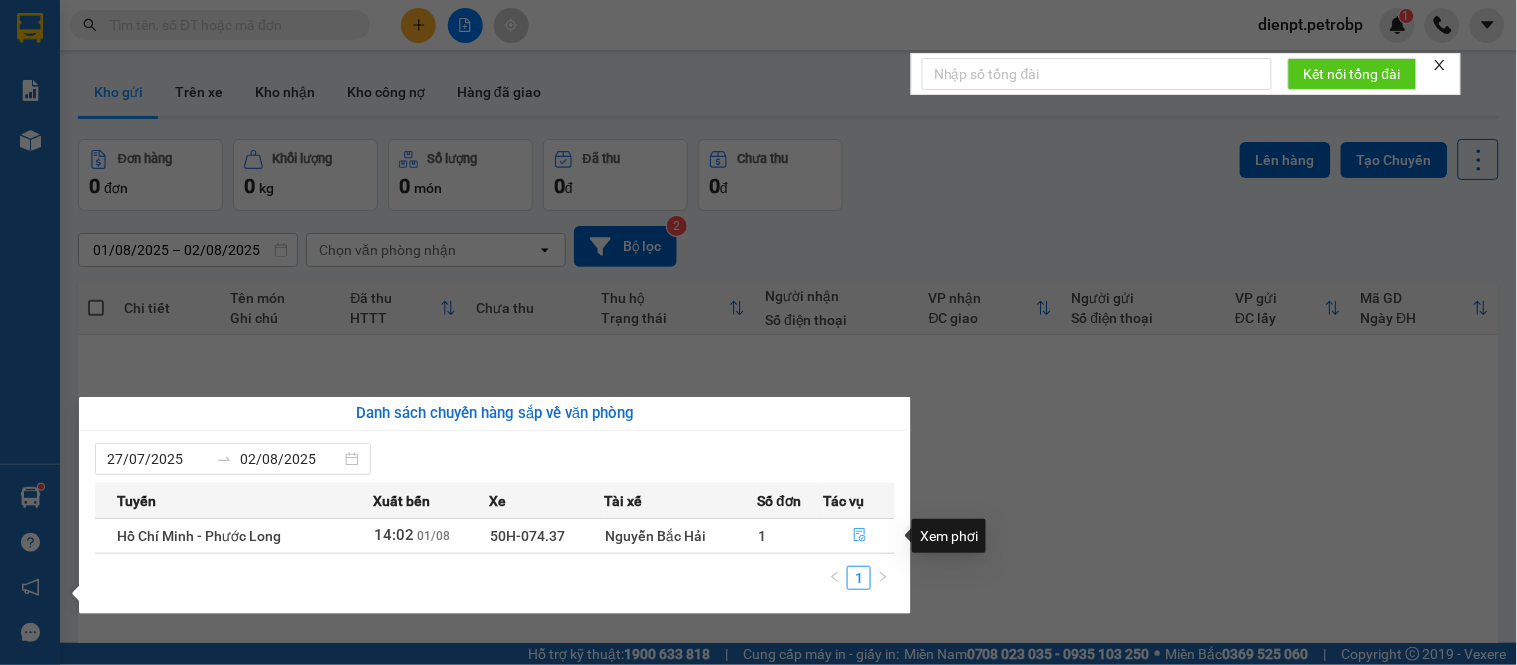 click at bounding box center (859, 536) 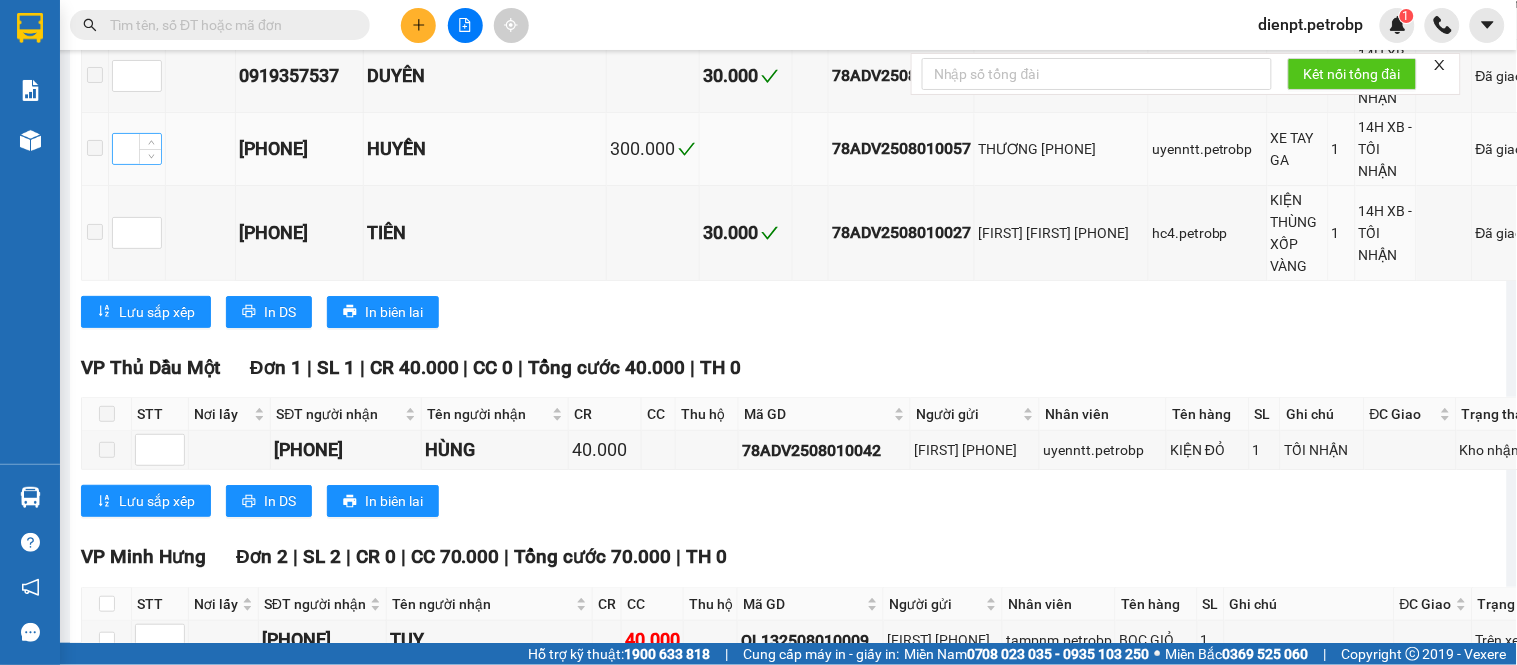scroll, scrollTop: 5333, scrollLeft: 0, axis: vertical 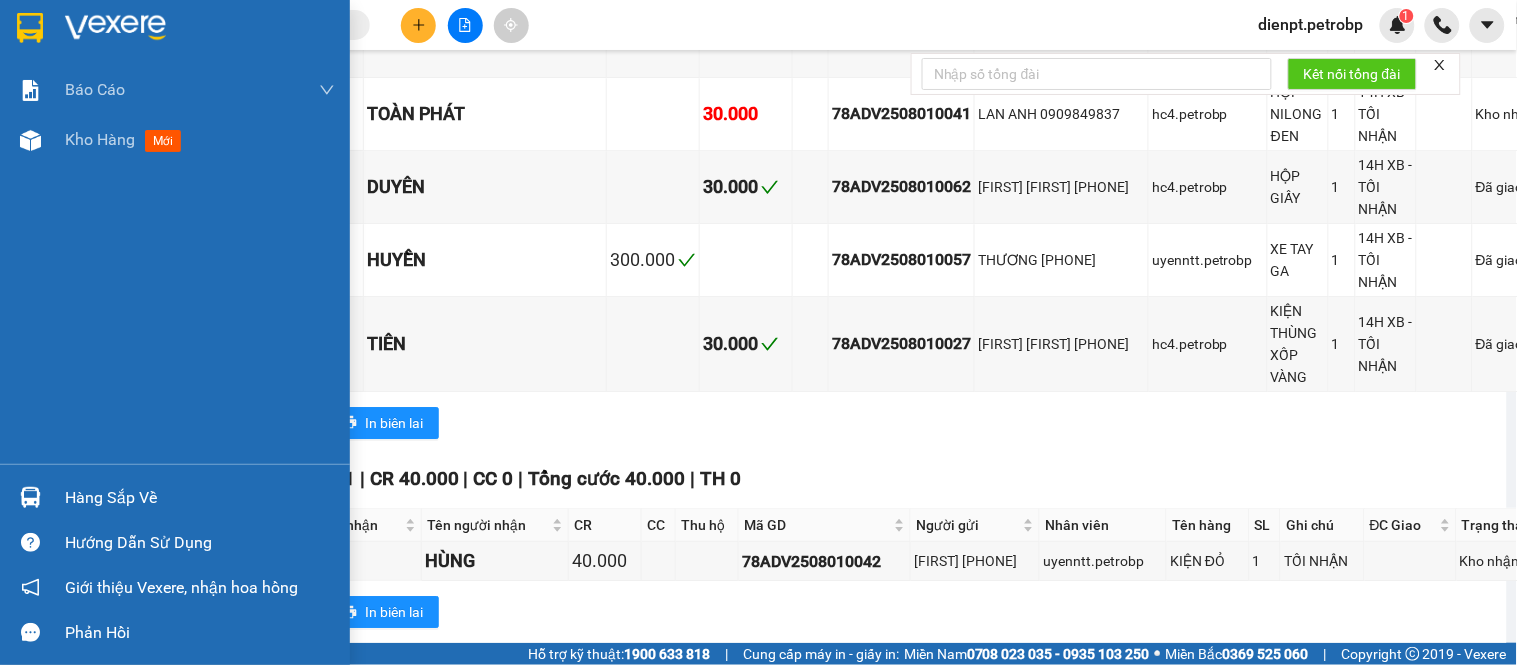 drag, startPoint x: 34, startPoint y: 244, endPoint x: 55, endPoint y: 234, distance: 23.259407 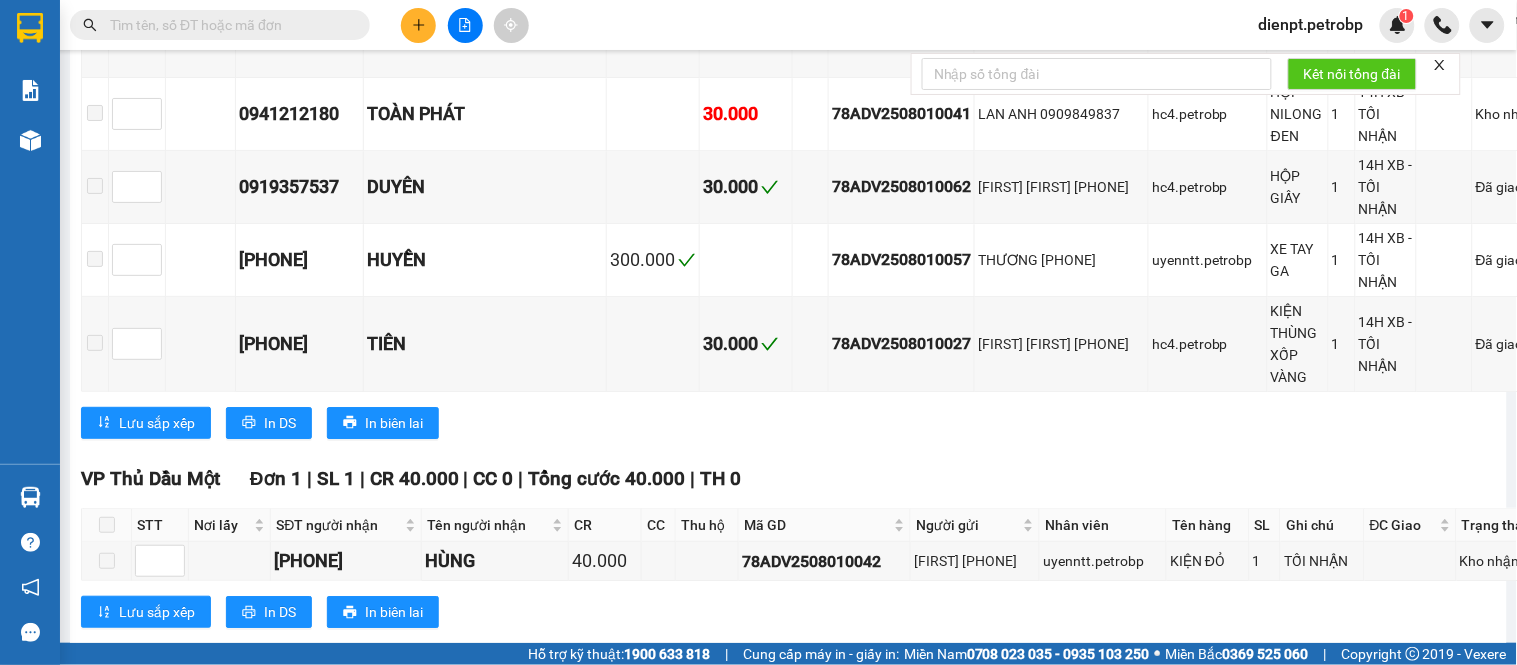 click on "Lưu sắp xếp In DS In biên lai" at bounding box center (823, 423) 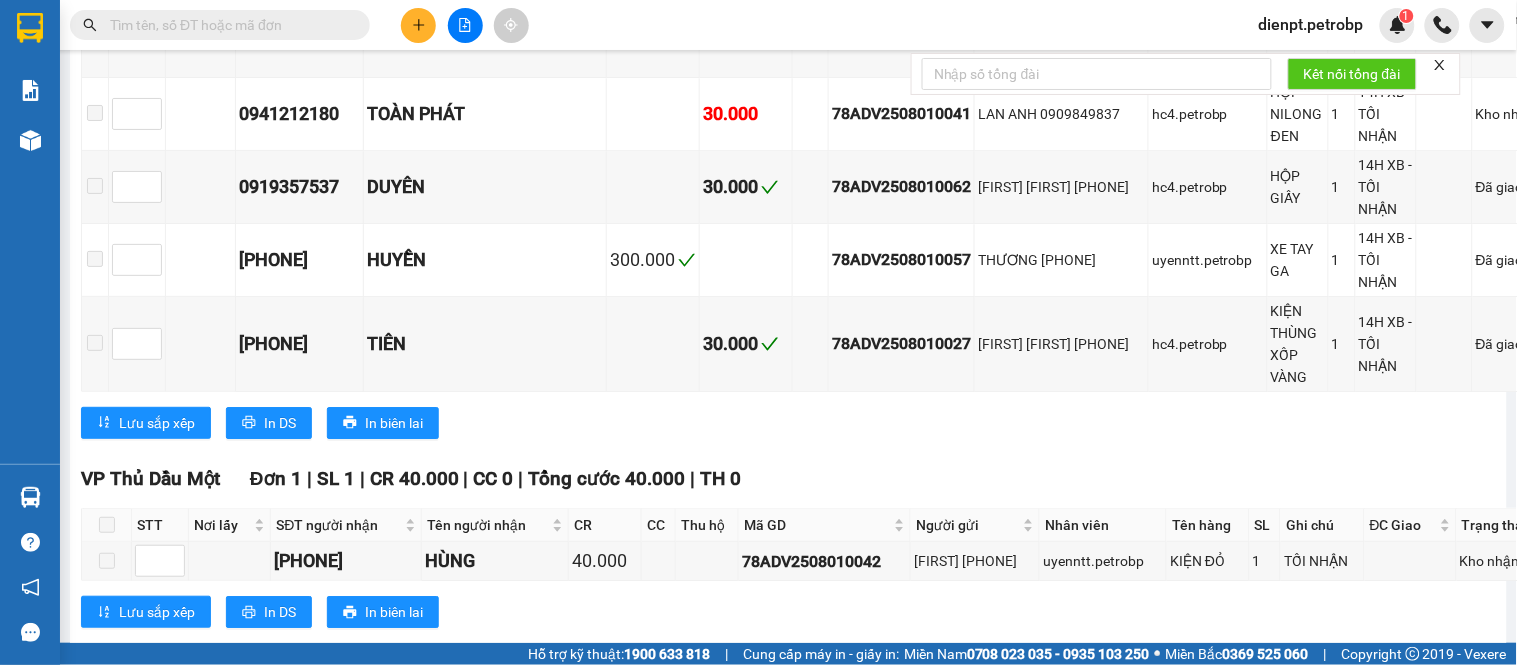 click on "TỔNG Đơn 77 | SL 130 | CR 1.460.000 | CC 4.770.000 | Tổng cước 6.230.000 | TH 0 Giao dọc đường Đơn 13 | SL 30 | CR 130.000 | CC 1.400.000 | Tổng cước 1.530.000 | TH 0 STT Nơi lấy SĐT người nhận Tên người nhận CR CC Thu hộ Mã GD Người gửi Nhân viên Tên hàng SL Ghi chú ĐC Giao Trạng thái Ký nhận [PHONE] SƠN 450.000 LHP2508010001 [FIRST] [PHONE] anntt.petrobp XỐP XANH LÁ 4 ĐÃ BÁO GIÁ NG NHẬN OK COOPMARK- ĐỒNG PHÚ Kho nhận [PHONE] NGA 100.000 QL132508010014 [FIRST] [PHONE] tampnm.petrobp KIỆN ĐEN 2 CỔNG XANH Đã giao [PHONE] K TÊN 40.000 QL132508010019 [FIRST] [PHONE] tampnm.petrobp XỐP 1 MINH HƯNG Đã giao [PHONE] CHIP 130.000 78ADV2508010065 KIM NGÂN [PHONE] hc4.petrobp 2 THÙNG TRẮNG TRÀ SỮA + CARTON BÁNH TRÁNG 3 HÀNG TRÀ SỮA DỄ ĐỔ VỠ - KHÔNG LẬT THÙNG + KHÔNG ĐÈ LÊN HÀNG NHÉ VÕ VĂN TẦN - DX [FIRST] [FIRST]" at bounding box center (823, -1355) 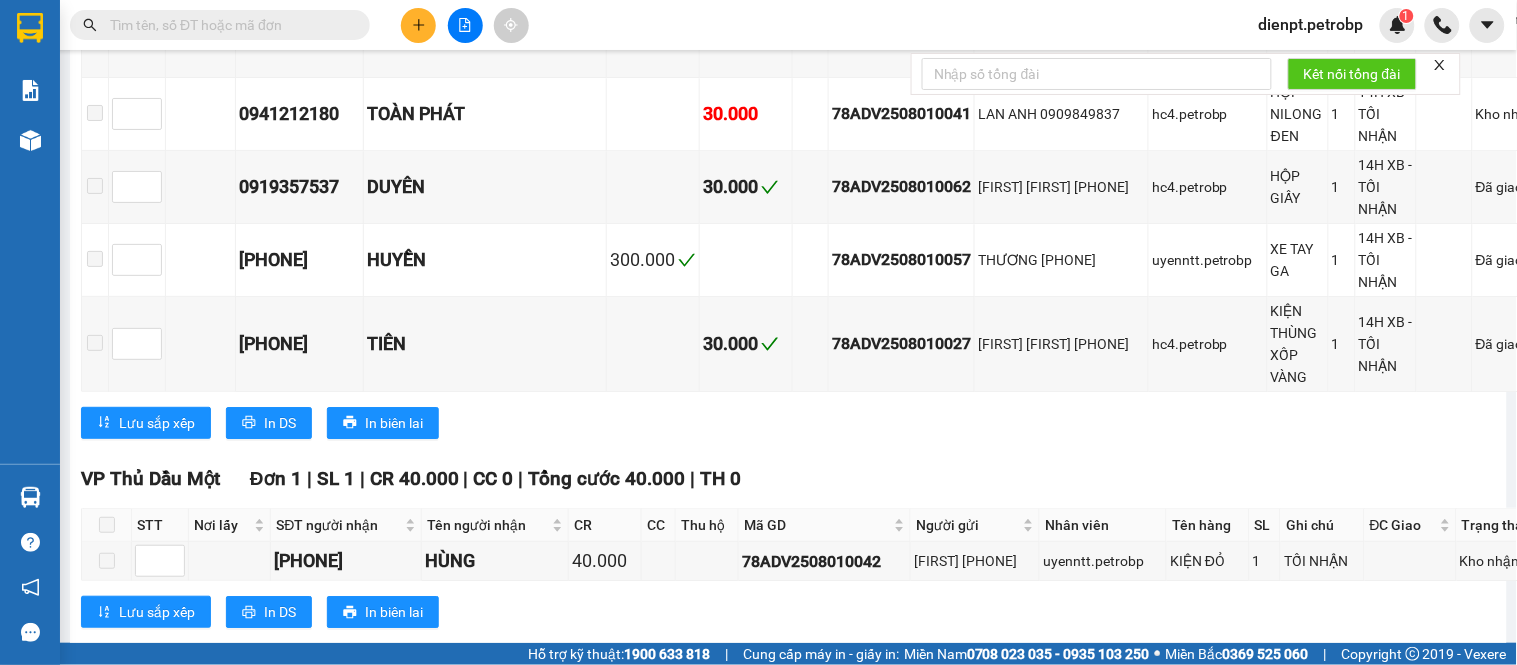 click on "Lưu sắp xếp In DS In biên lai" at bounding box center (823, 423) 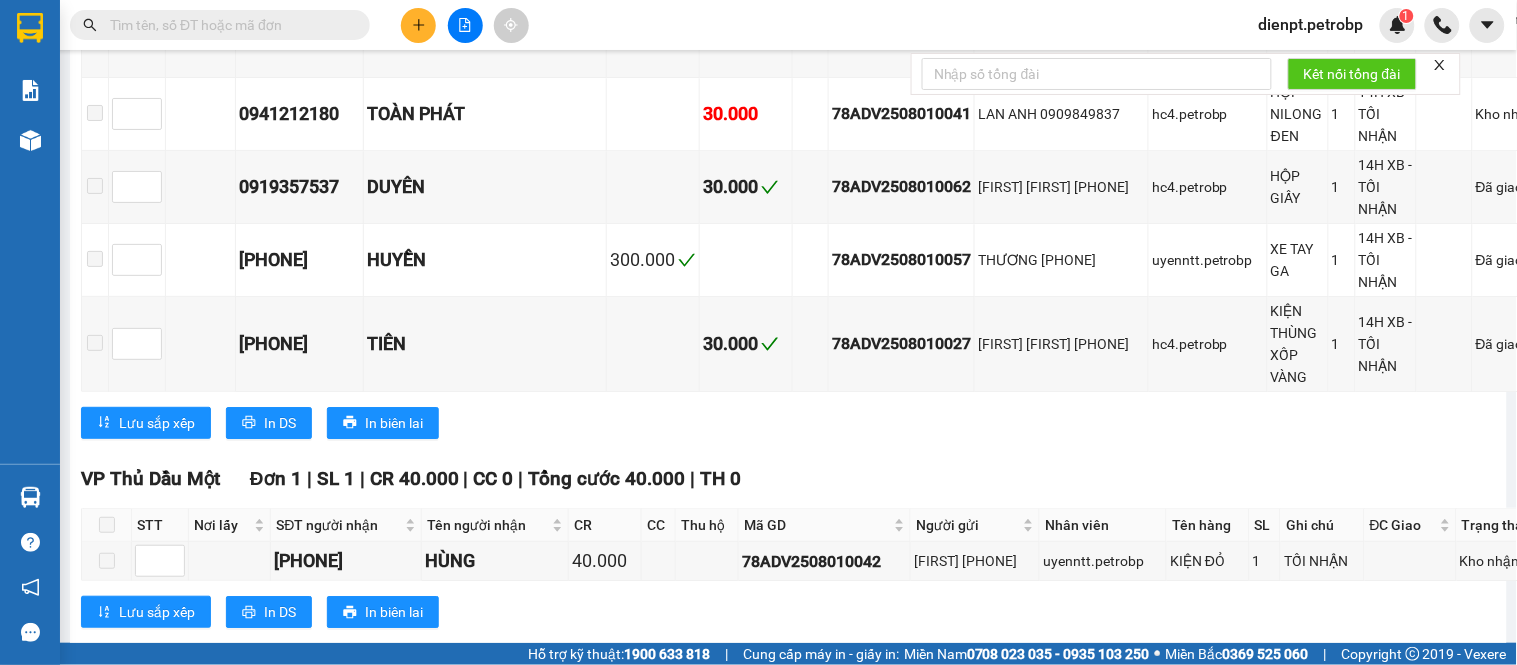 click on "Lưu sắp xếp In DS In biên lai" at bounding box center [823, 423] 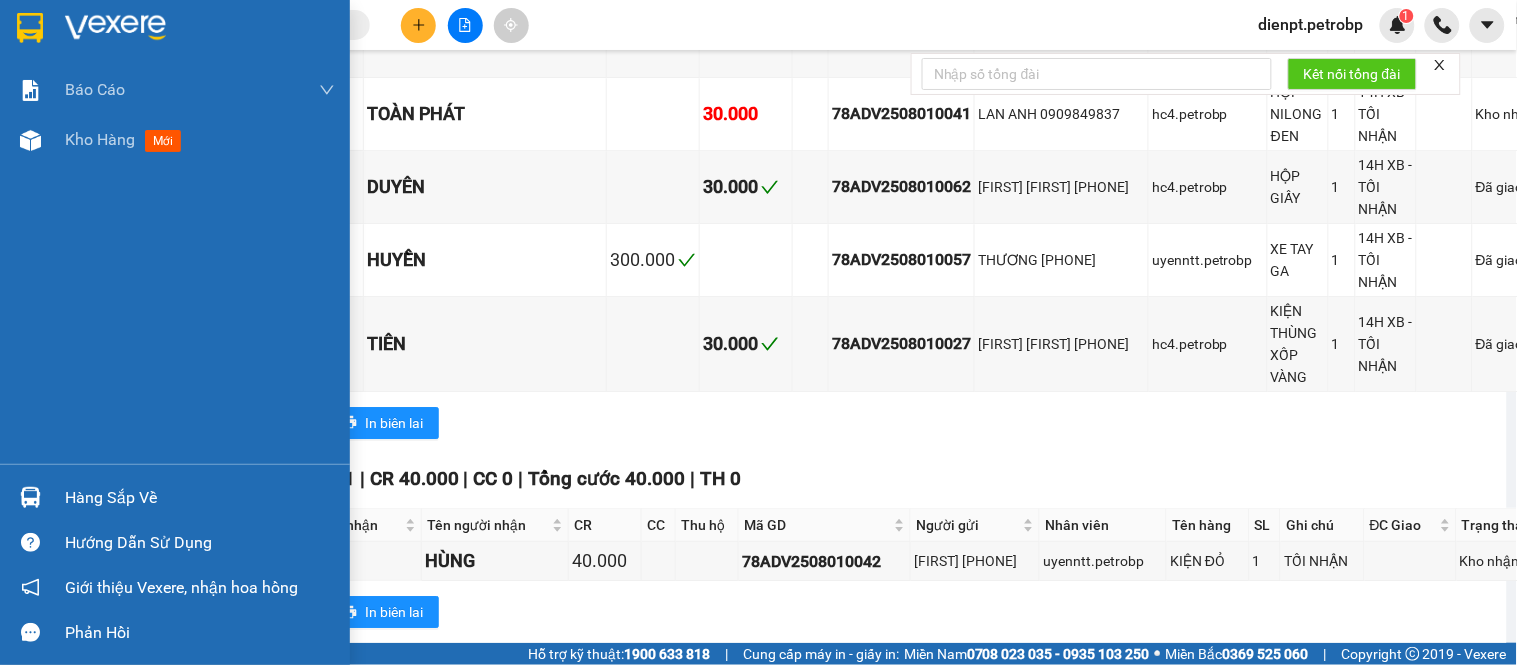 click at bounding box center (30, 497) 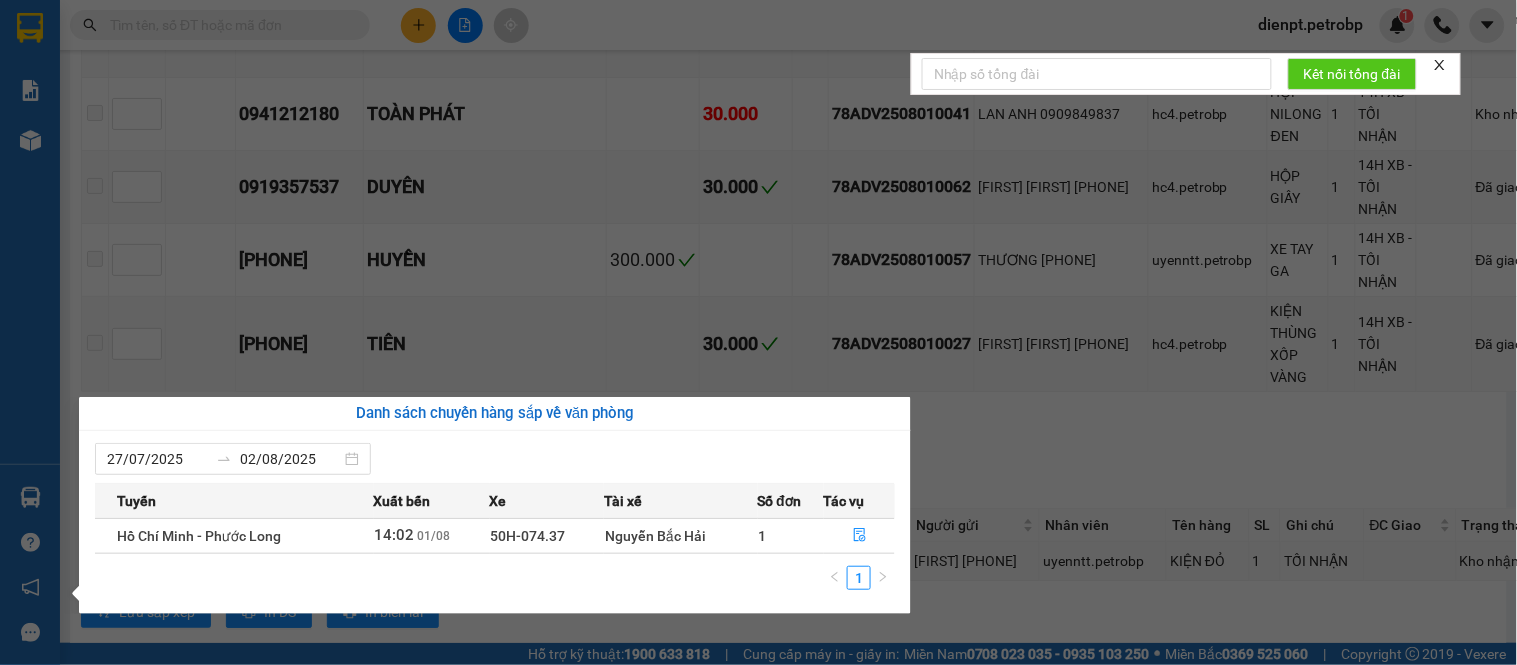 click on "Kết quả tìm kiếm ( 0 ) Bộ lọc No Data dienpt.petrobp 1 Báo cáo BC tiền tận nơi (trưởng trạm) Báo cáo 1 (nv): Số tiền đã thu của văn phòng Báo cáo 1: Số tiền đã thu của văn phòng Báo cáo doanh thu hàng hóa theo tài xế Báo cáo dòng tiền (trưởng trạm) Doanh số tạo đơn theo VP gửi (trưởng trạm) Mẫu 2: Thống kê đơn hàng theo nhân viên Mẫu 3.1: Thống kê đơn hàng văn phòng gửi Mẫu 3.1: Thống kê đơn hàng văn phòng gửi ( các trạm xem ) Mẫu 3.1: Thống kê đơn hàng văn phòng gửi (Xuất ExceL) Mẫu 3: Báo cáo dòng tiền theo văn phòng Vị trí của các món hàng Kho hàng mới Hàng sắp về Hướng dẫn sử dụng Giới thiệu Vexere, nhận hoa hồng Phản hồi Phần mềm hỗ trợ bạn tốt chứ? Hồ Chí Minh - Phước Long [DATE] 14:02 (TC) - 50H-074.37 Làm mới In phơi In đơn chọn Thống kê Lọc CR Lọc CC Xuất Excel Trên xe" at bounding box center (758, 332) 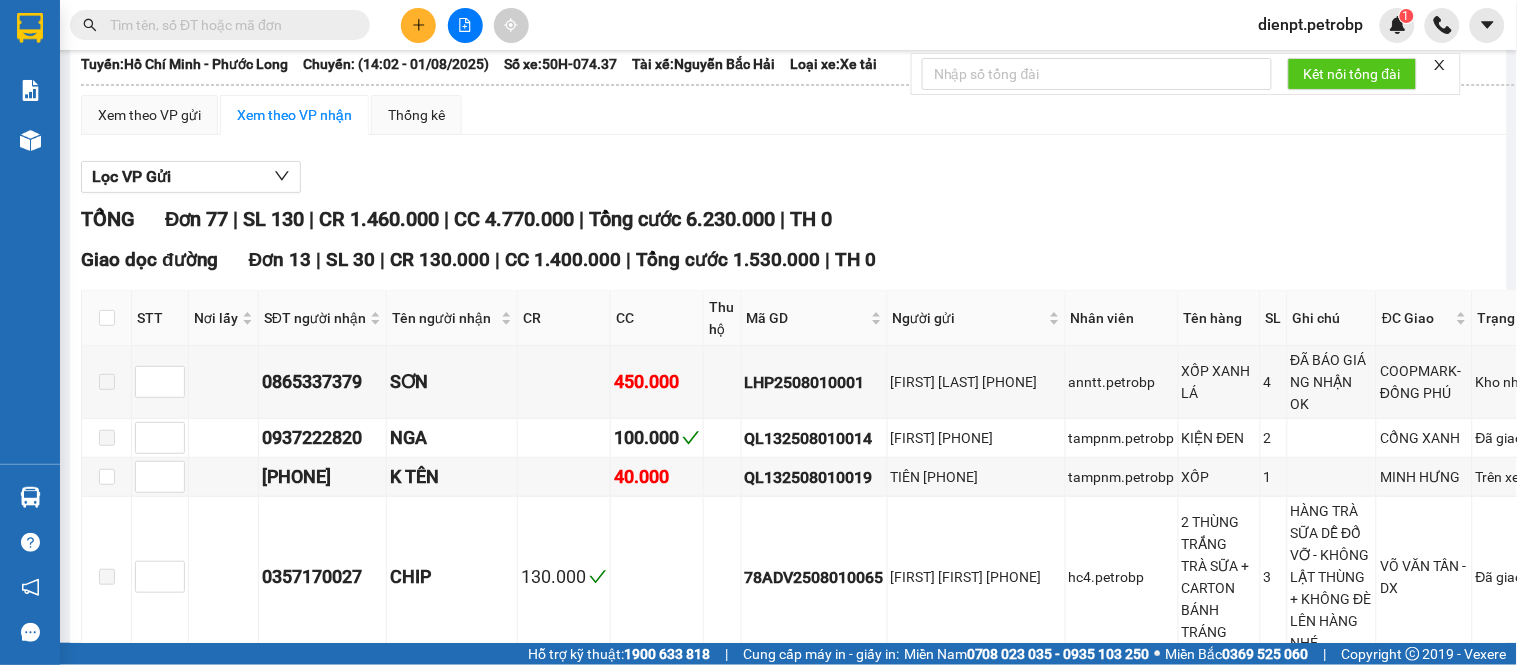 scroll, scrollTop: 0, scrollLeft: 0, axis: both 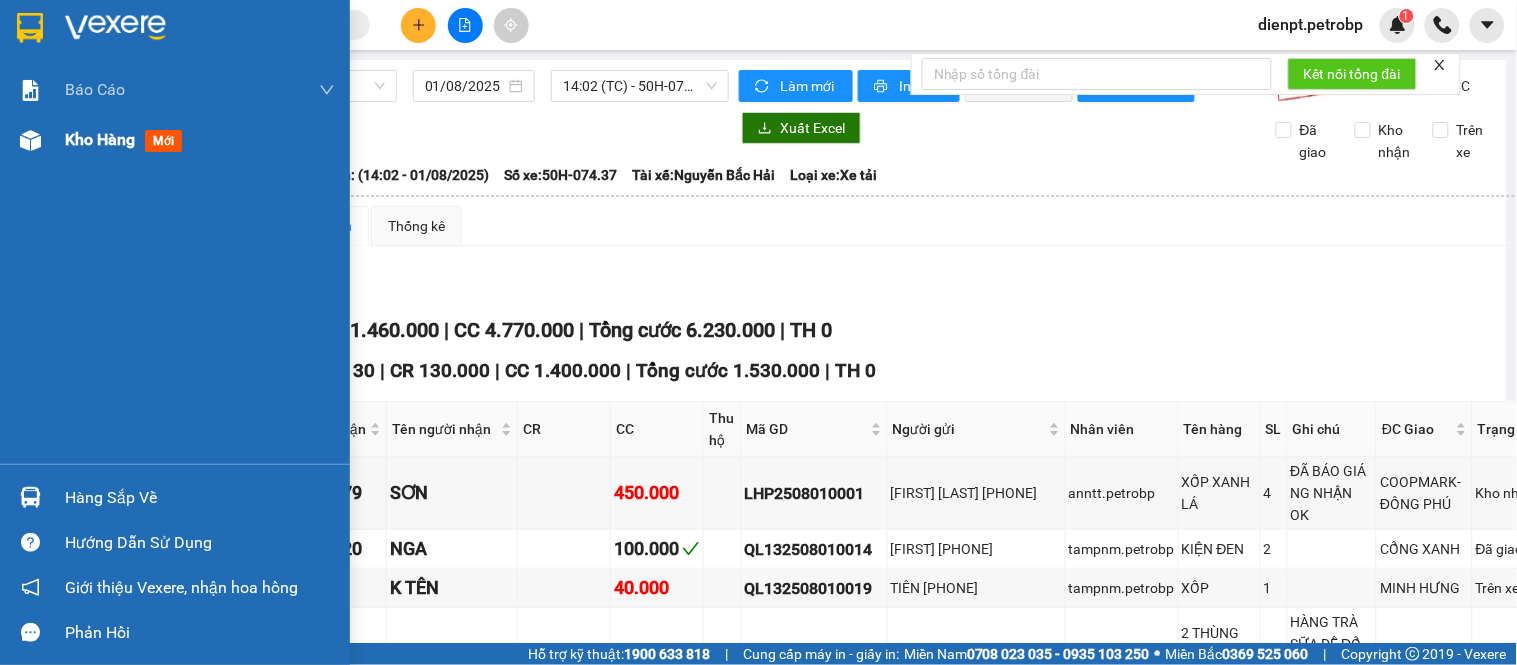 click on "Kho hàng mới" at bounding box center [175, 140] 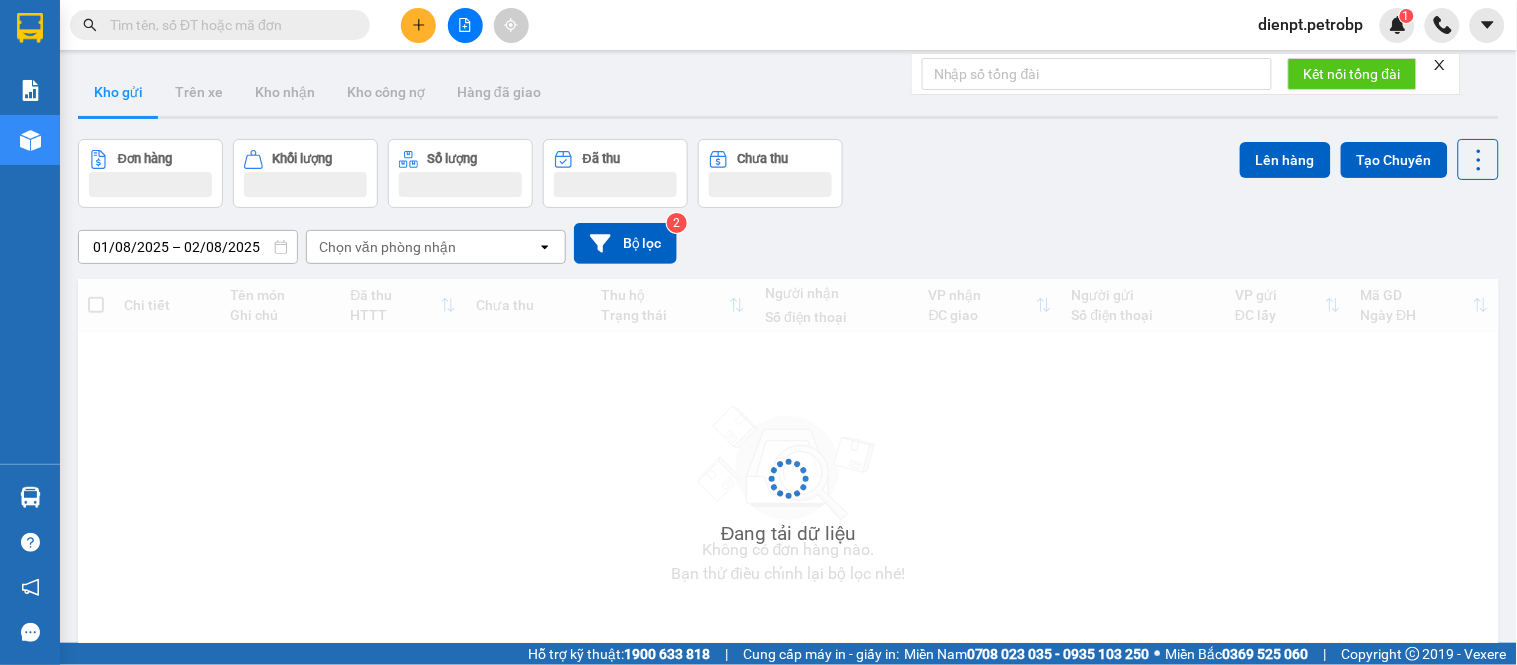 click on "Đơn hàng Khối lượng Số lượng Đã thu Chưa thu Lên hàng Tạo Chuyến" at bounding box center (788, 173) 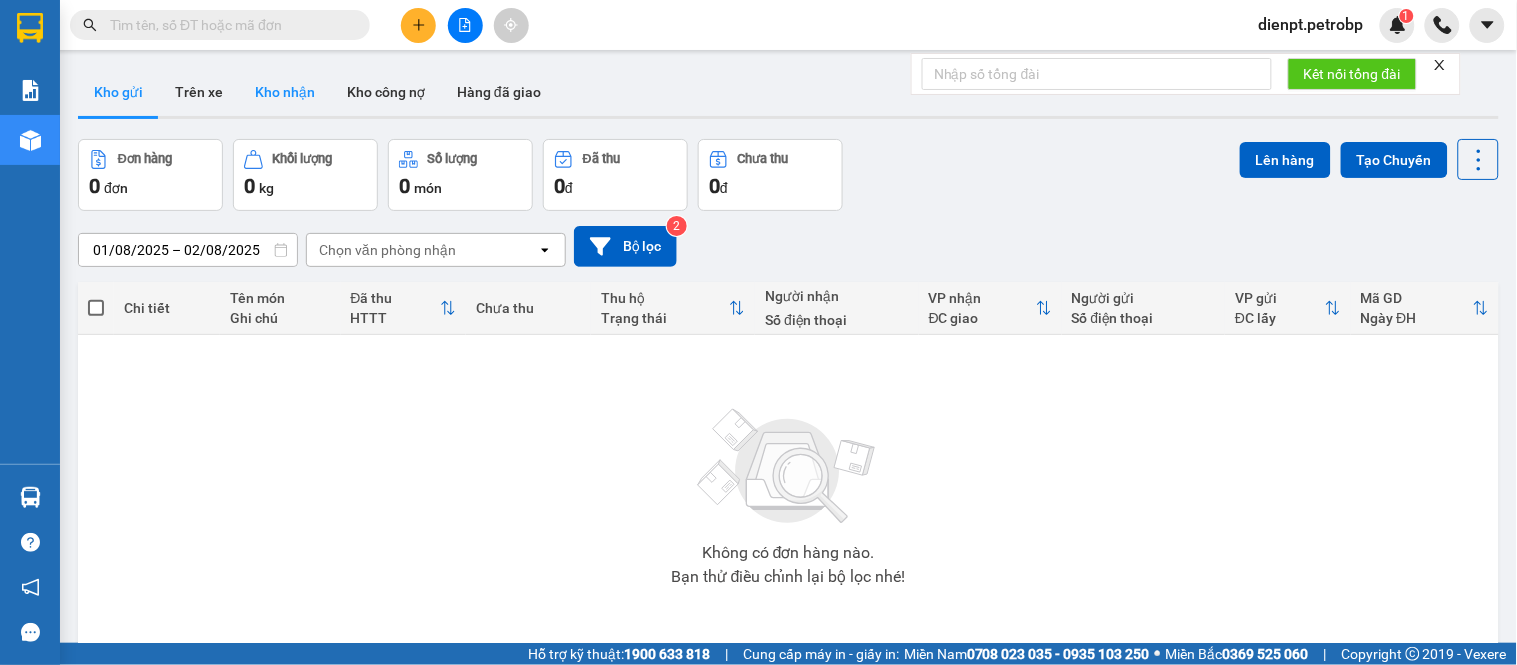 click on "Kho nhận" at bounding box center [285, 92] 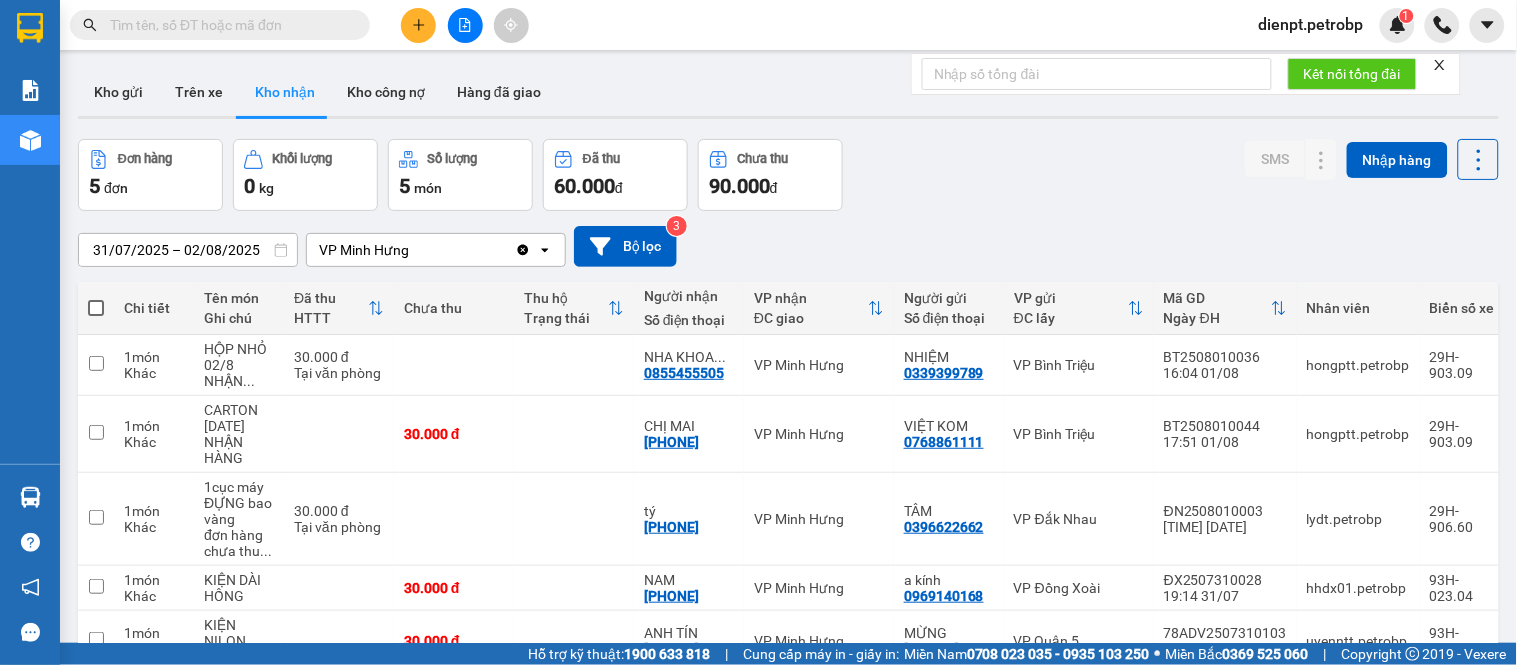 click on "Đơn hàng 5 đơn Khối lượng 0 kg Số lượng 5 món Đã thu 60.000 đ Chưa thu 90.000 đ SMS Nhập hàng" at bounding box center [788, 175] 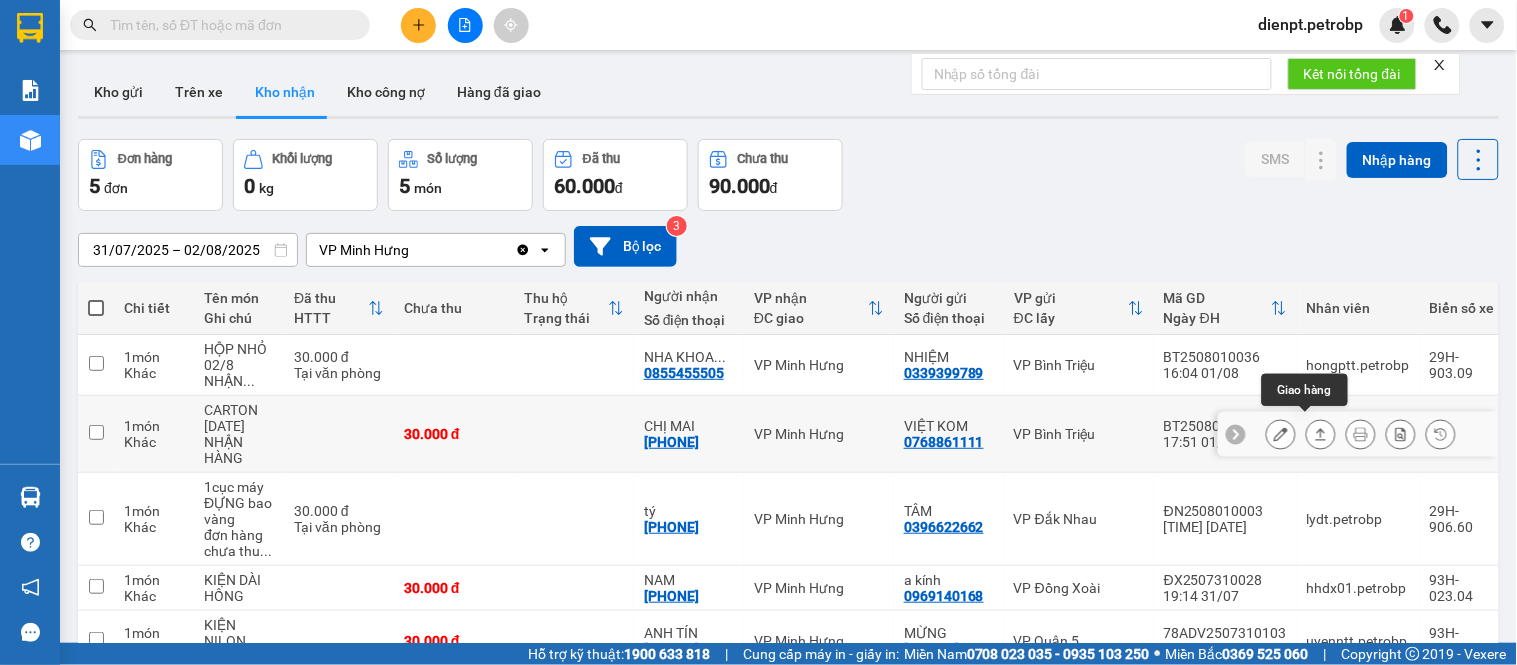 click 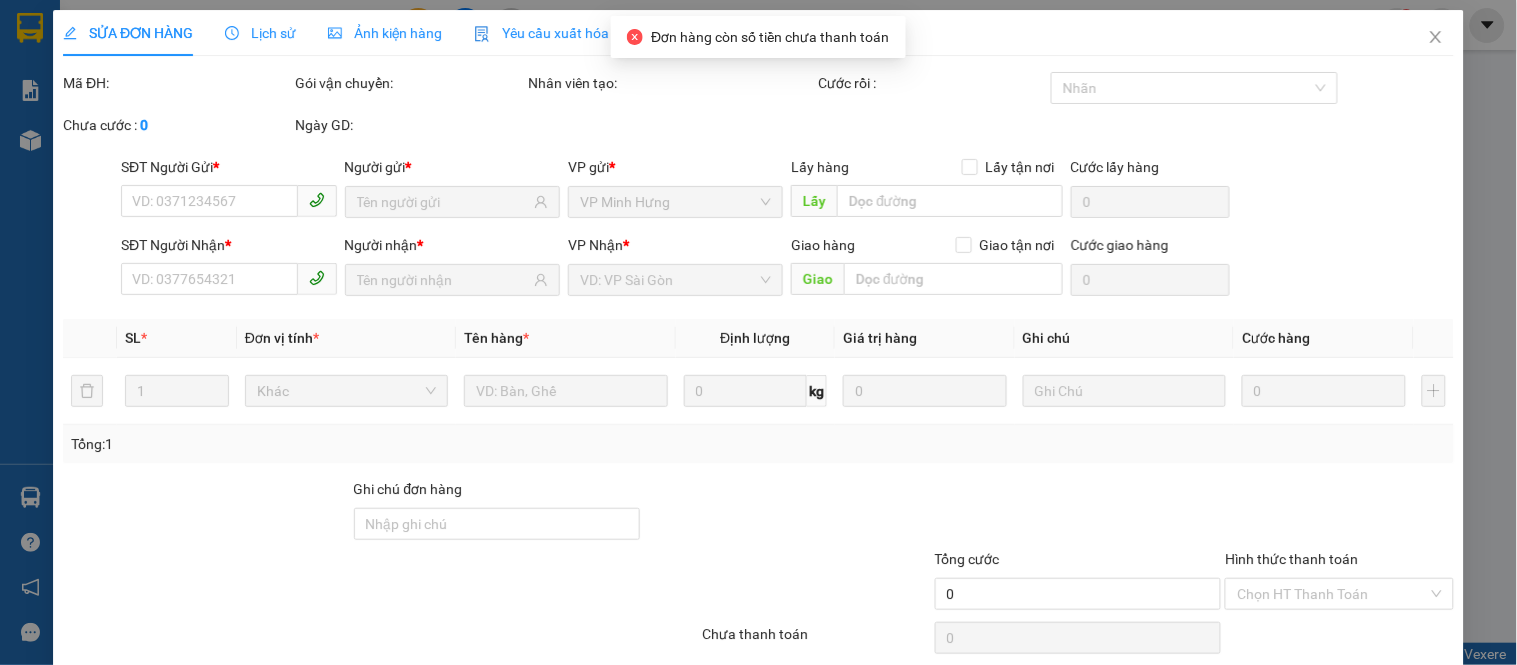 type on "0768861111" 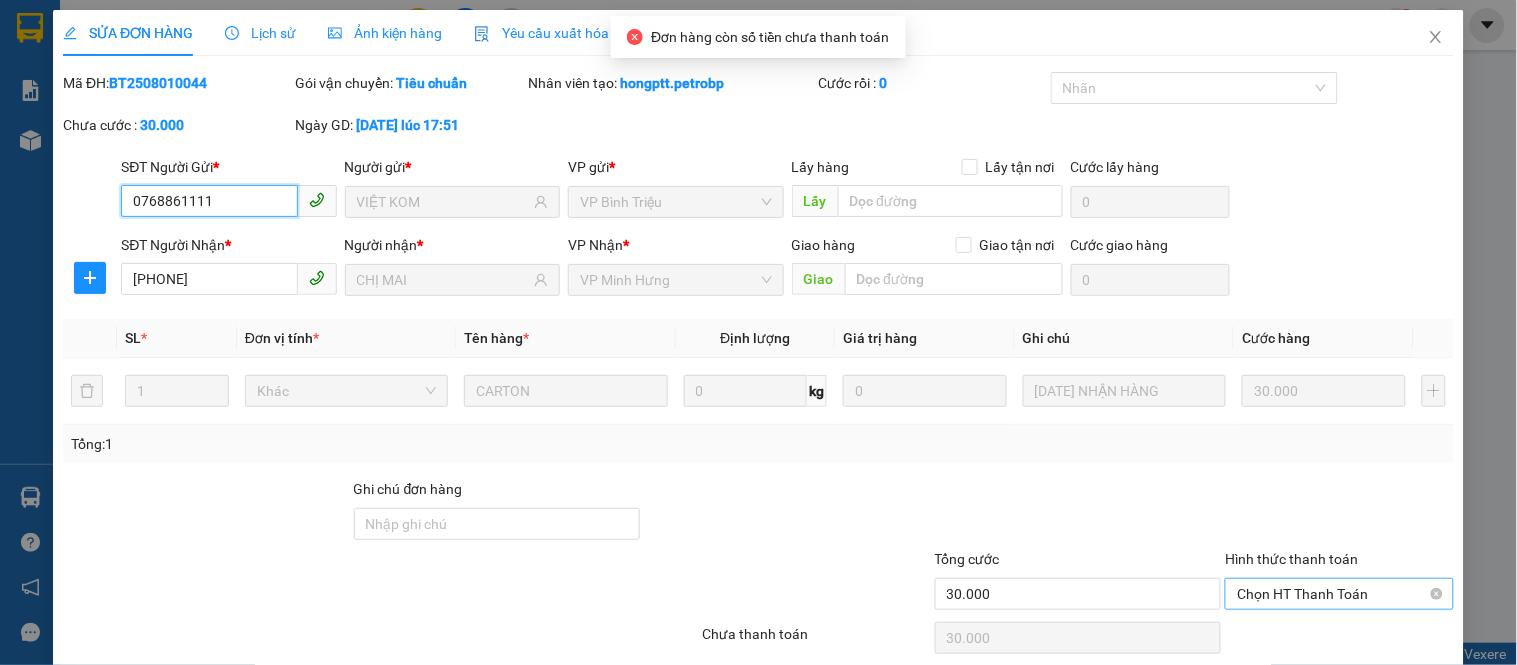 click on "Chọn HT Thanh Toán" at bounding box center [1339, 594] 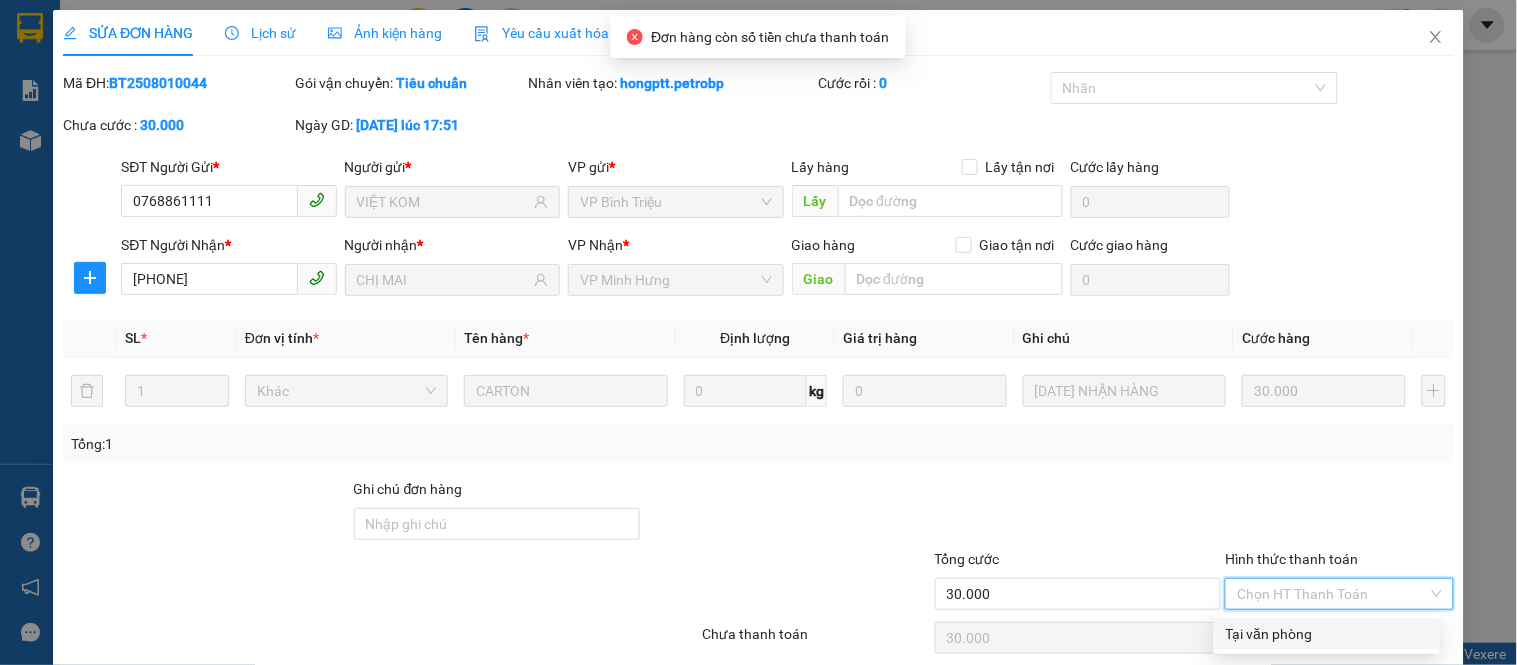 click on "Tại văn phòng" at bounding box center [1327, 634] 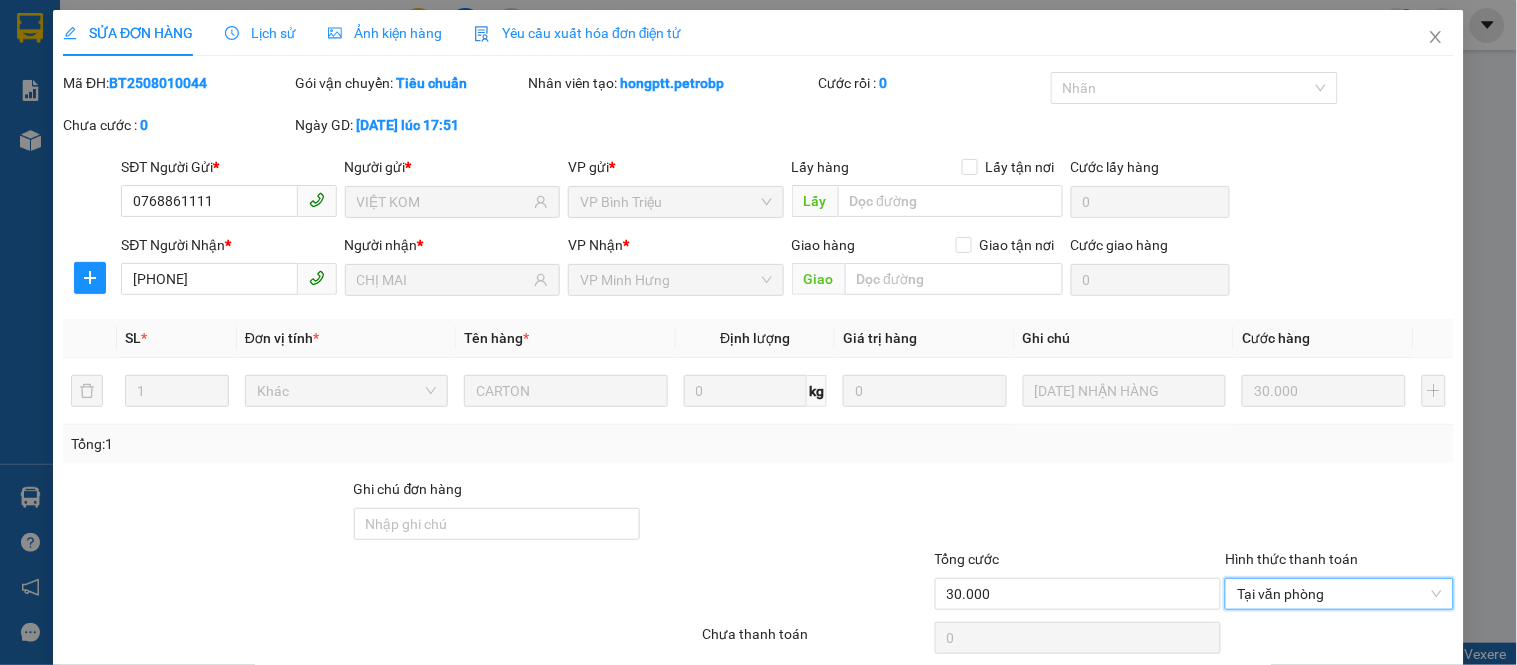 scroll, scrollTop: 78, scrollLeft: 0, axis: vertical 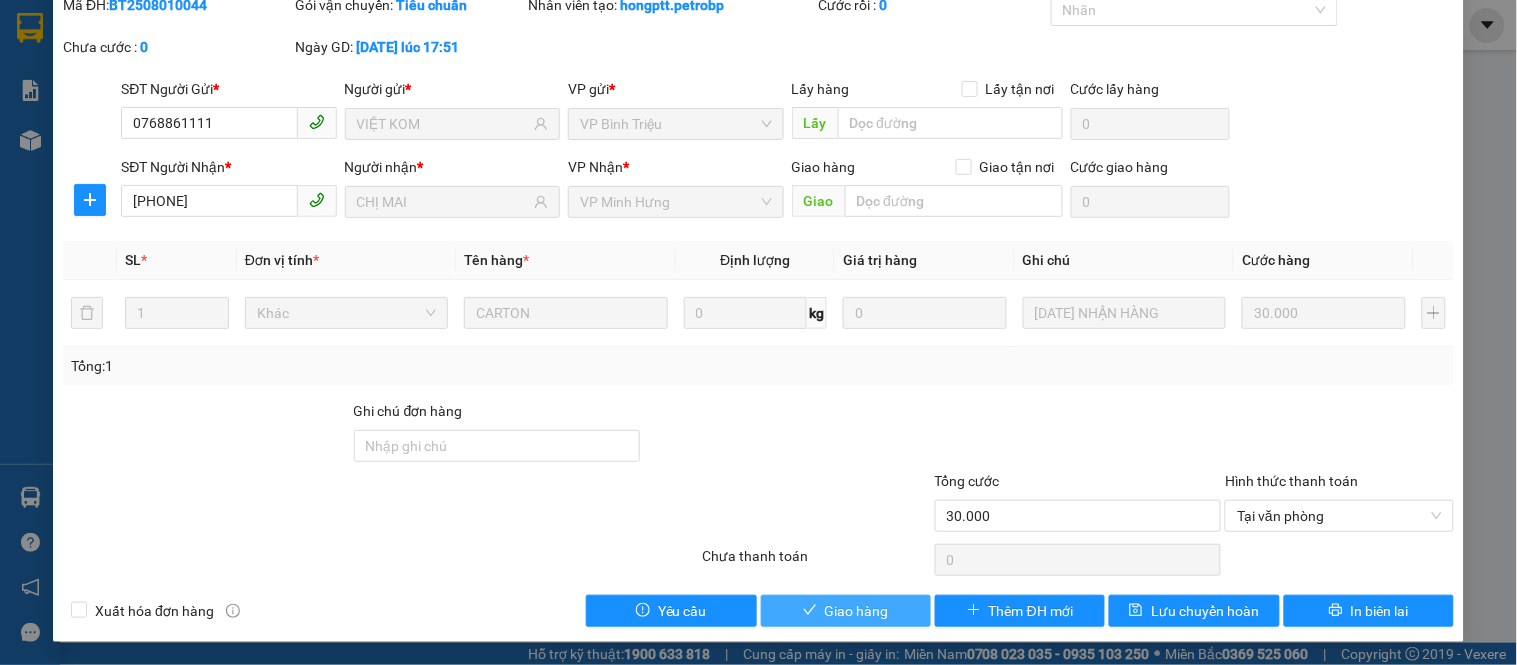 click on "Giao hàng" at bounding box center (857, 611) 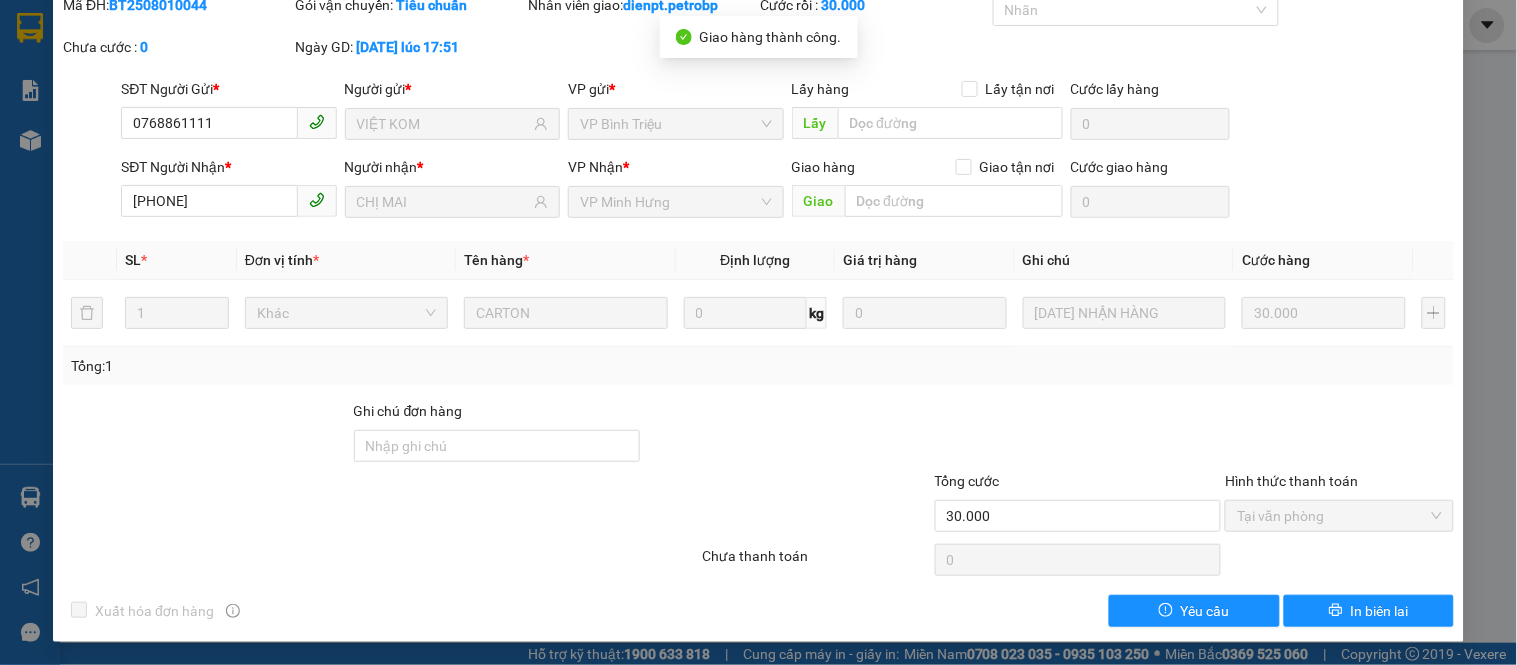 scroll, scrollTop: 0, scrollLeft: 0, axis: both 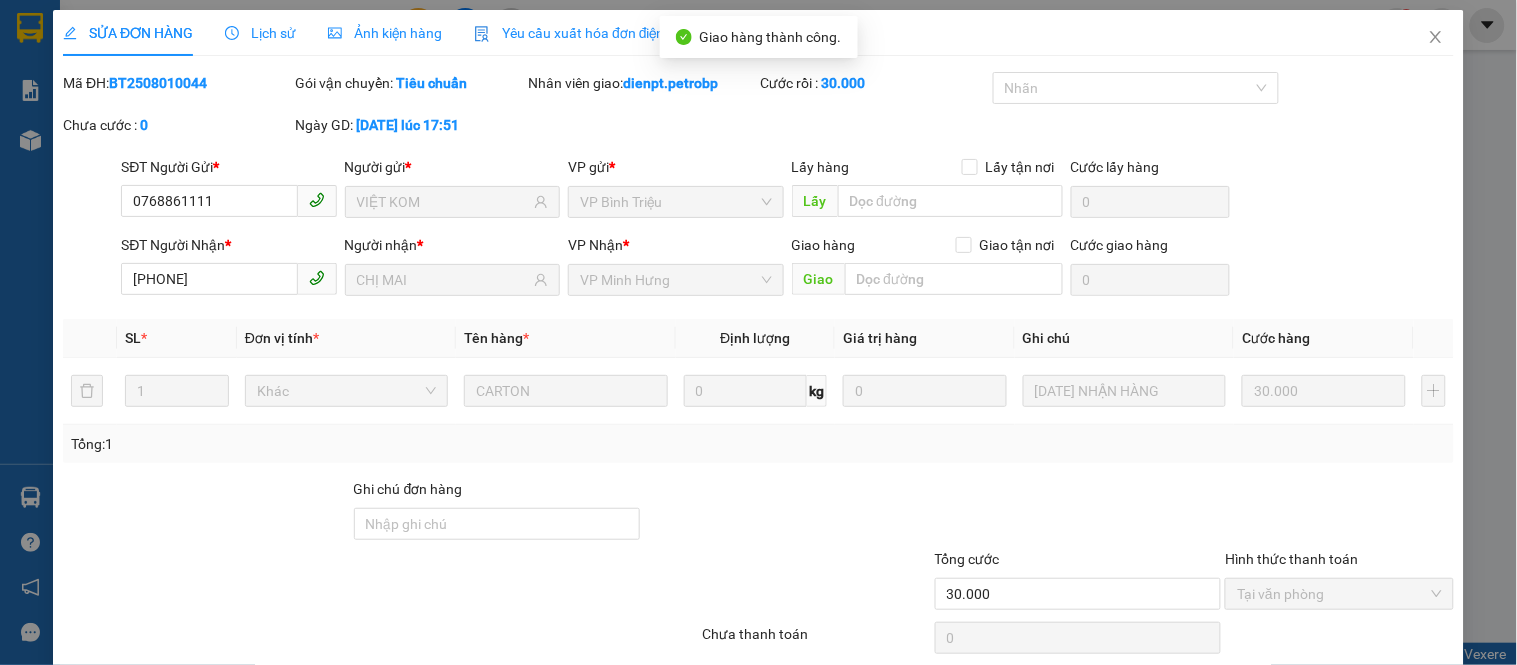 click on "BT2508010044" at bounding box center (158, 83) 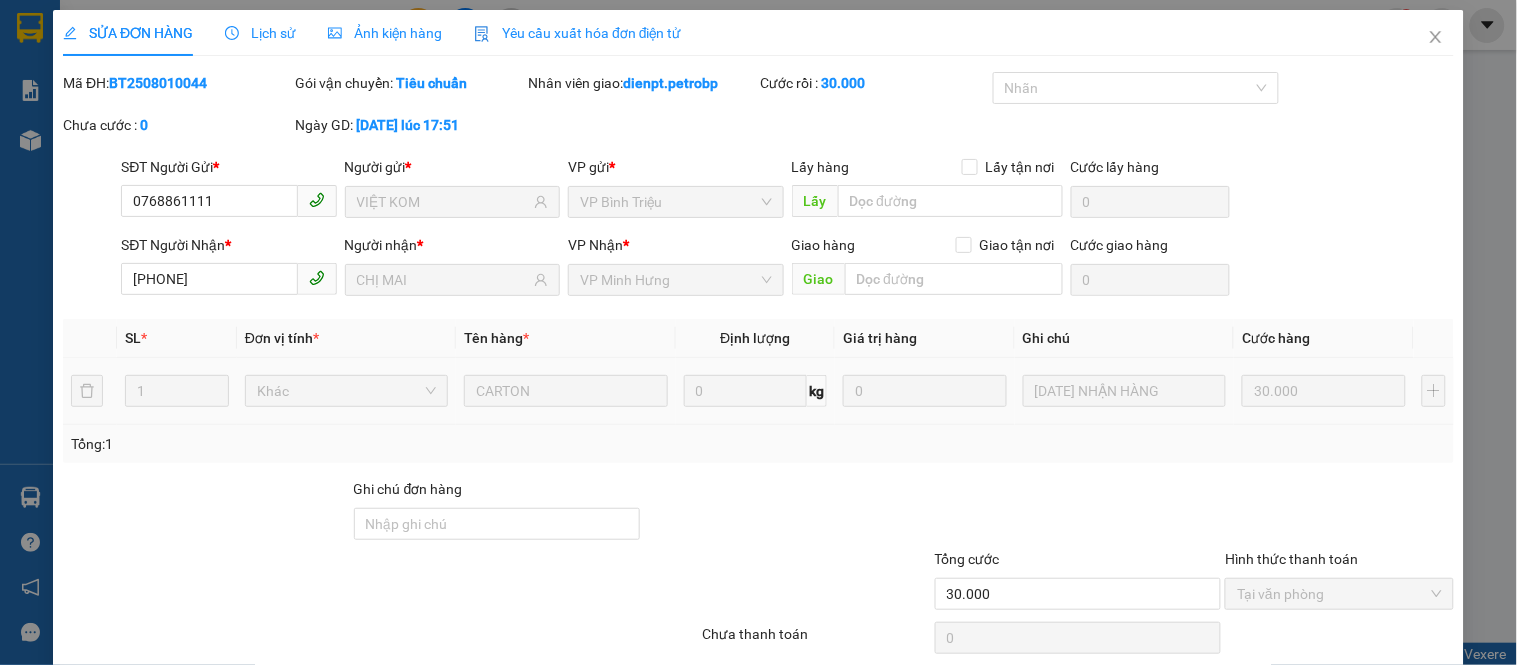 copy on "BT2508010044" 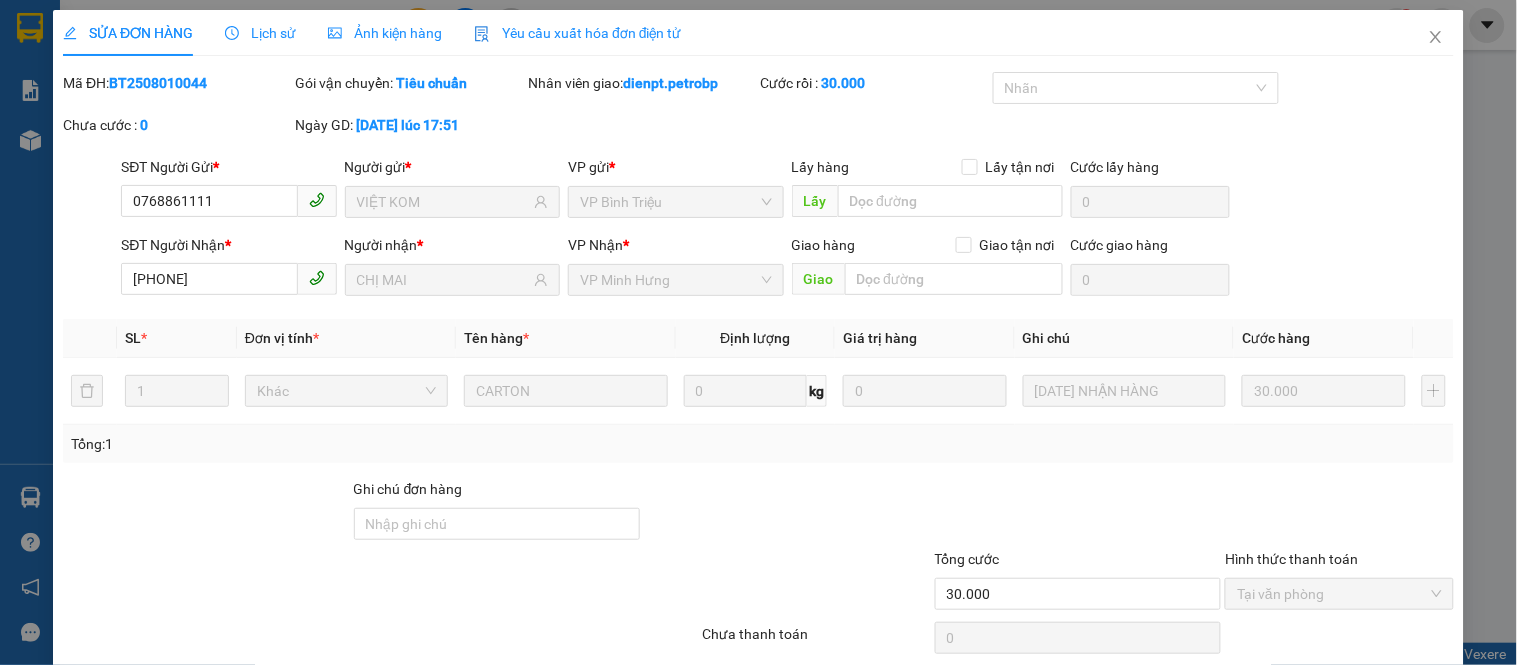 click on "Mã ĐH: BT2508010044 Gói vận chuyển: Tiêu chuẩn Nhân viên giao: dienpt.petrobp Cước rồi : 30.000 Nhãn Chưa cước : 0 Ngày GD: [DATE] lúc 17:51" at bounding box center [758, 114] 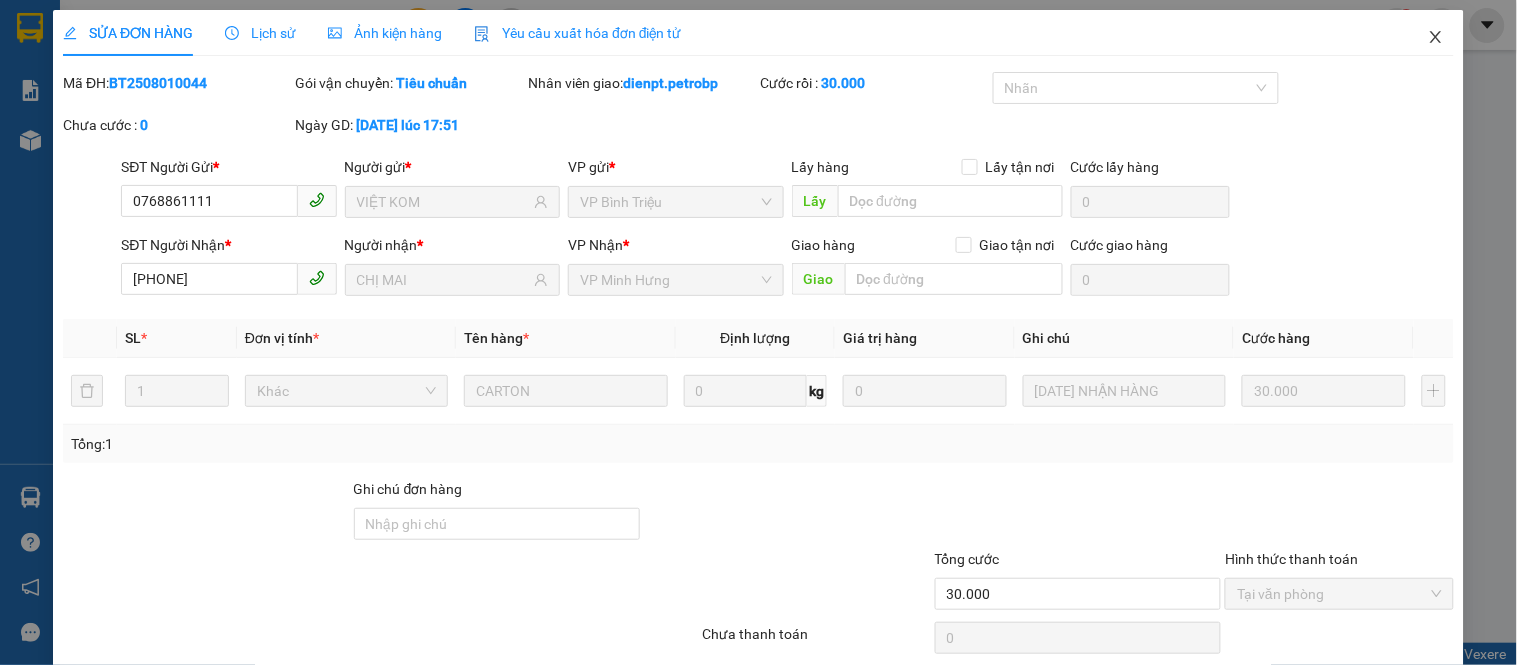 click 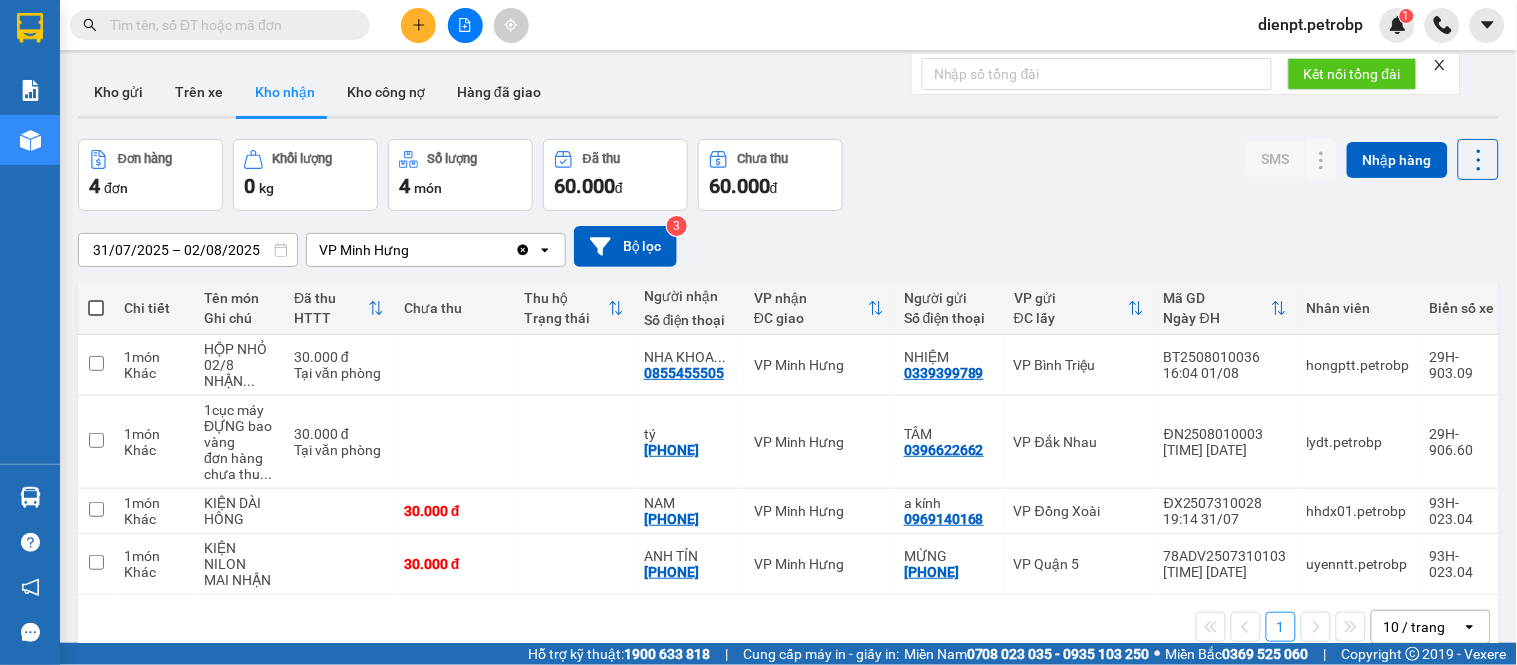 click on "[DATE] – [DATE] Press the down arrow key to interact with the calendar and select a date. Press the escape button to close the calendar. Selected date range is from [DATE] to [DATE]. VP Minh Hưng Clear value open Bộ lọc 3" at bounding box center (788, 246) 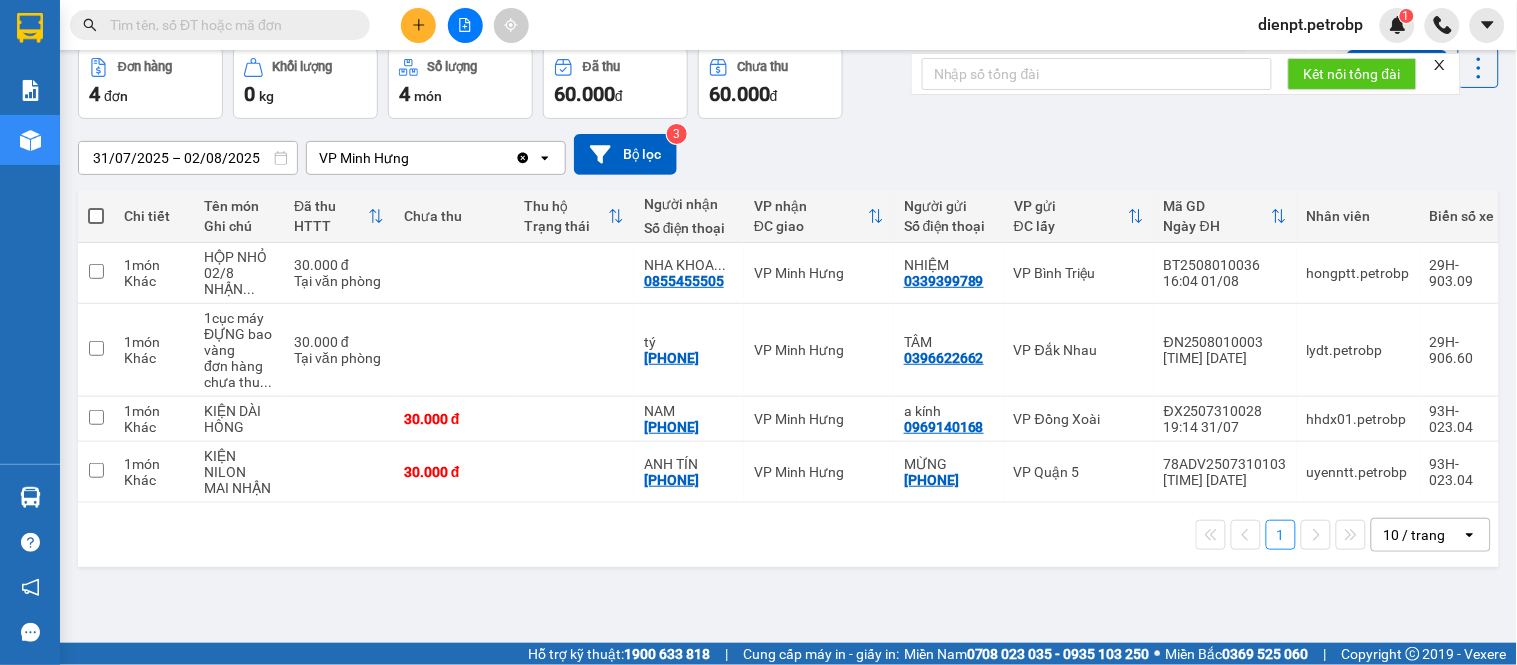 scroll, scrollTop: 0, scrollLeft: 0, axis: both 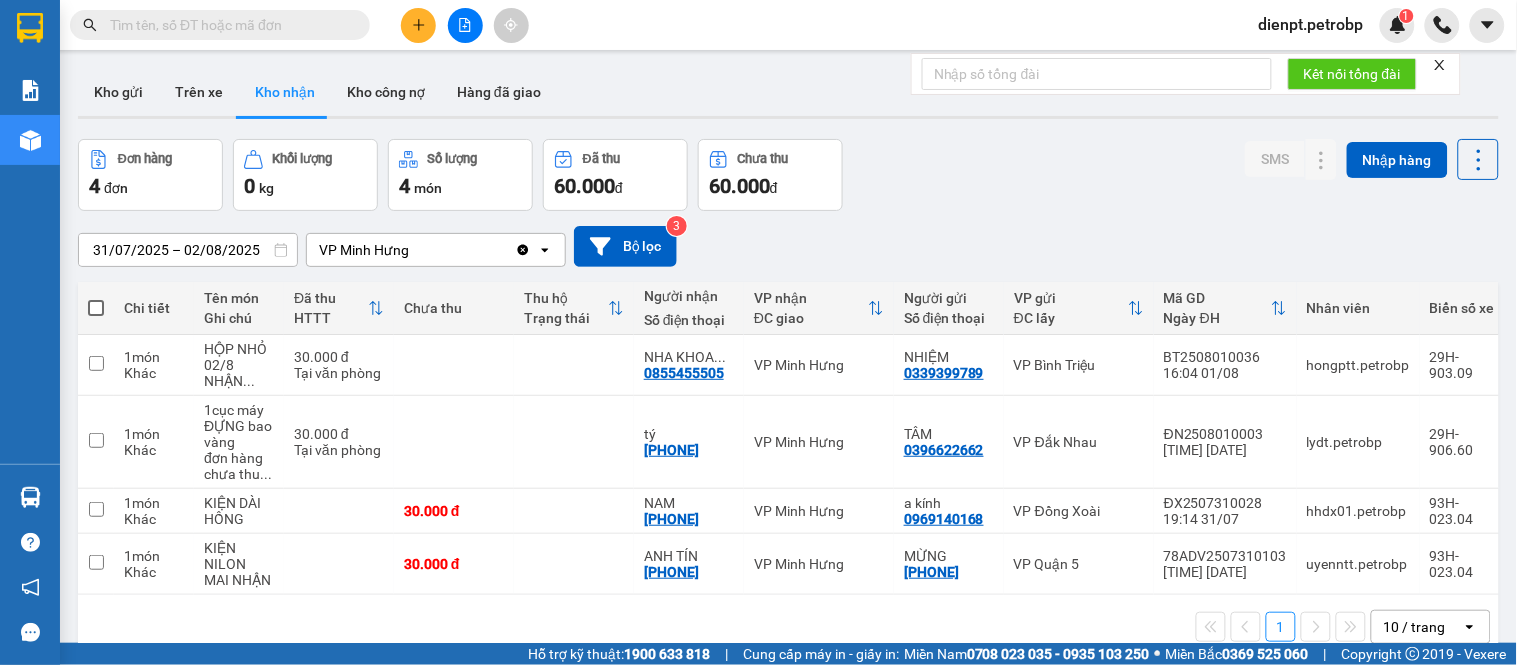 click 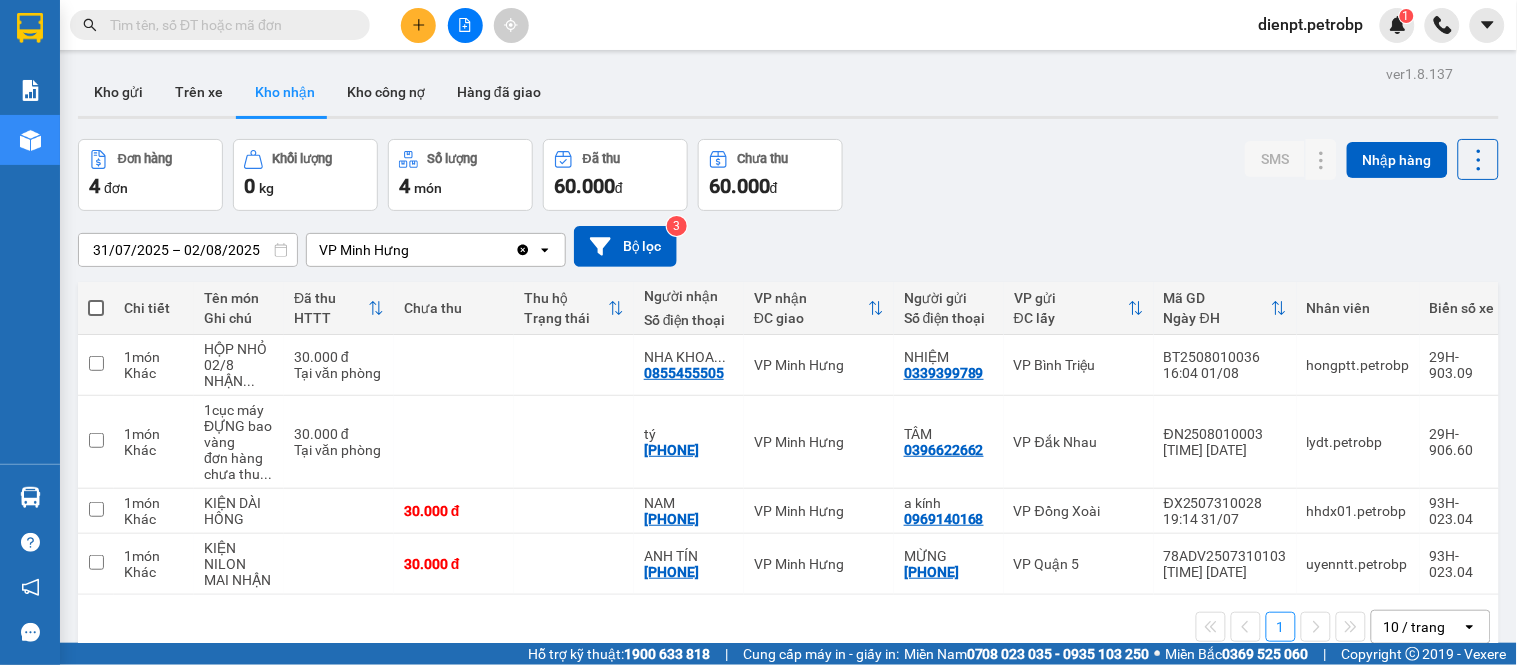 click on "[DATE] – [DATE] Press the down arrow key to interact with the calendar and select a date. Press the escape button to close the calendar. Selected date range is from [DATE] to [DATE]. VP Minh Hưng Clear value open Bộ lọc 3" at bounding box center [788, 246] 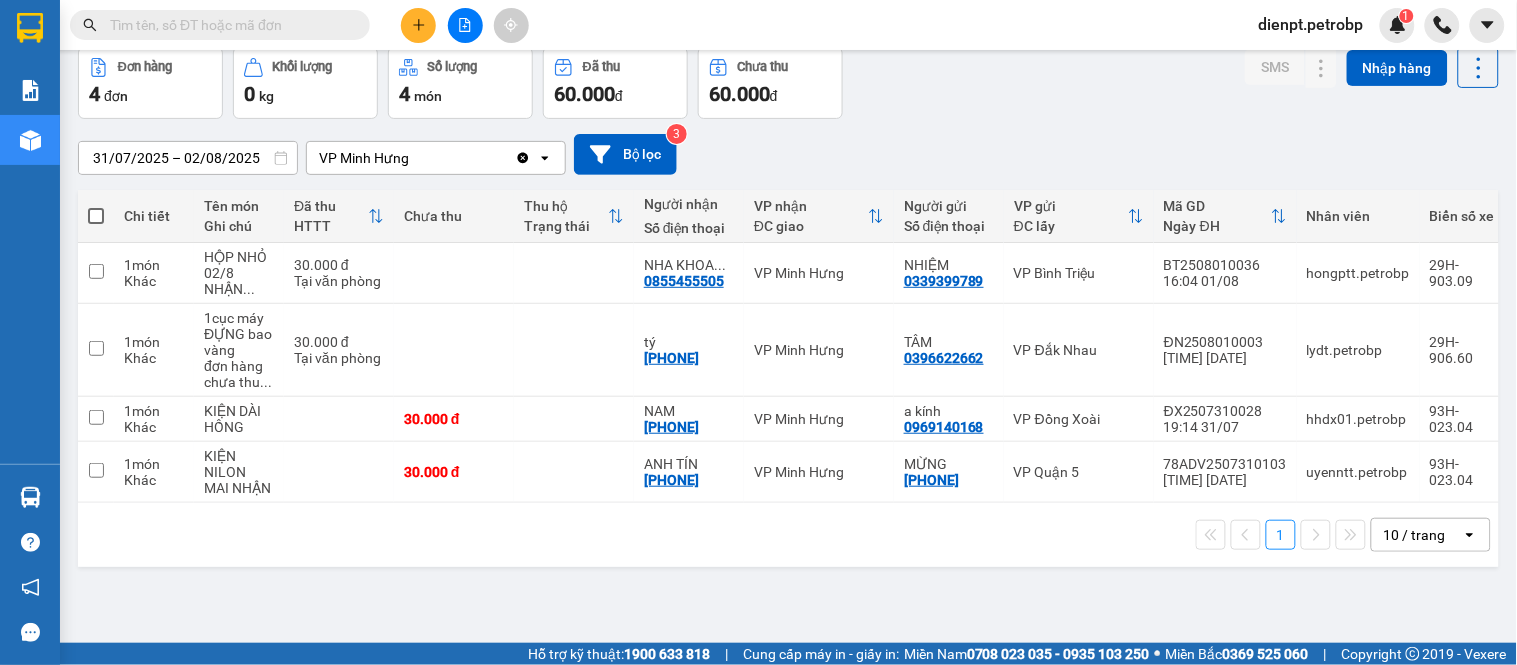 scroll, scrollTop: 0, scrollLeft: 0, axis: both 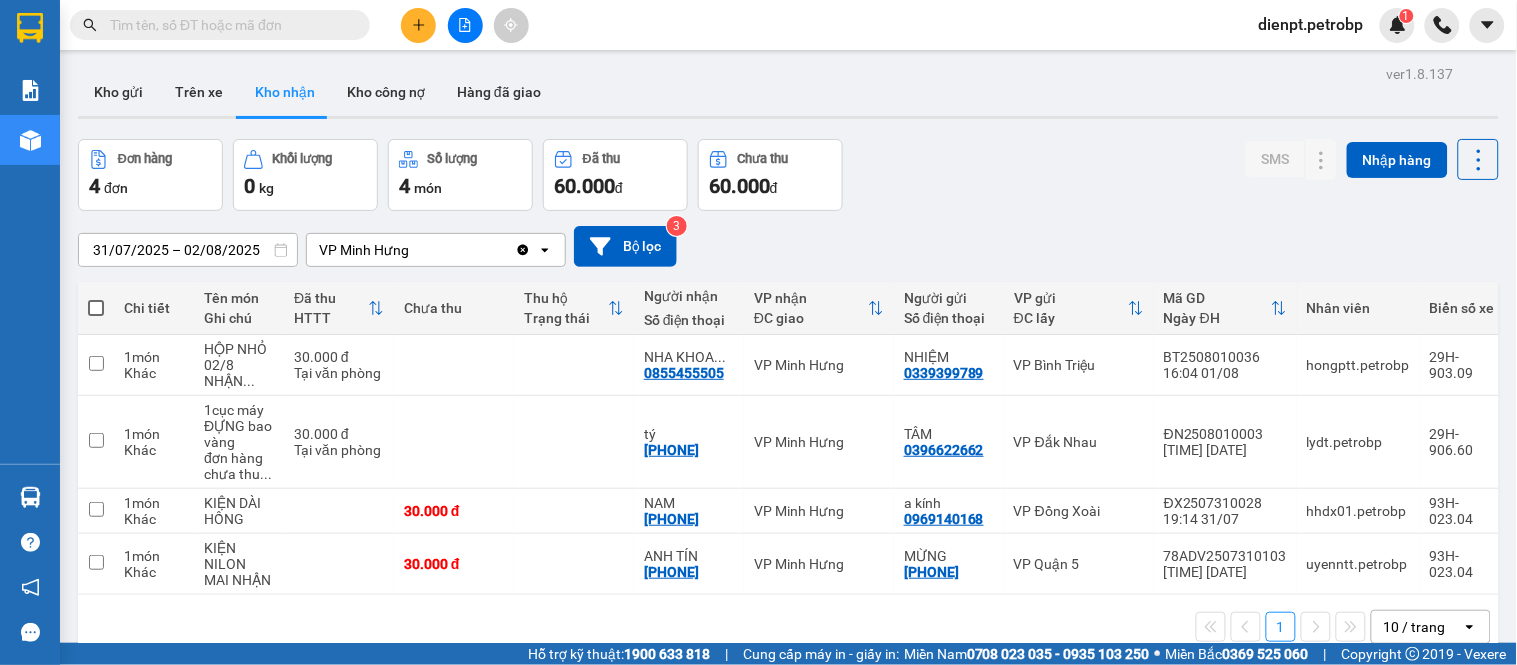click on "[DATE] – [DATE] Press the down arrow key to interact with the calendar and select a date. Press the escape button to close the calendar. Selected date range is from [DATE] to [DATE]. VP Minh Hưng Clear value open Bộ lọc 3" at bounding box center [788, 246] 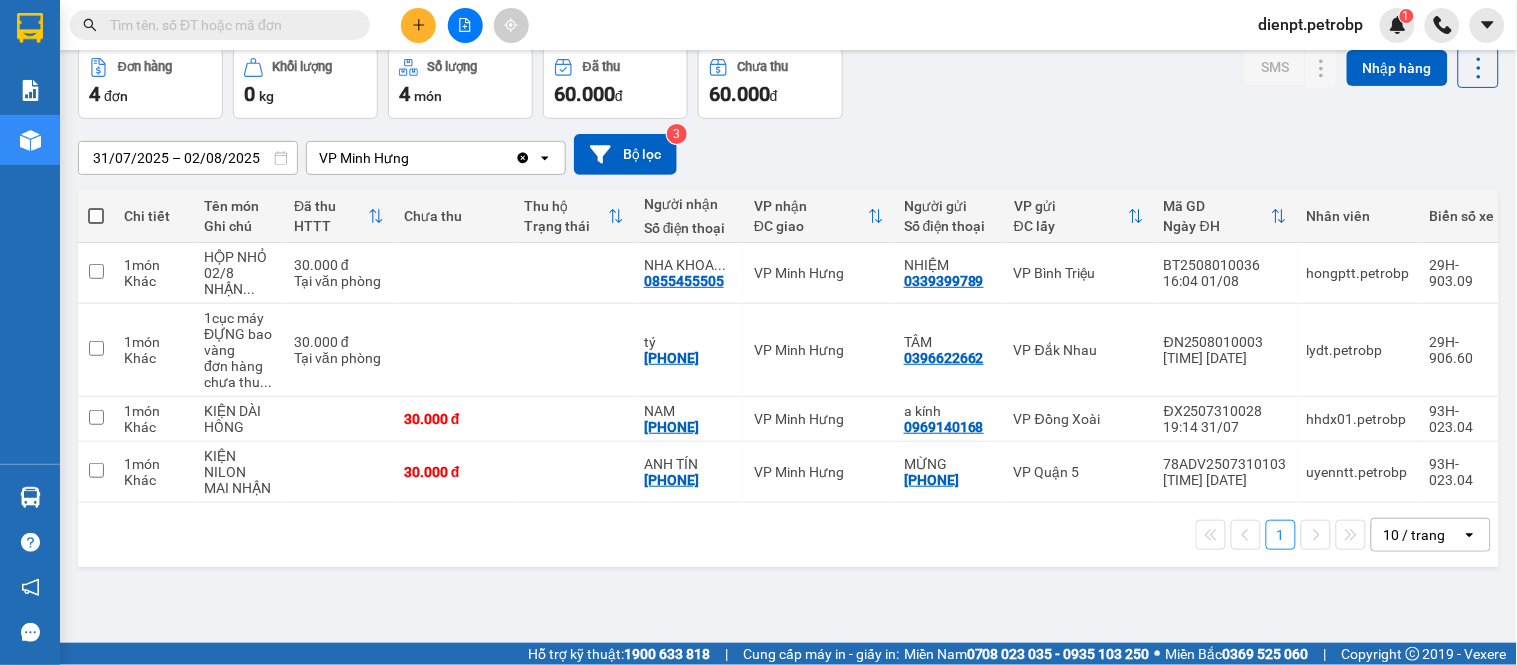 scroll, scrollTop: 0, scrollLeft: 0, axis: both 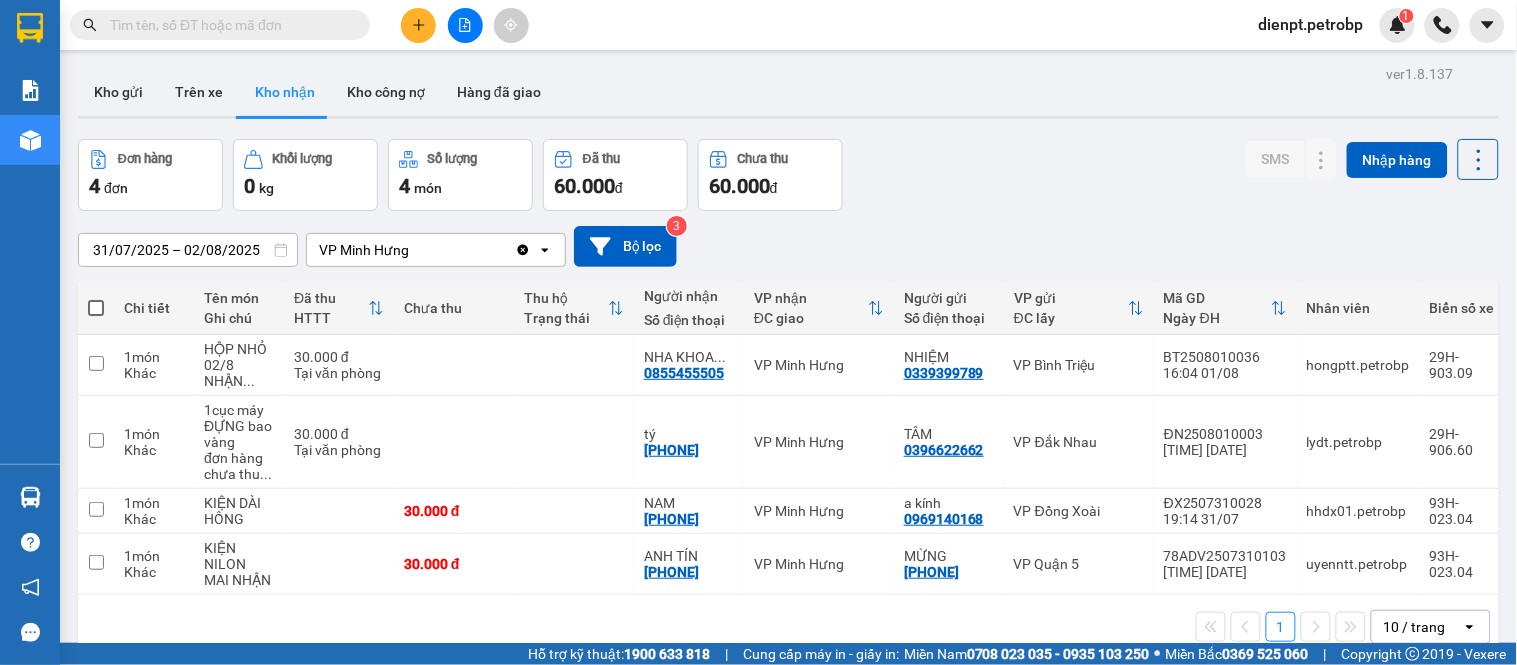 click on "[DATE] – [DATE] Press the down arrow key to interact with the calendar and select a date. Press the escape button to close the calendar. Selected date range is from [DATE] to [DATE]. VP Minh Hưng Clear value open Bộ lọc 3" at bounding box center (788, 246) 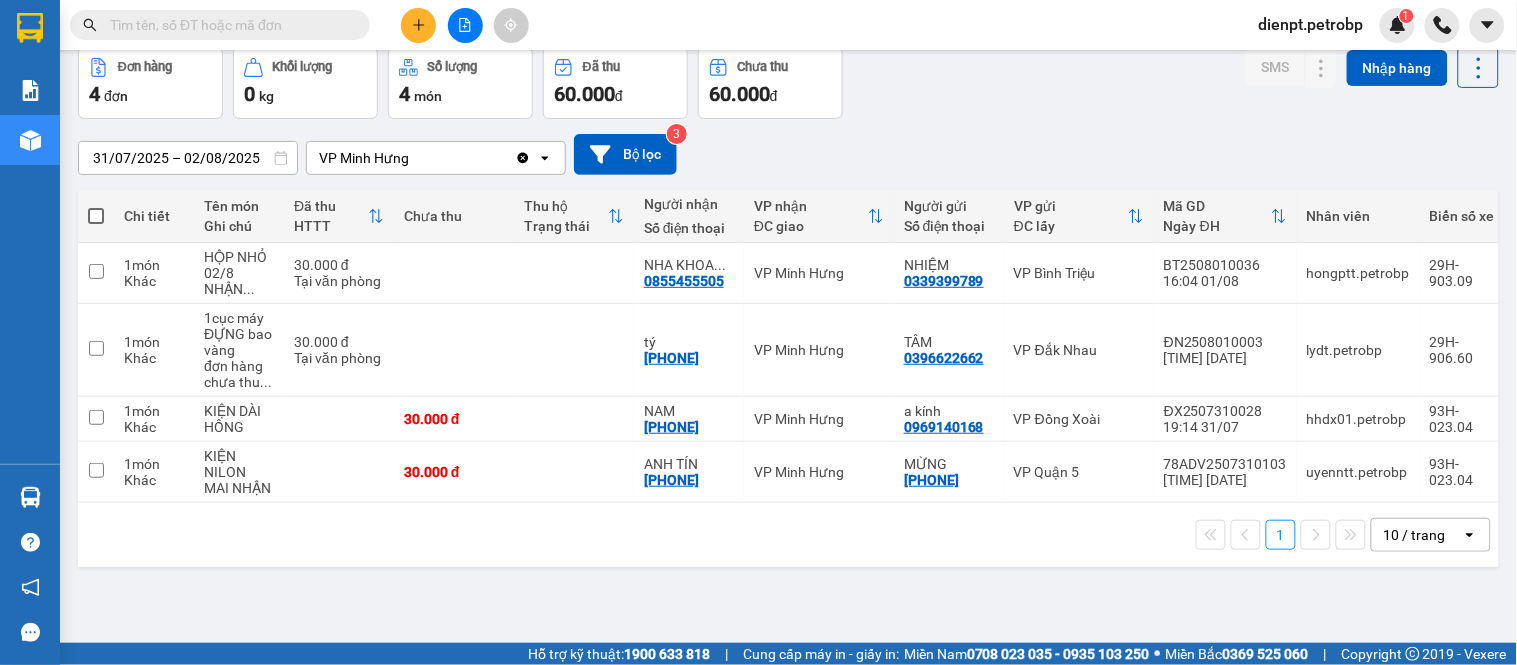 scroll, scrollTop: 0, scrollLeft: 0, axis: both 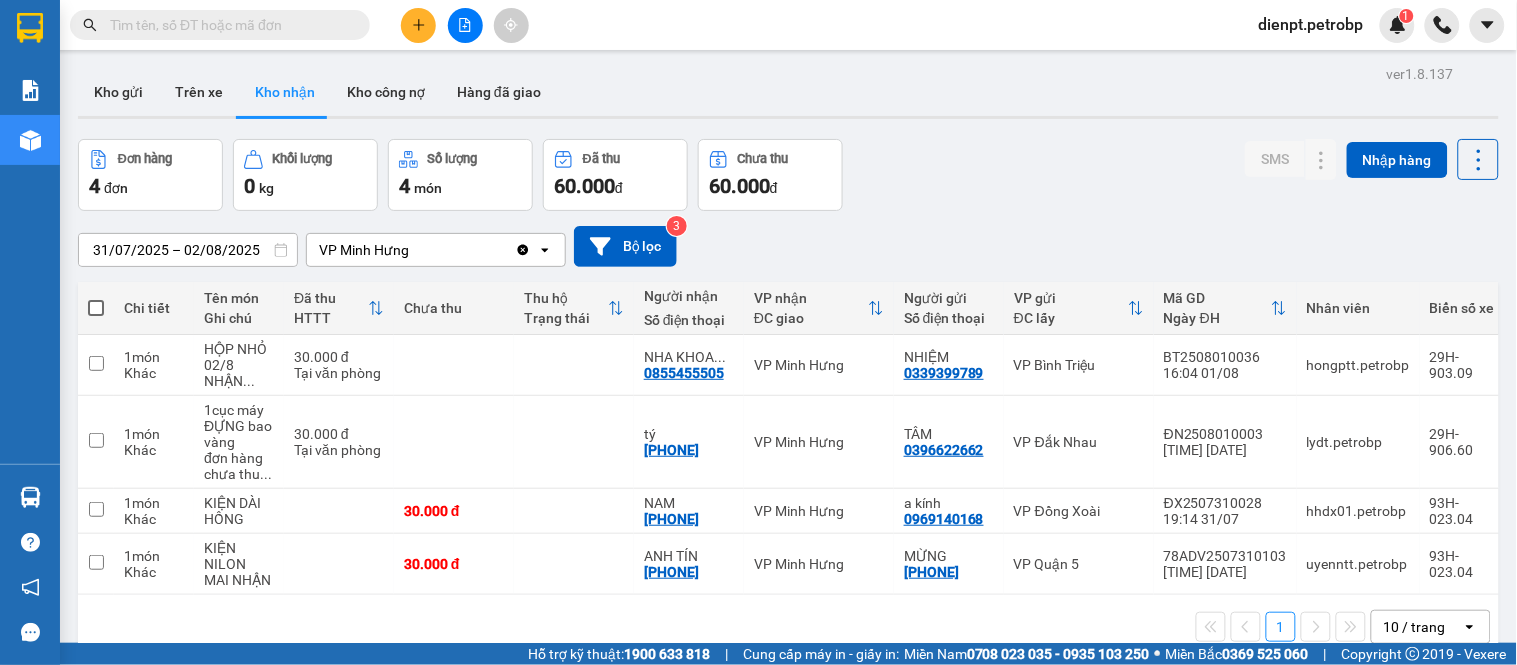 click on "[DATE] – [DATE] Press the down arrow key to interact with the calendar and select a date. Press the escape button to close the calendar. Selected date range is from [DATE] to [DATE]. VP Minh Hưng Clear value open Bộ lọc 3" at bounding box center [788, 246] 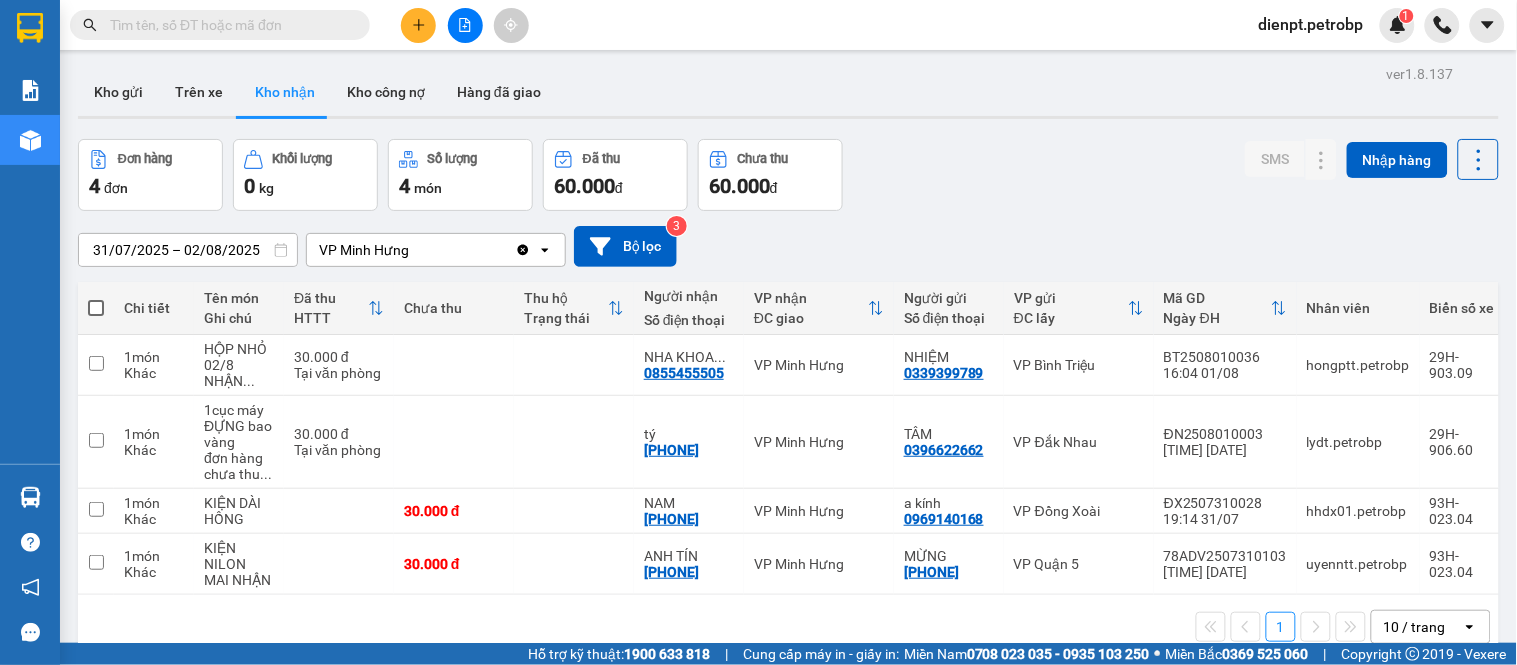 drag, startPoint x: 1387, startPoint y: 234, endPoint x: 1366, endPoint y: 190, distance: 48.754486 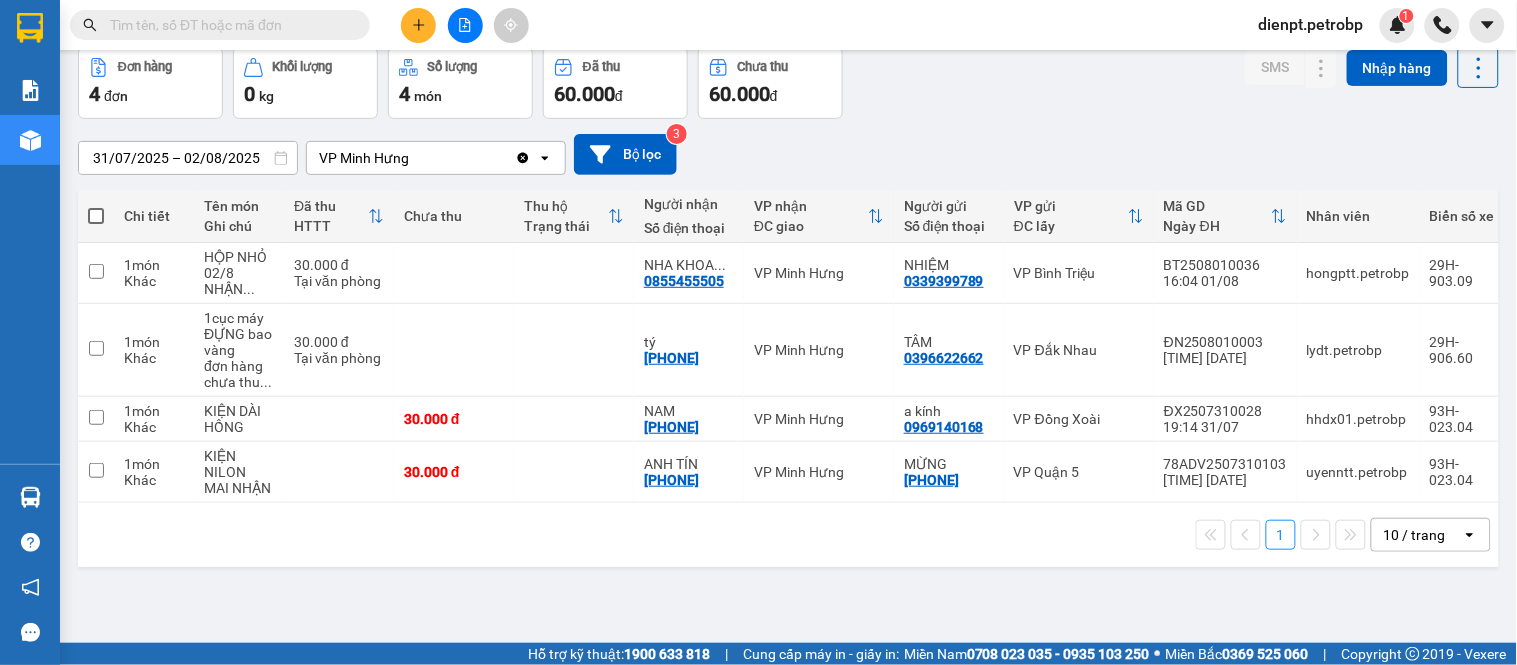 click on "[DATE] – [DATE] Press the down arrow key to interact with the calendar and select a date. Press the escape button to close the calendar. Selected date range is from [DATE] to [DATE]. VP Minh Hưng Clear value open Bộ lọc 3" at bounding box center (788, 154) 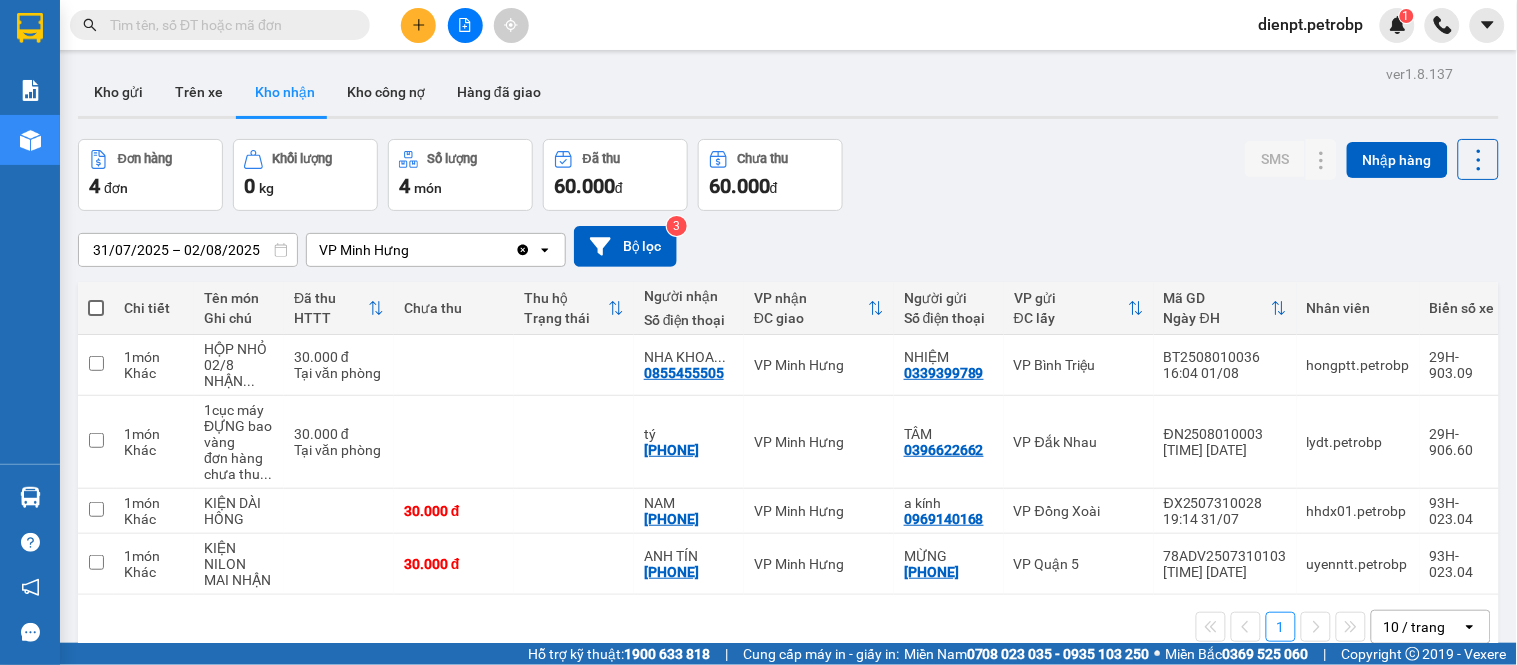 click on "[DATE] – [DATE] Press the down arrow key to interact with the calendar and select a date. Press the escape button to close the calendar. Selected date range is from [DATE] to [DATE]. VP Minh Hưng Clear value open Bộ lọc 3" at bounding box center (788, 246) 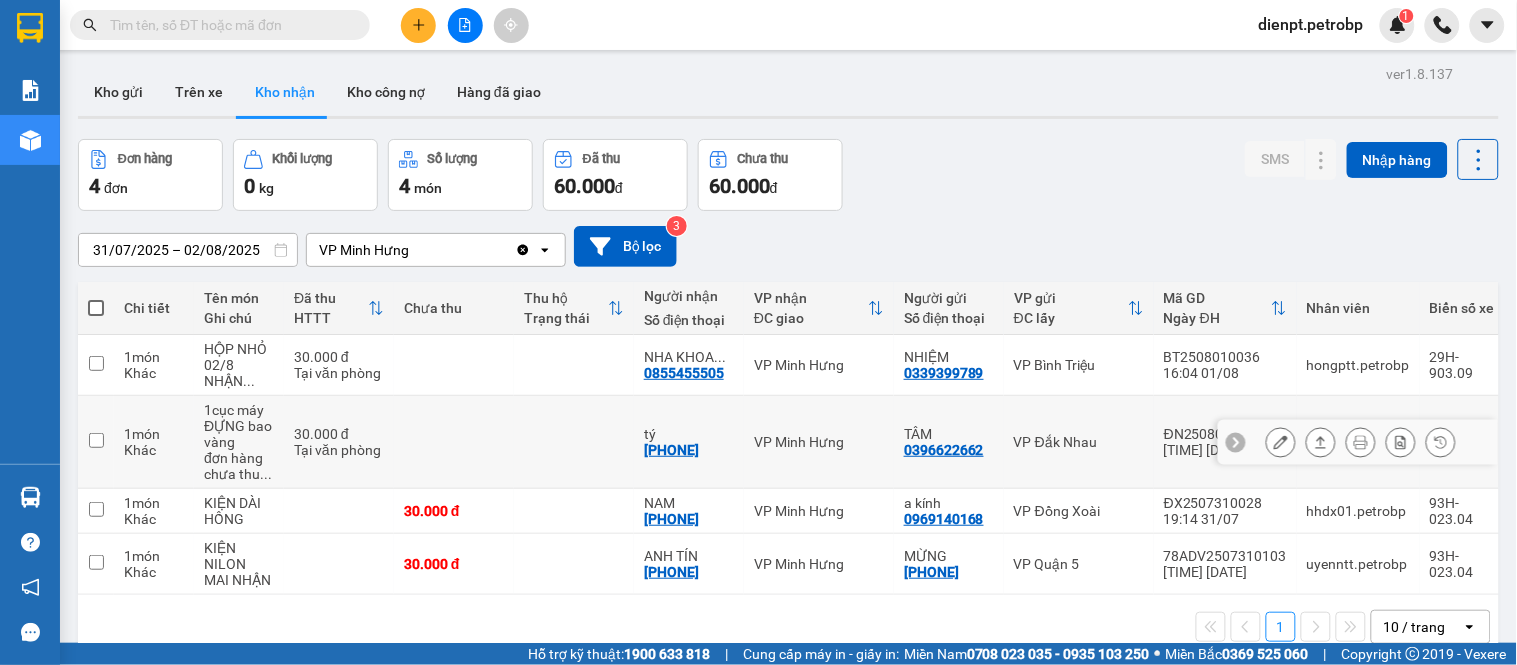 scroll, scrollTop: 92, scrollLeft: 0, axis: vertical 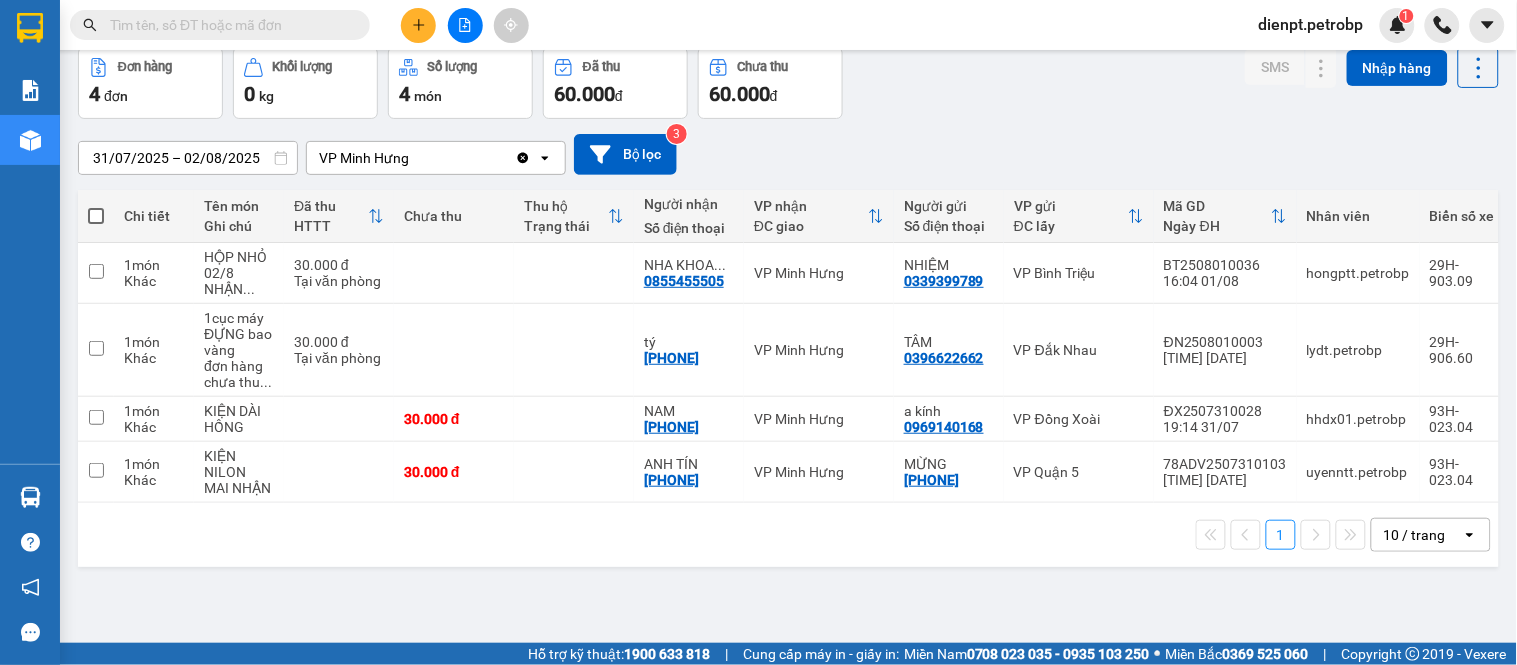click on "[DATE] – [DATE] Press the down arrow key to interact with the calendar and select a date. Press the escape button to close the calendar. Selected date range is from [DATE] to [DATE]. VP Minh Hưng Clear value open Bộ lọc 3" at bounding box center (788, 154) 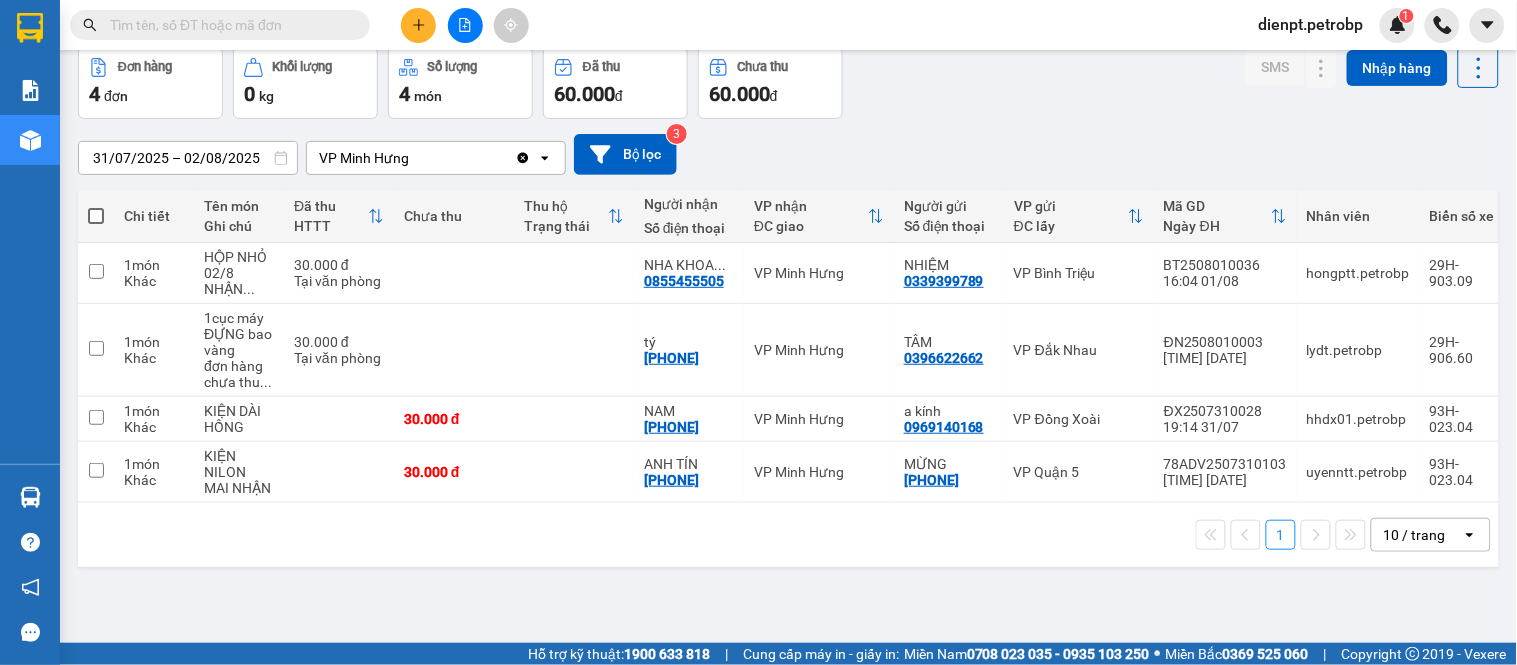 click on "[DATE] – [DATE] Press the down arrow key to interact with the calendar and select a date. Press the escape button to close the calendar. Selected date range is from [DATE] to [DATE]. VP Minh Hưng Clear value open Bộ lọc 3" at bounding box center (788, 154) 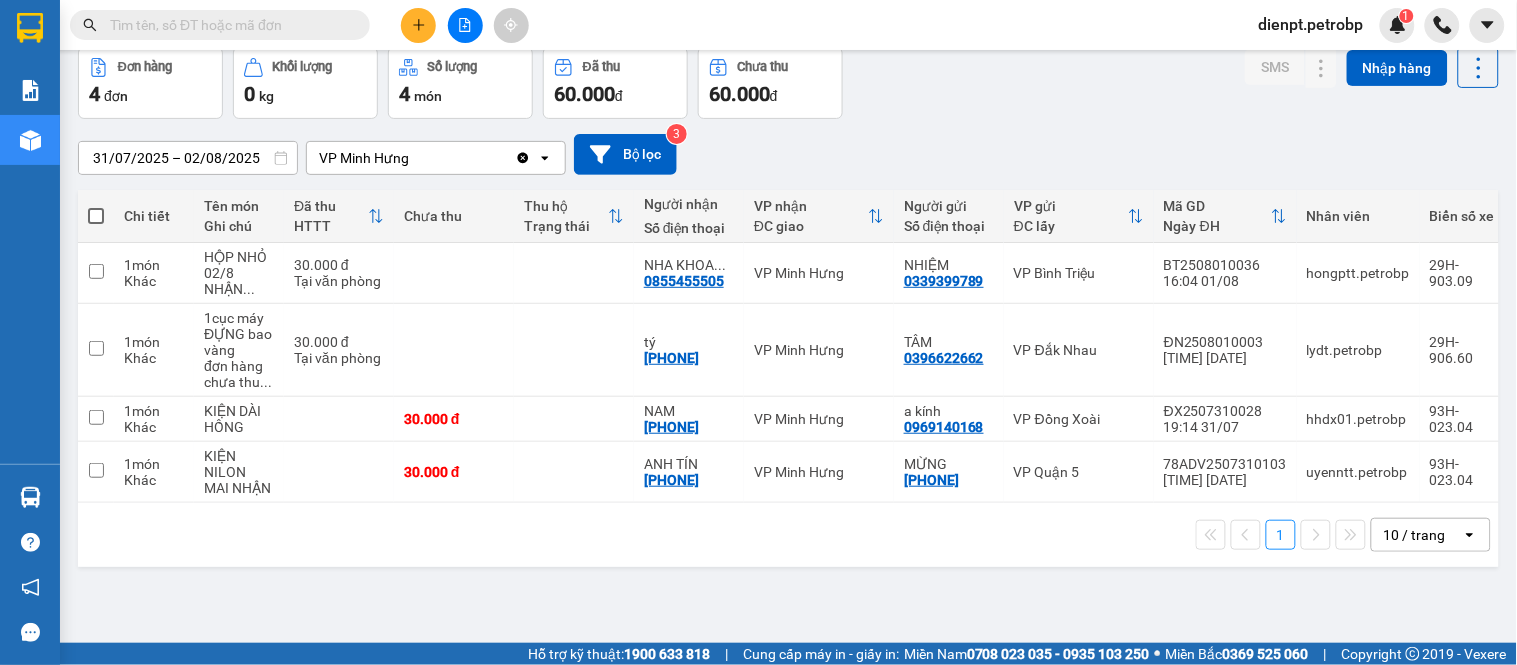 click on "[DATE] – [DATE] Press the down arrow key to interact with the calendar and select a date. Press the escape button to close the calendar. Selected date range is from [DATE] to [DATE]. VP Minh Hưng Clear value open Bộ lọc 3" at bounding box center [788, 154] 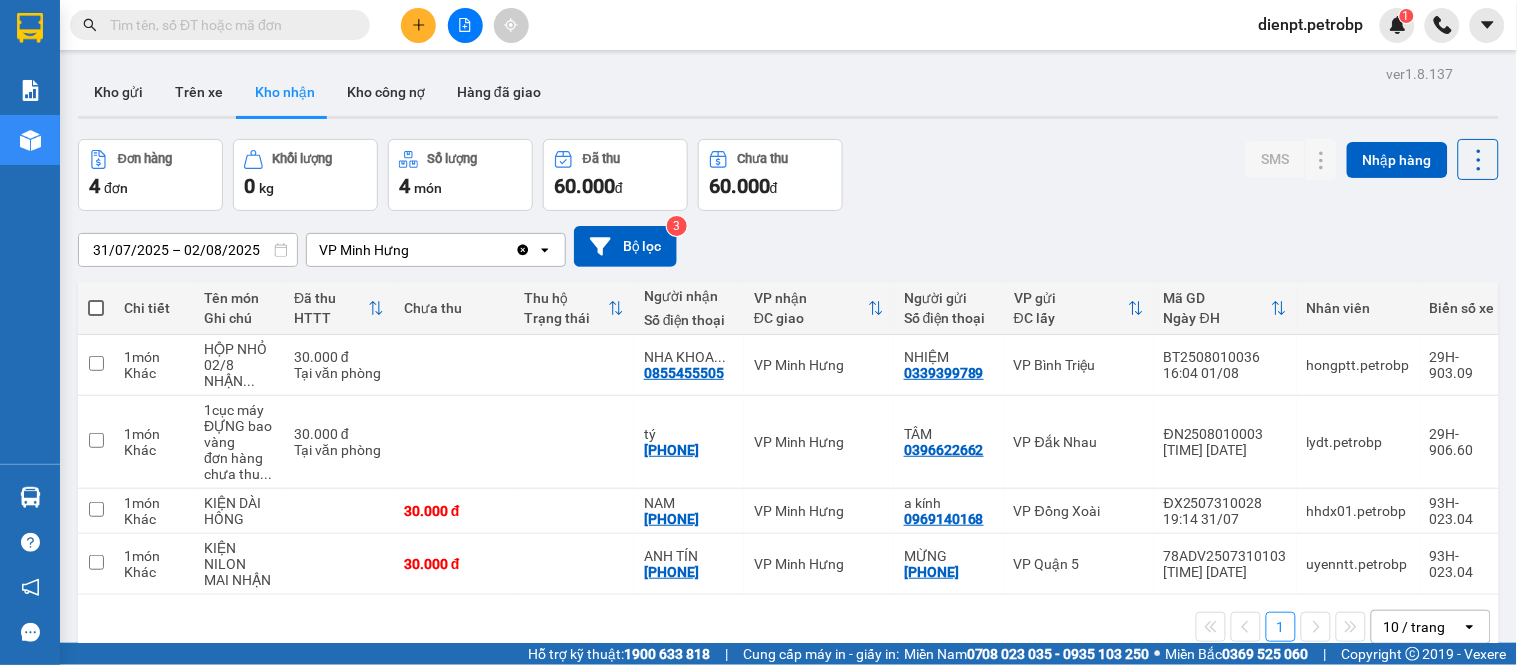 click on "Đơn hàng 4 đơn Khối lượng 0 kg Số lượng 4 món Đã thu 60.000  đ Chưa thu 60.000  đ SMS Nhập hàng" at bounding box center [788, 175] 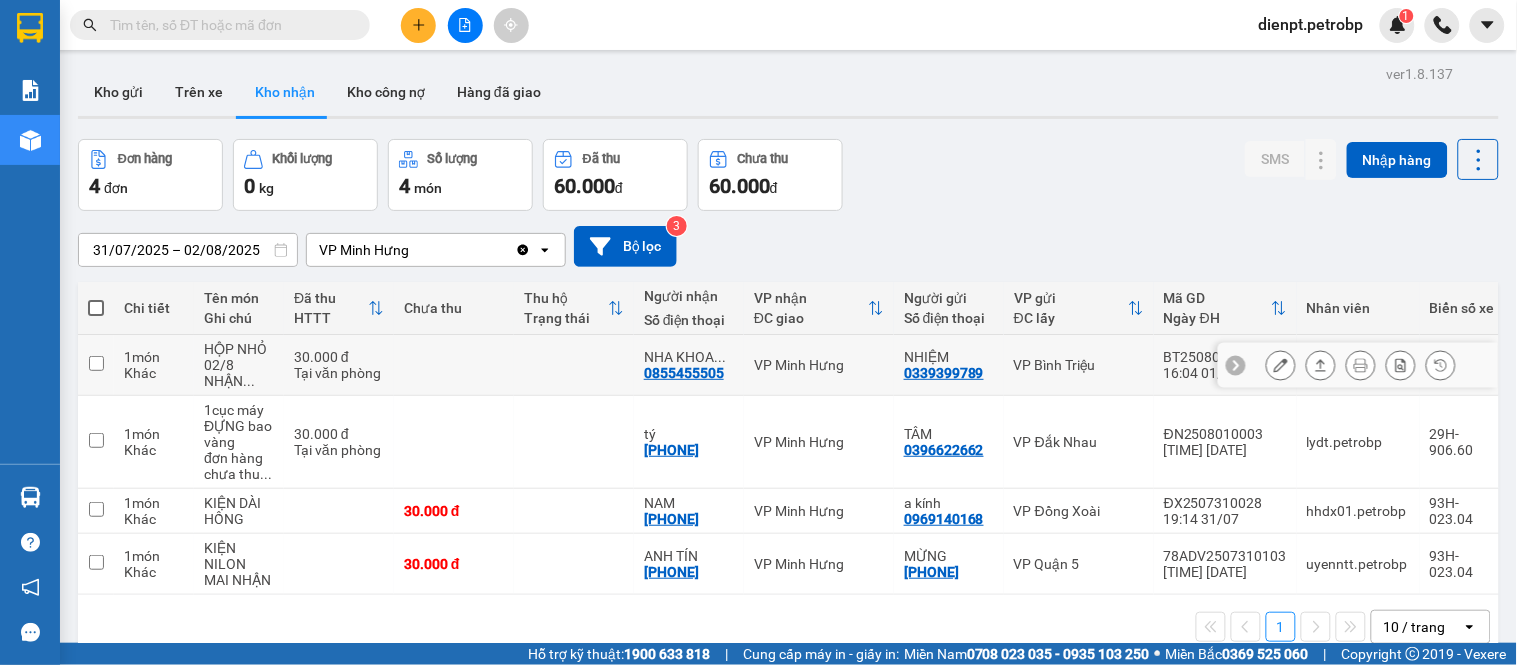 click on "0855455505" at bounding box center (684, 373) 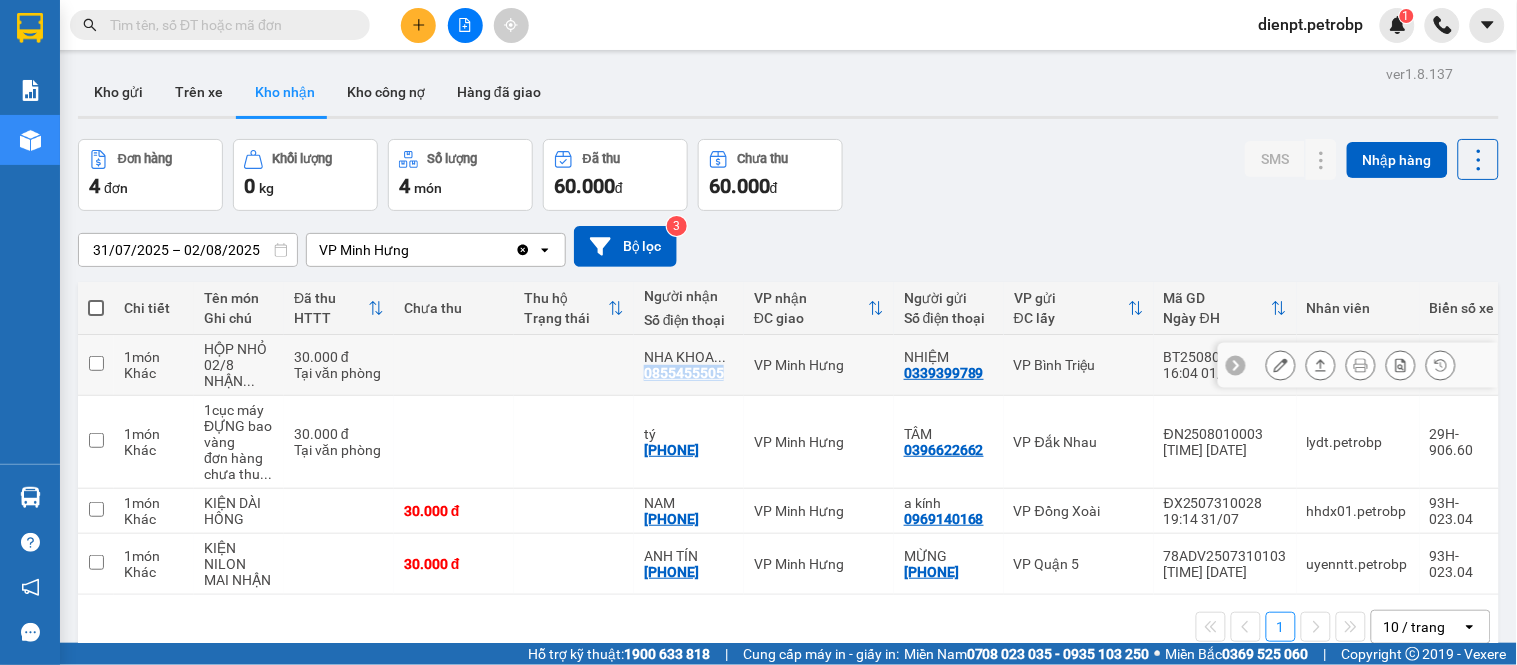 click on "0855455505" at bounding box center [684, 373] 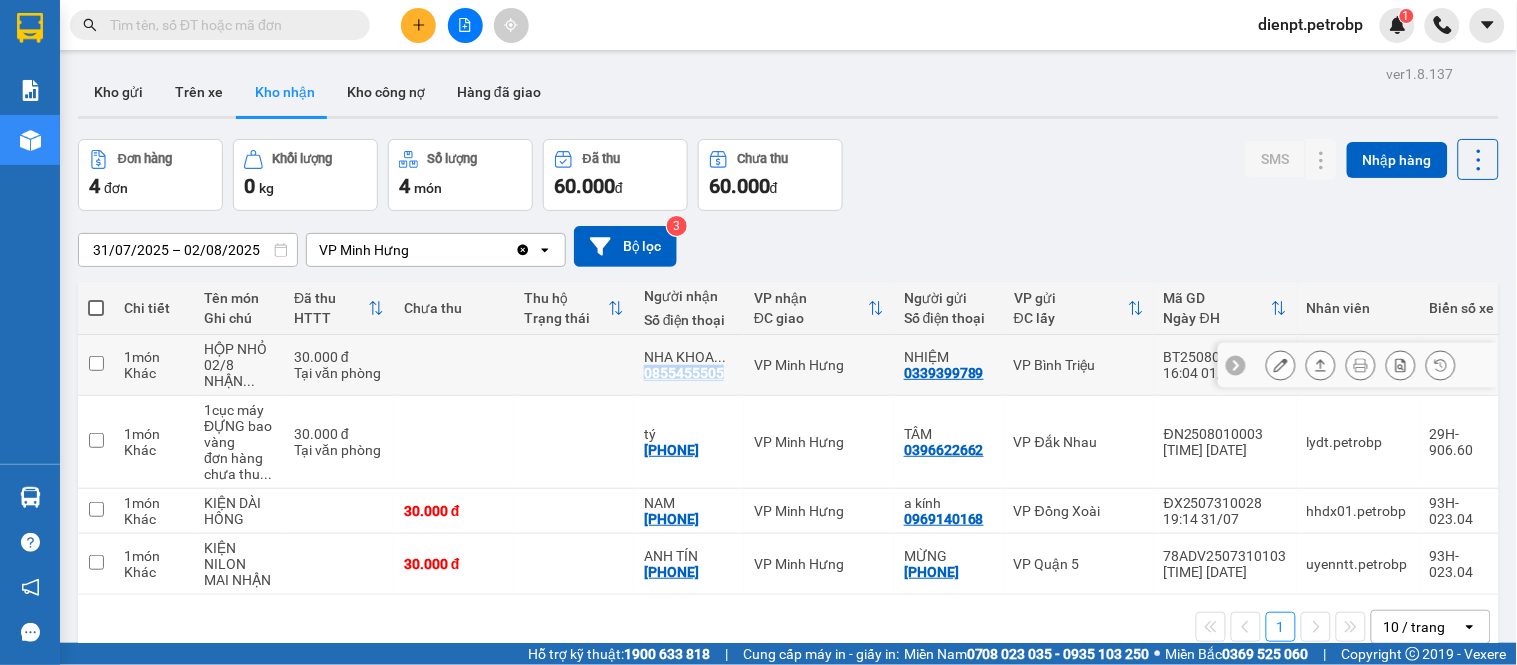 copy on "0855455505" 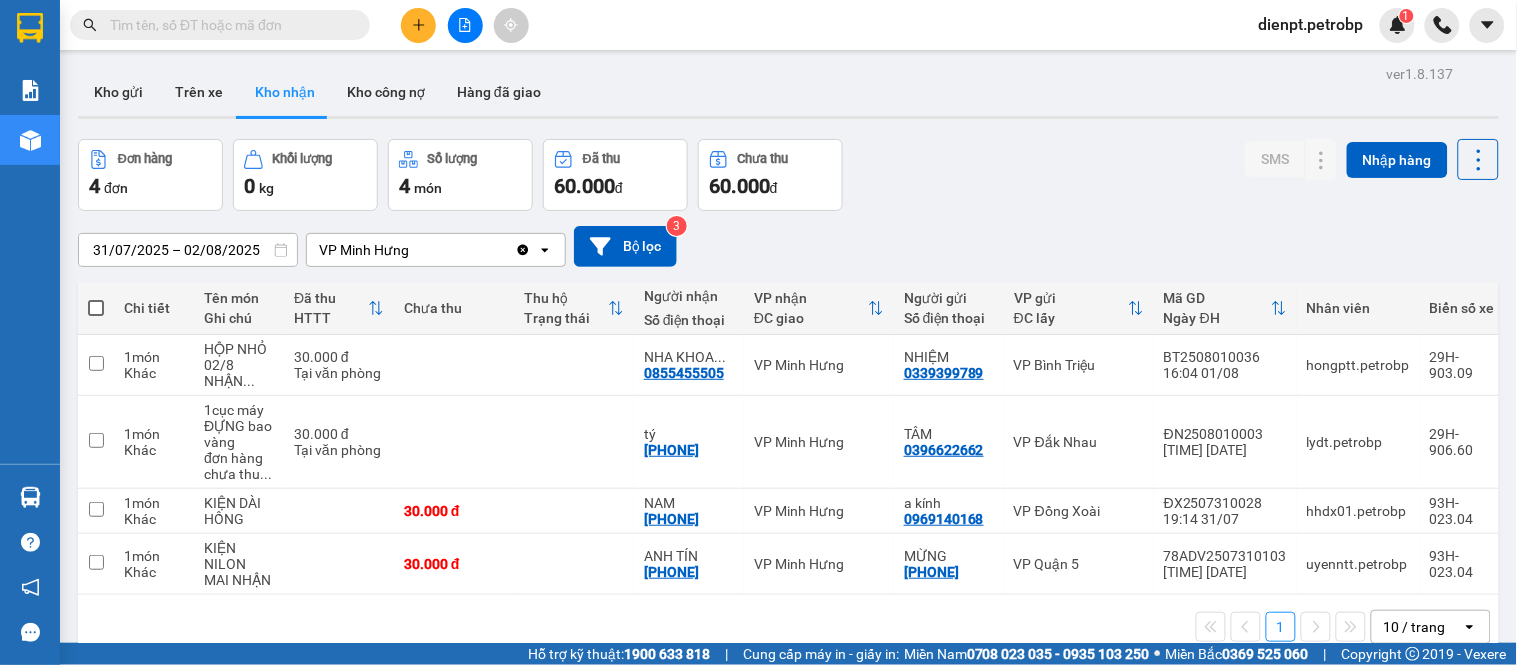 click on "[DATE] – [DATE] Press the down arrow key to interact with the calendar and select a date. Press the escape button to close the calendar. Selected date range is from [DATE] to [DATE]. VP Minh Hưng Clear value open Bộ lọc 3" at bounding box center [788, 246] 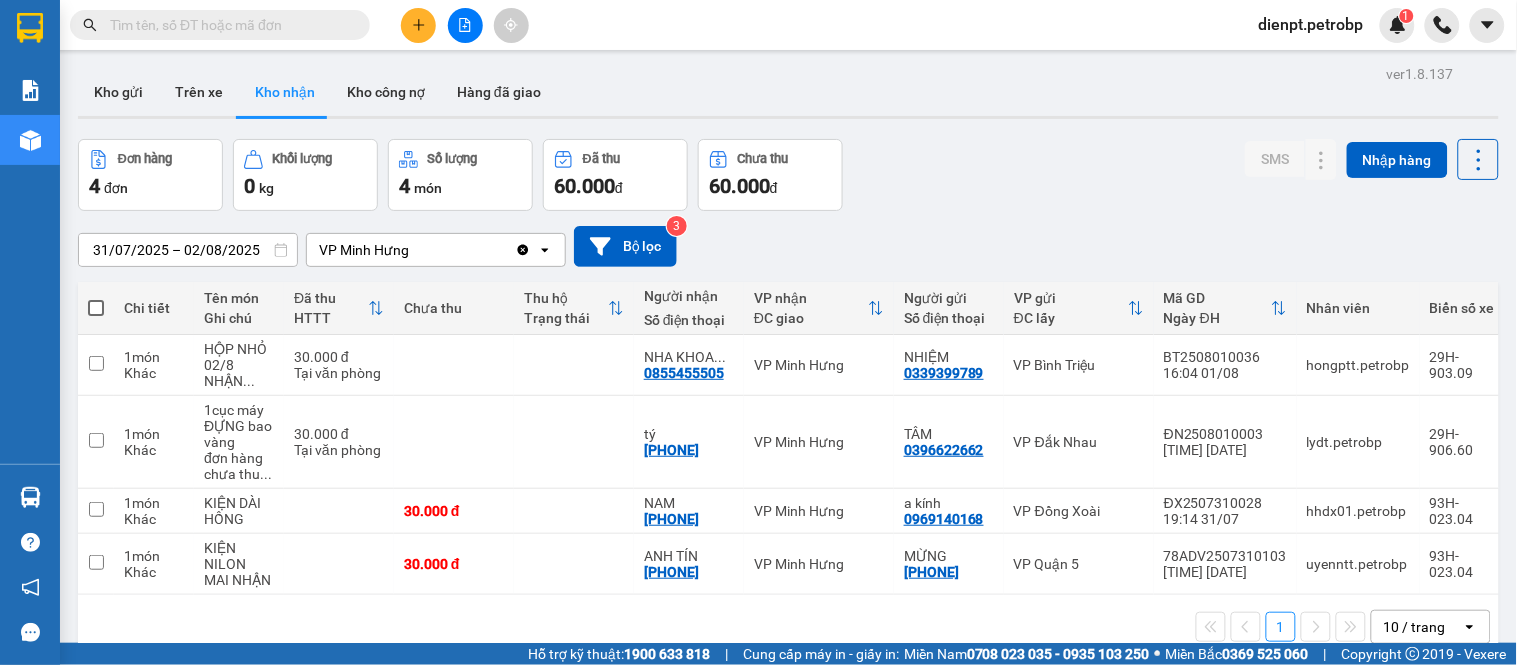 click on "Đơn hàng 4 đơn Khối lượng 0 kg Số lượng 4 món Đã thu 60.000  đ Chưa thu 60.000  đ SMS Nhập hàng" at bounding box center [788, 175] 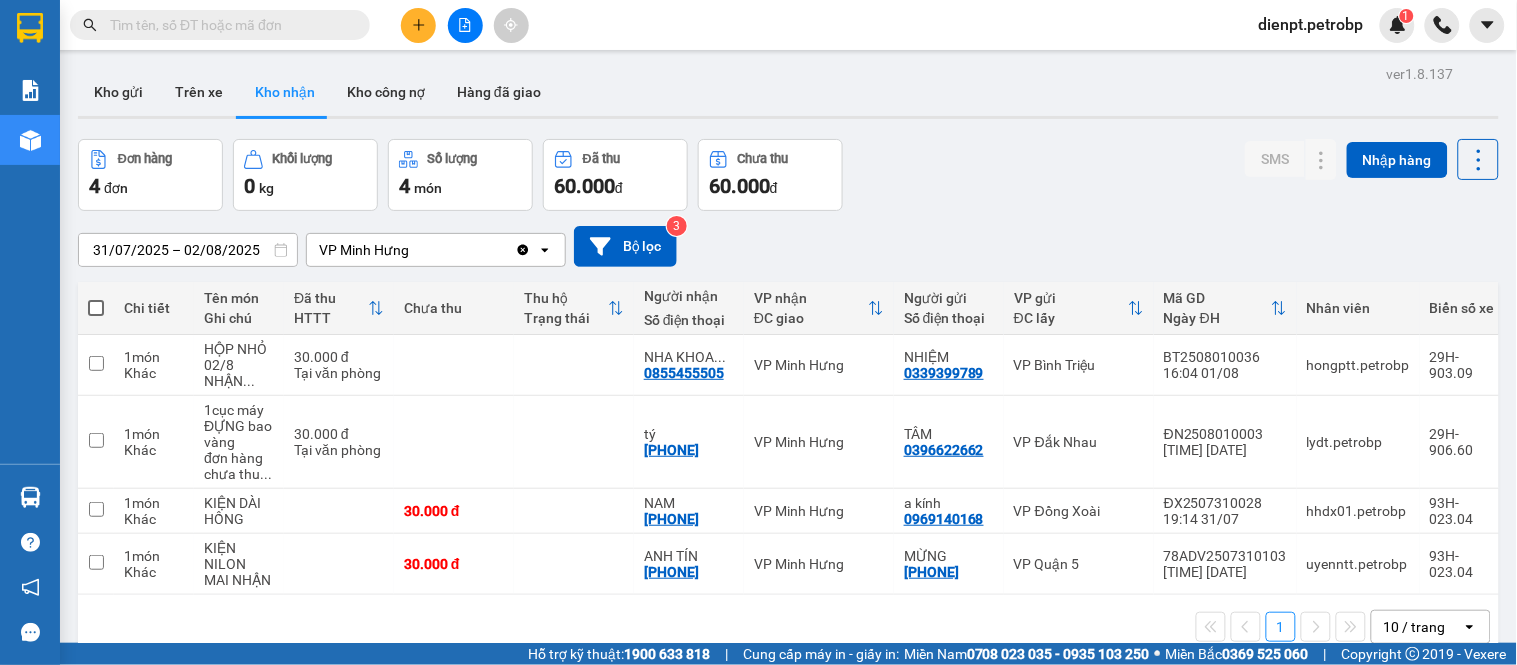 click on "Đơn hàng 4 đơn Khối lượng 0 kg Số lượng 4 món Đã thu 60.000  đ Chưa thu 60.000  đ SMS Nhập hàng" at bounding box center [788, 175] 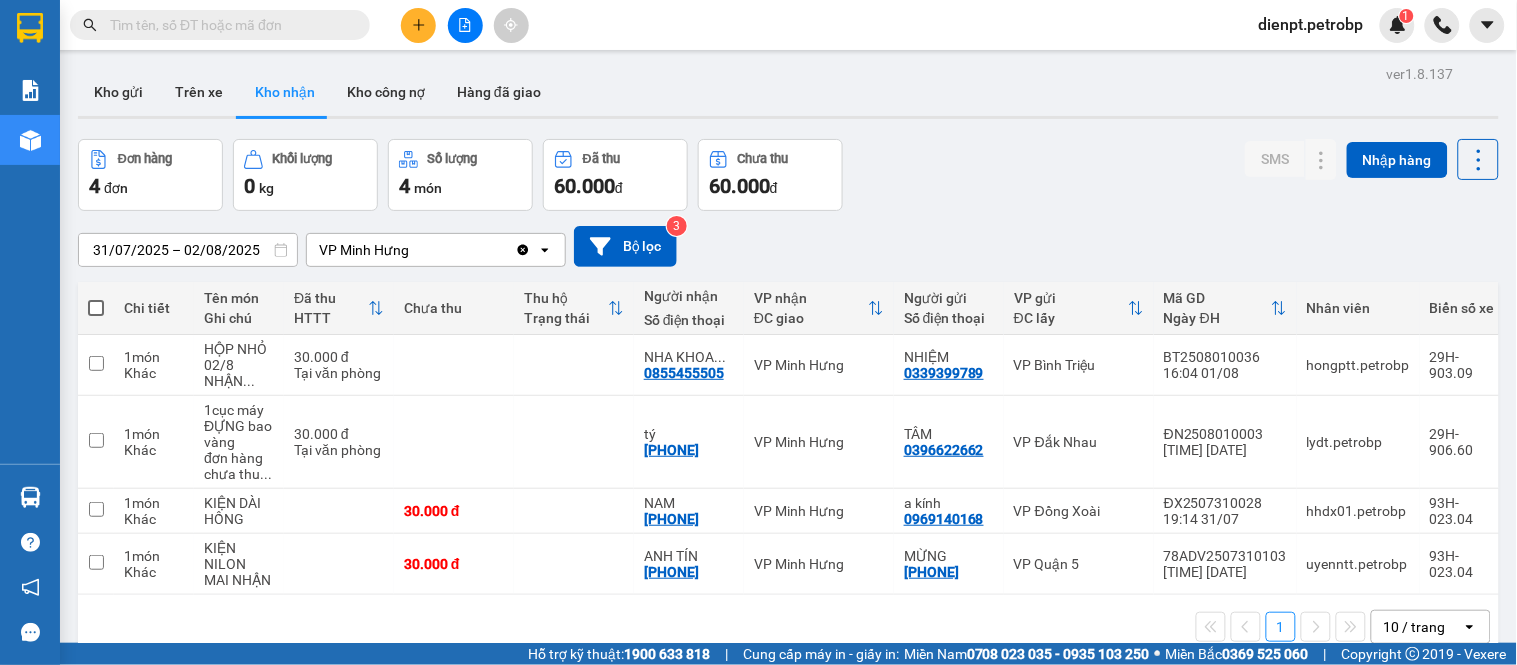 click on "Đơn hàng 4 đơn Khối lượng 0 kg Số lượng 4 món Đã thu 60.000  đ Chưa thu 60.000  đ SMS Nhập hàng" at bounding box center (788, 175) 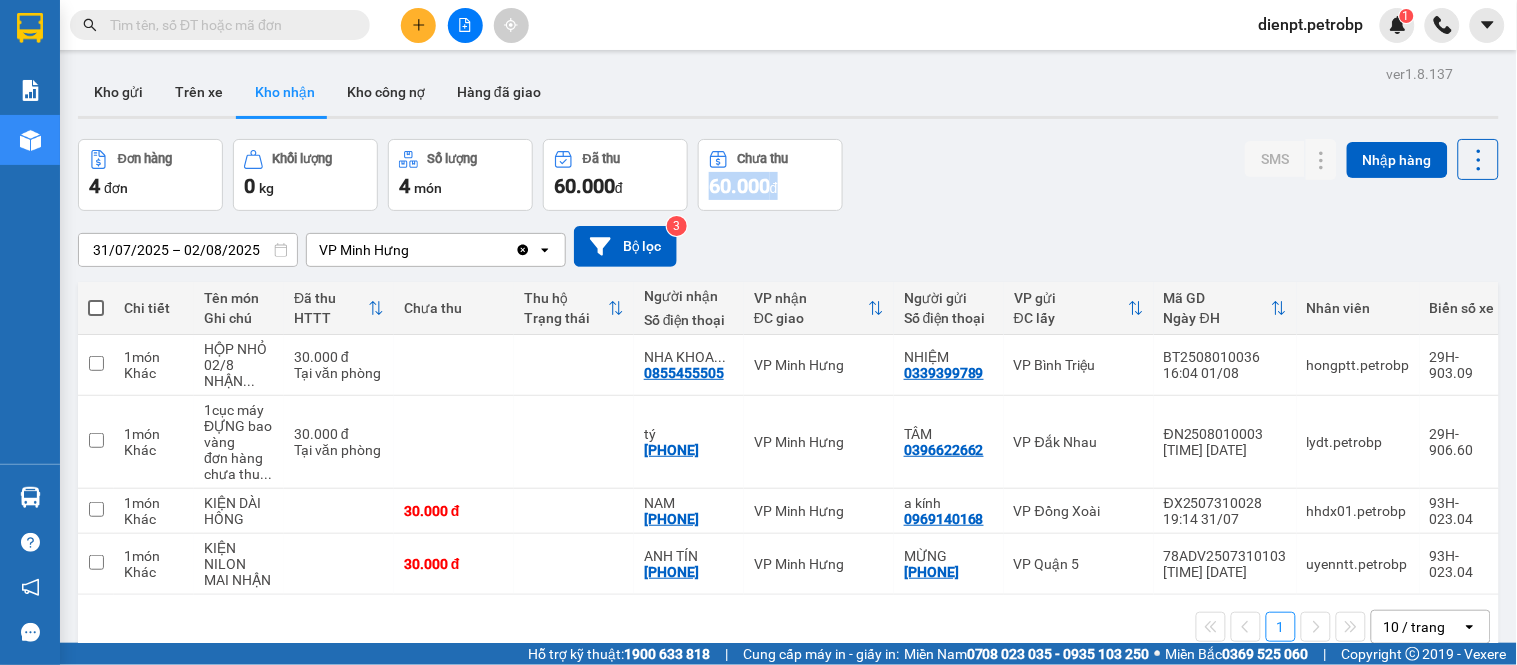 click on "Đơn hàng 4 đơn Khối lượng 0 kg Số lượng 4 món Đã thu 60.000  đ Chưa thu 60.000  đ SMS Nhập hàng" at bounding box center [788, 175] 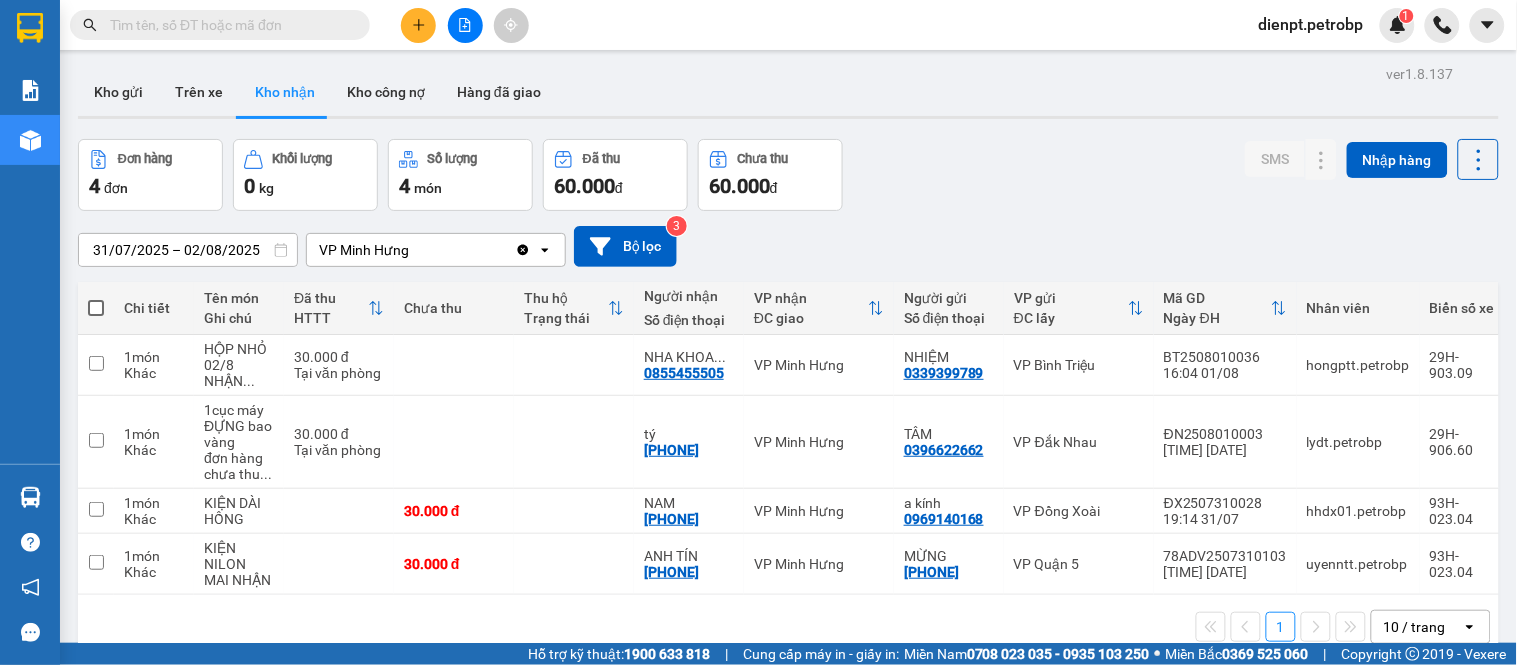 click on "[DATE] – [DATE] Press the down arrow key to interact with the calendar and select a date. Press the escape button to close the calendar. Selected date range is from [DATE] to [DATE]. VP Minh Hưng Clear value open Bộ lọc 3" at bounding box center (788, 246) 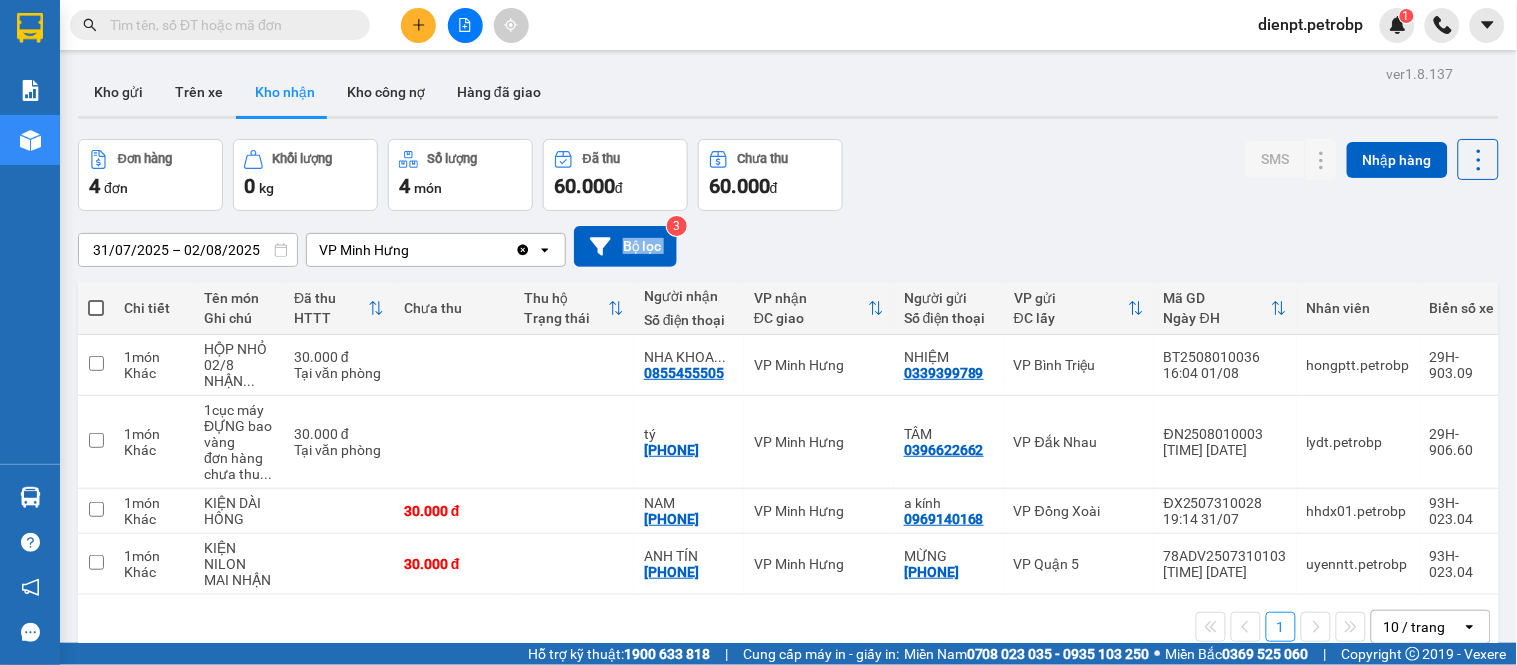 click on "[DATE] – [DATE] Press the down arrow key to interact with the calendar and select a date. Press the escape button to close the calendar. Selected date range is from [DATE] to [DATE]. VP Minh Hưng Clear value open Bộ lọc 3" at bounding box center [788, 246] 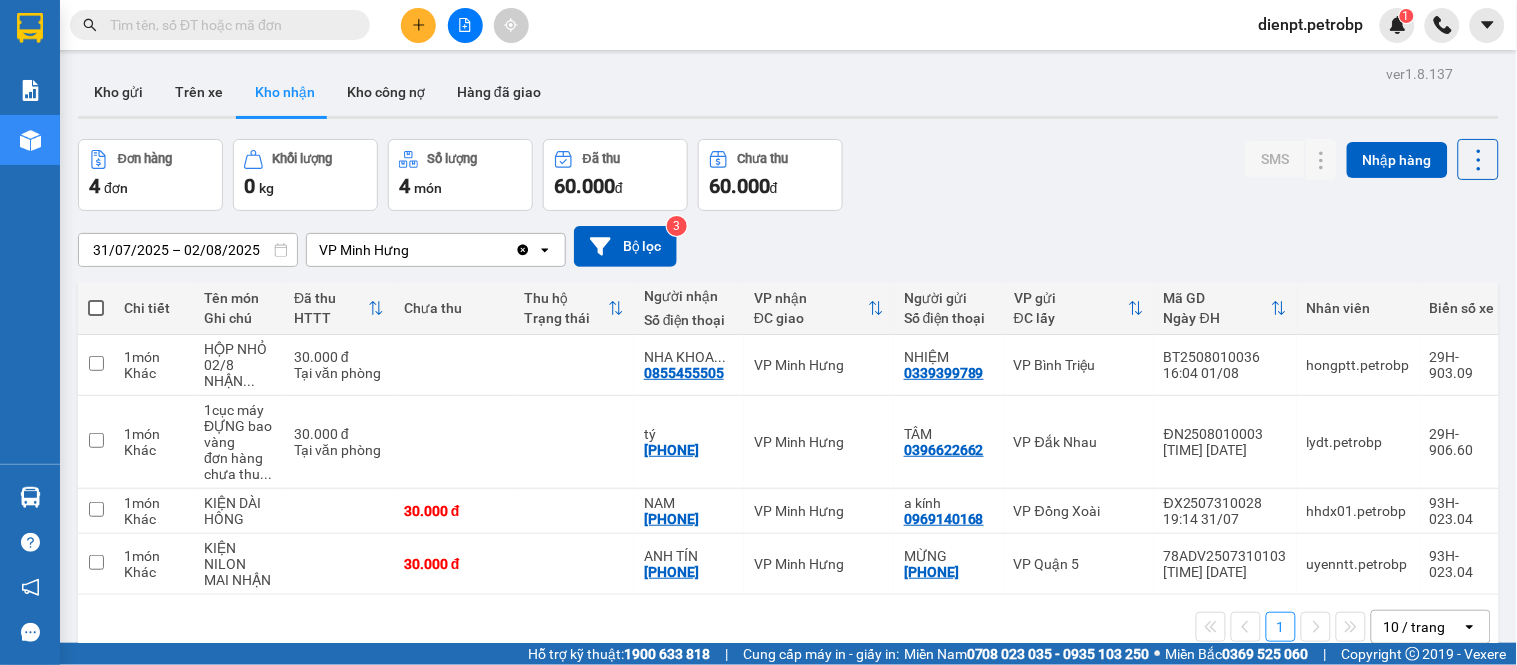 click on "Đơn hàng 4 đơn Khối lượng 0 kg Số lượng 4 món Đã thu 60.000  đ Chưa thu 60.000  đ SMS Nhập hàng" at bounding box center [788, 175] 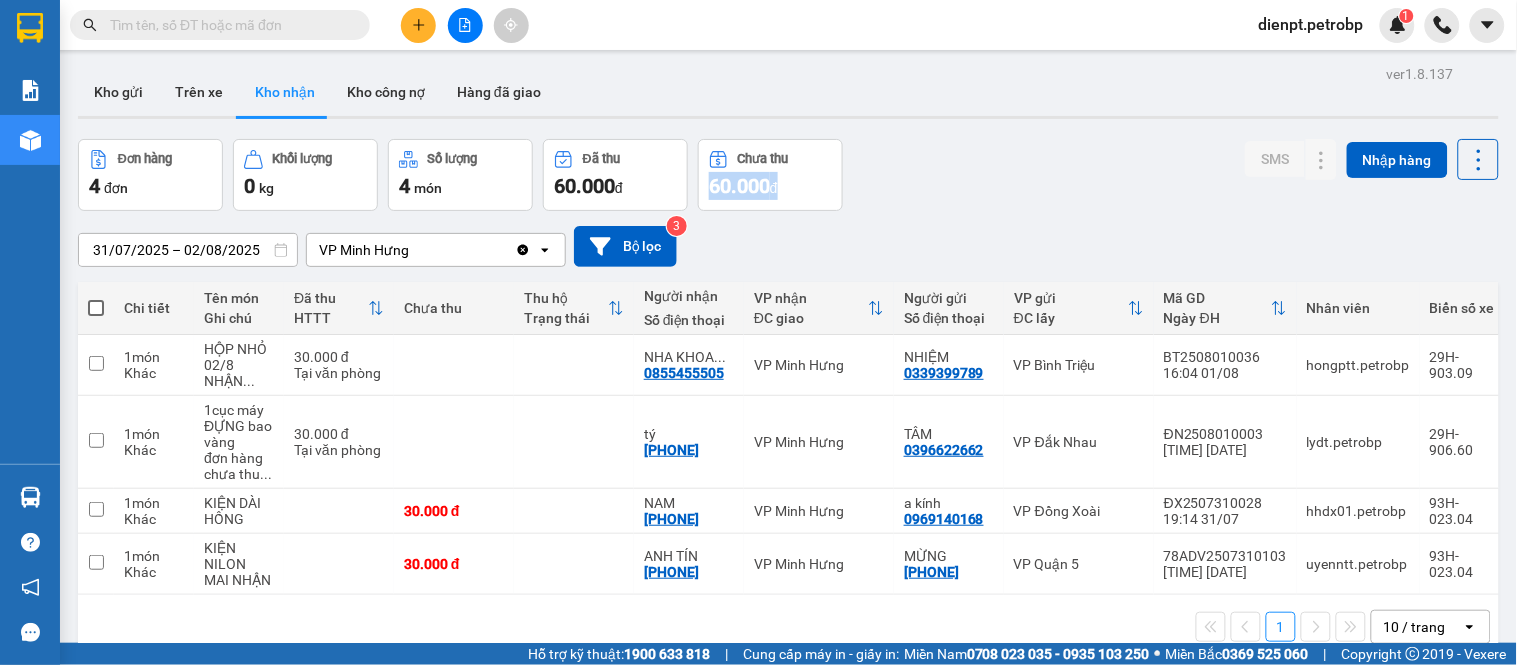 click on "Đơn hàng 4 đơn Khối lượng 0 kg Số lượng 4 món Đã thu 60.000  đ Chưa thu 60.000  đ SMS Nhập hàng" at bounding box center (788, 175) 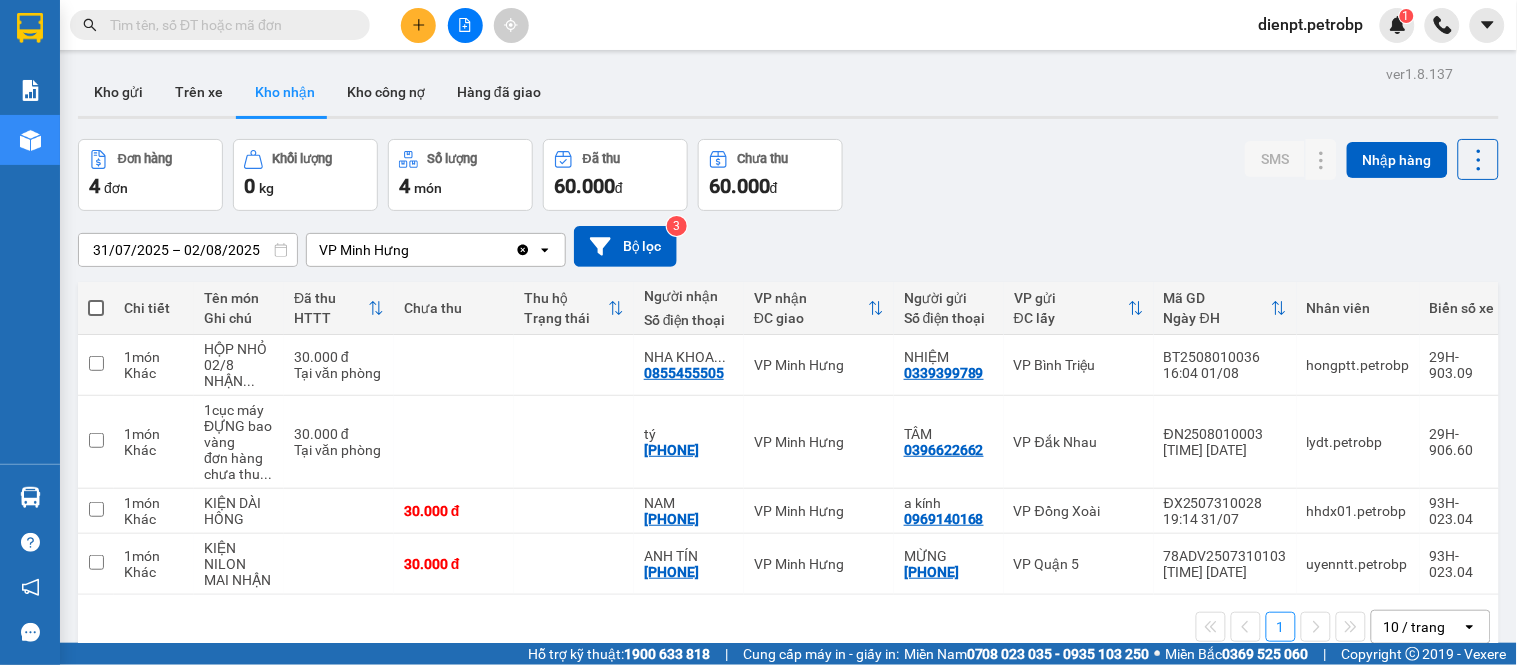 click on "Kho gửi Trên xe Kho nhận Kho công nợ Hàng đã giao" at bounding box center [788, 94] 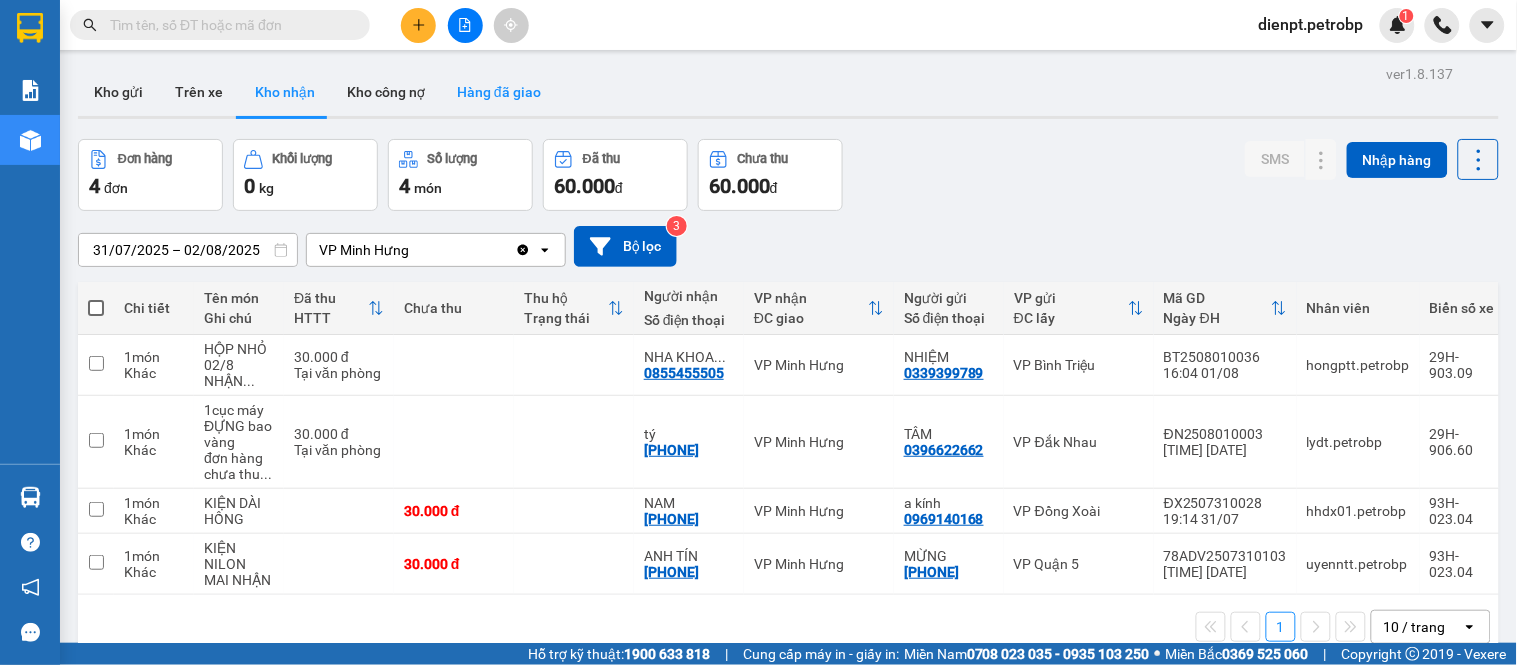 click on "Hàng đã giao" at bounding box center [499, 92] 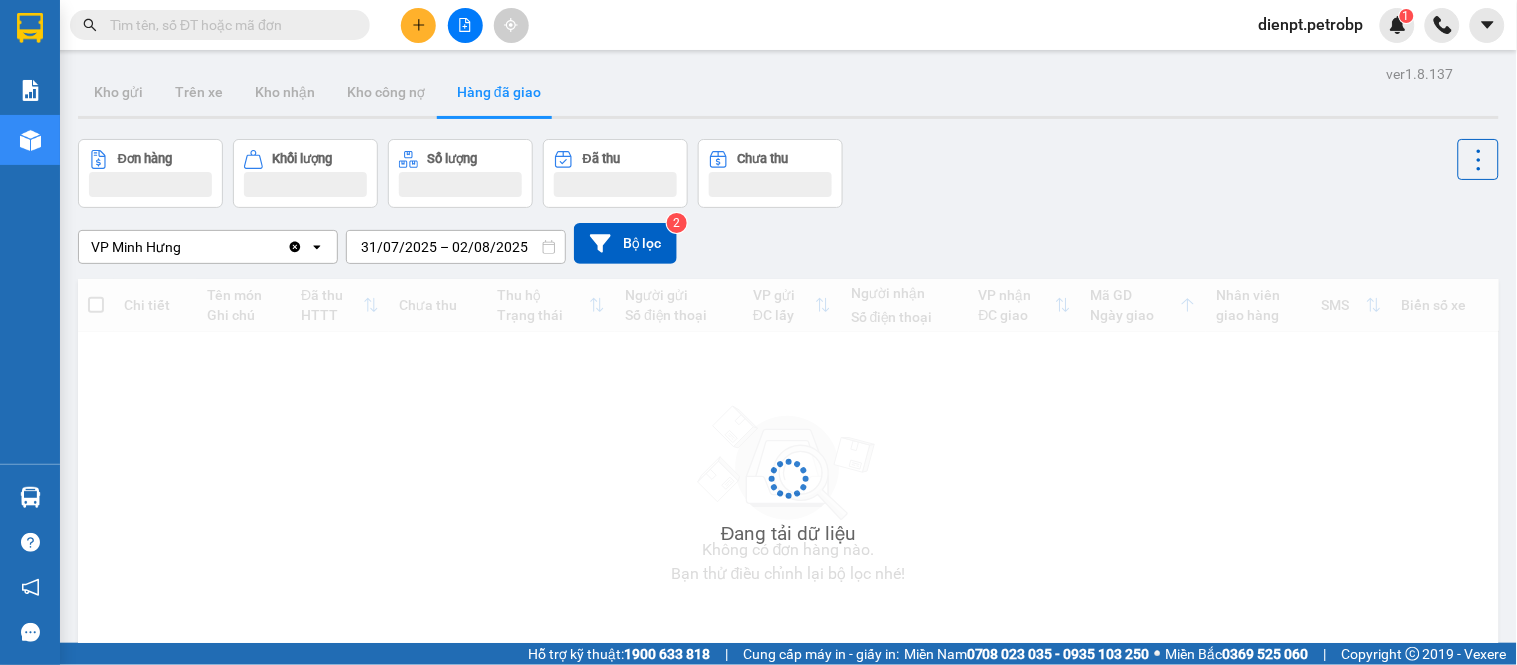 click on "Hàng đã giao" at bounding box center (499, 92) 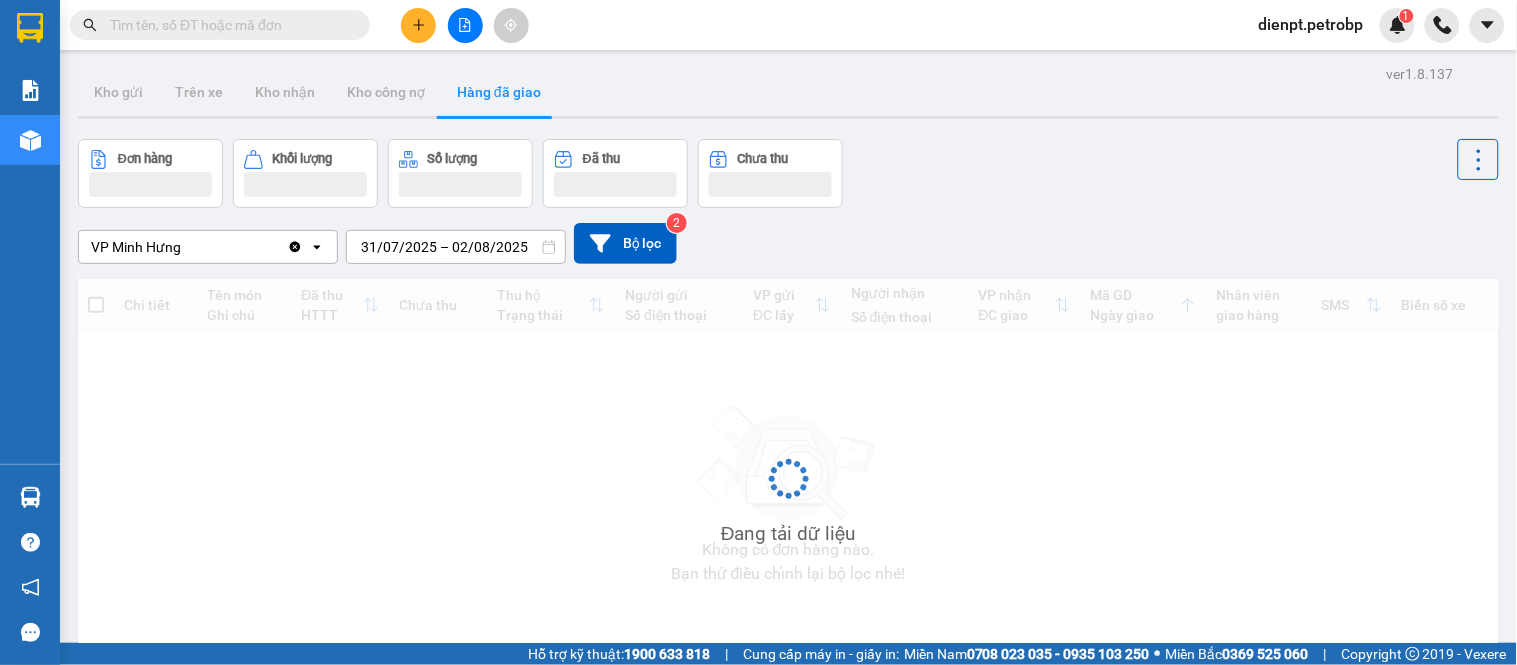 click on "Hàng đã giao" at bounding box center [499, 92] 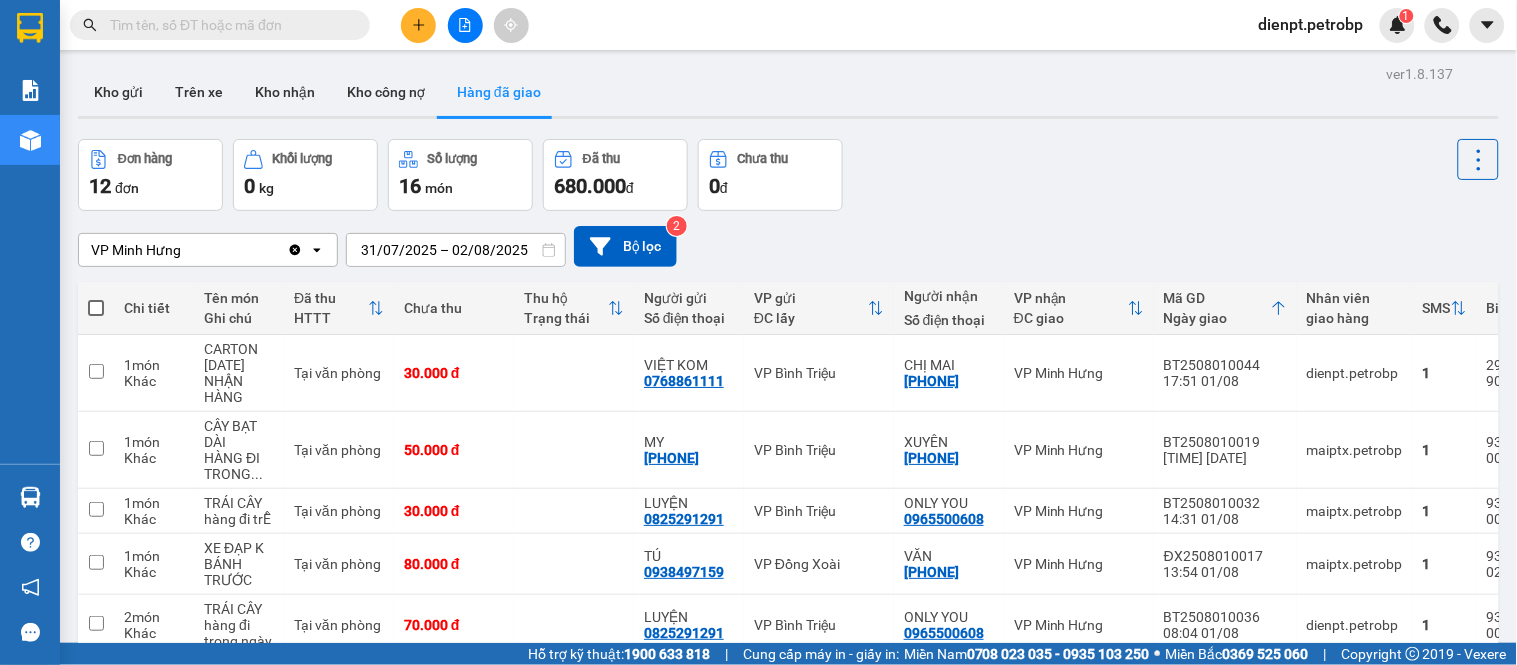 click on "Đơn hàng 12 đơn Khối lượng 0 kg Số lượng 16 món Đã thu 680.000 đ Chưa thu 0 đ" at bounding box center (788, 175) 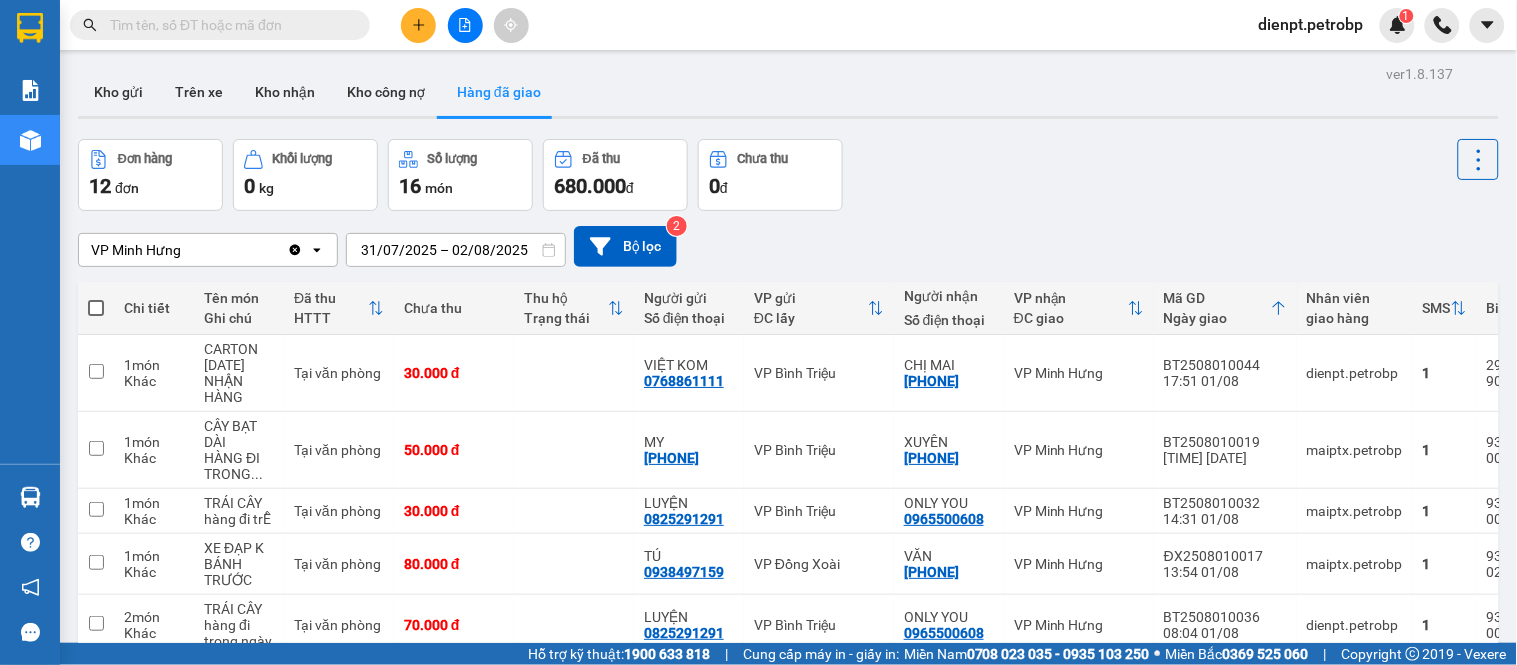click on "Đơn hàng 12 đơn Khối lượng 0 kg Số lượng 16 món Đã thu 680.000 đ Chưa thu 0 đ" at bounding box center (788, 175) 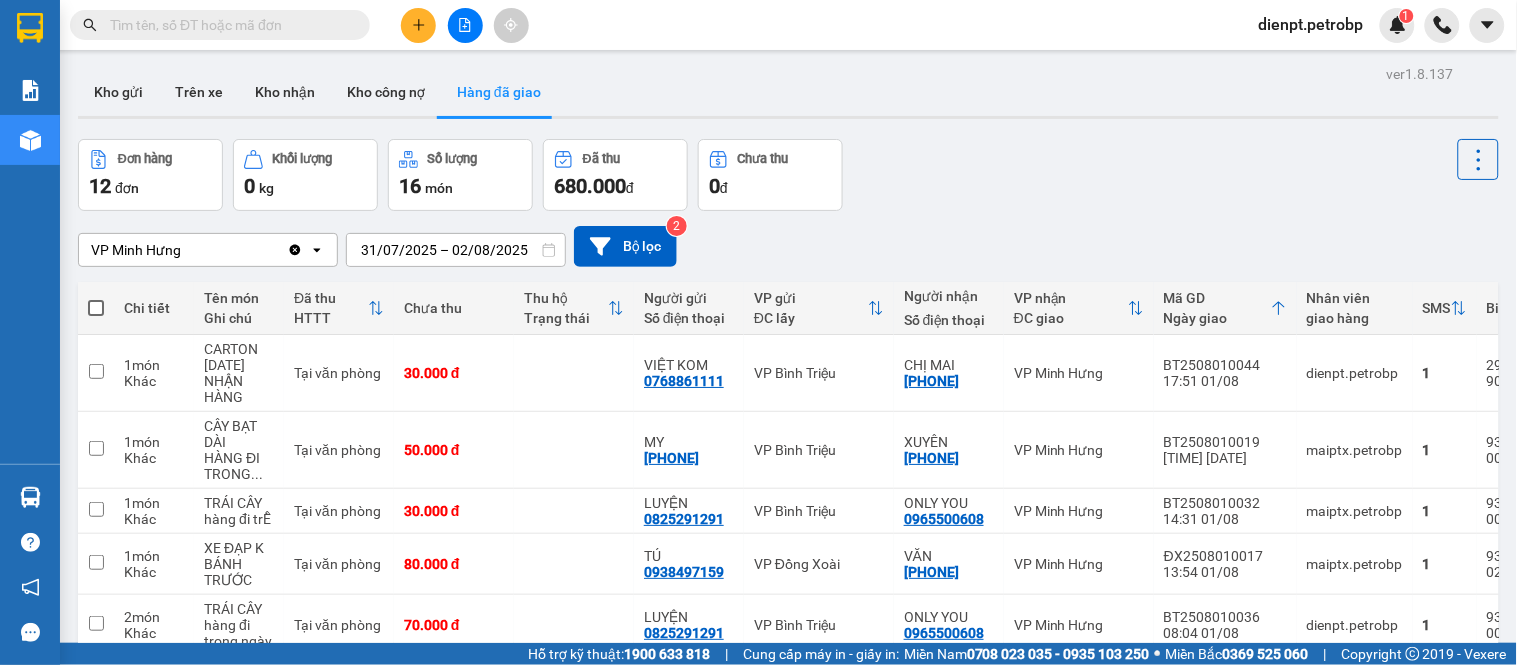 click on "Đơn hàng 12 đơn Khối lượng 0 kg Số lượng 16 món Đã thu 680.000 đ Chưa thu 0 đ" at bounding box center [788, 175] 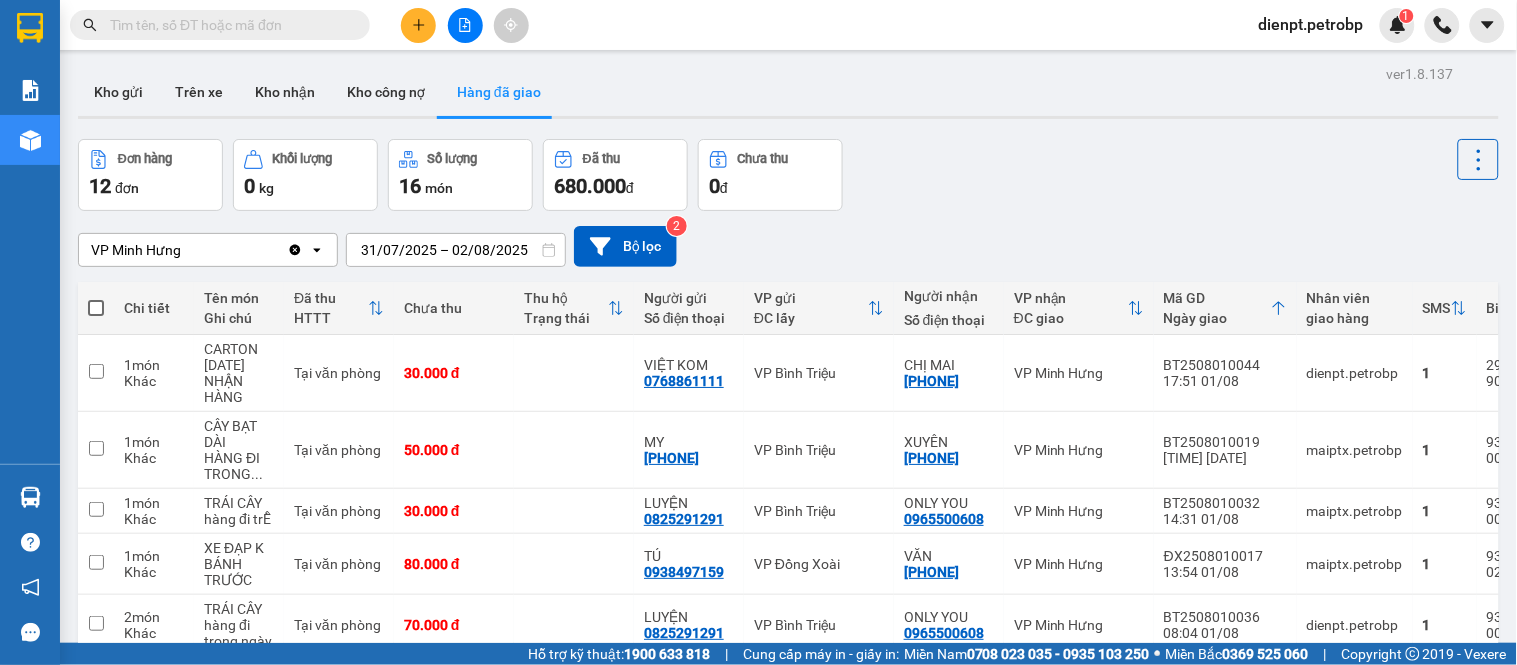 click on "Đơn hàng 12 đơn Khối lượng 0 kg Số lượng 16 món Đã thu 680.000 đ Chưa thu 0 đ" at bounding box center [788, 175] 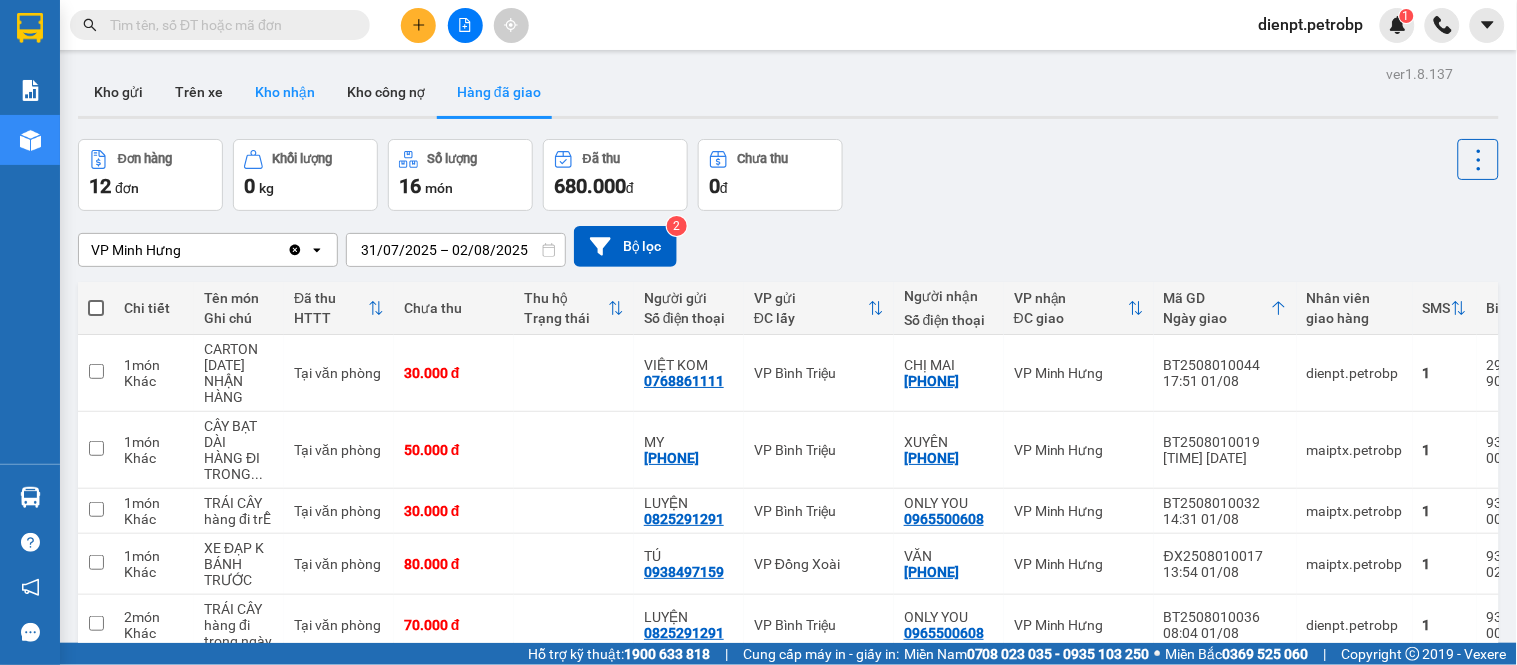 type 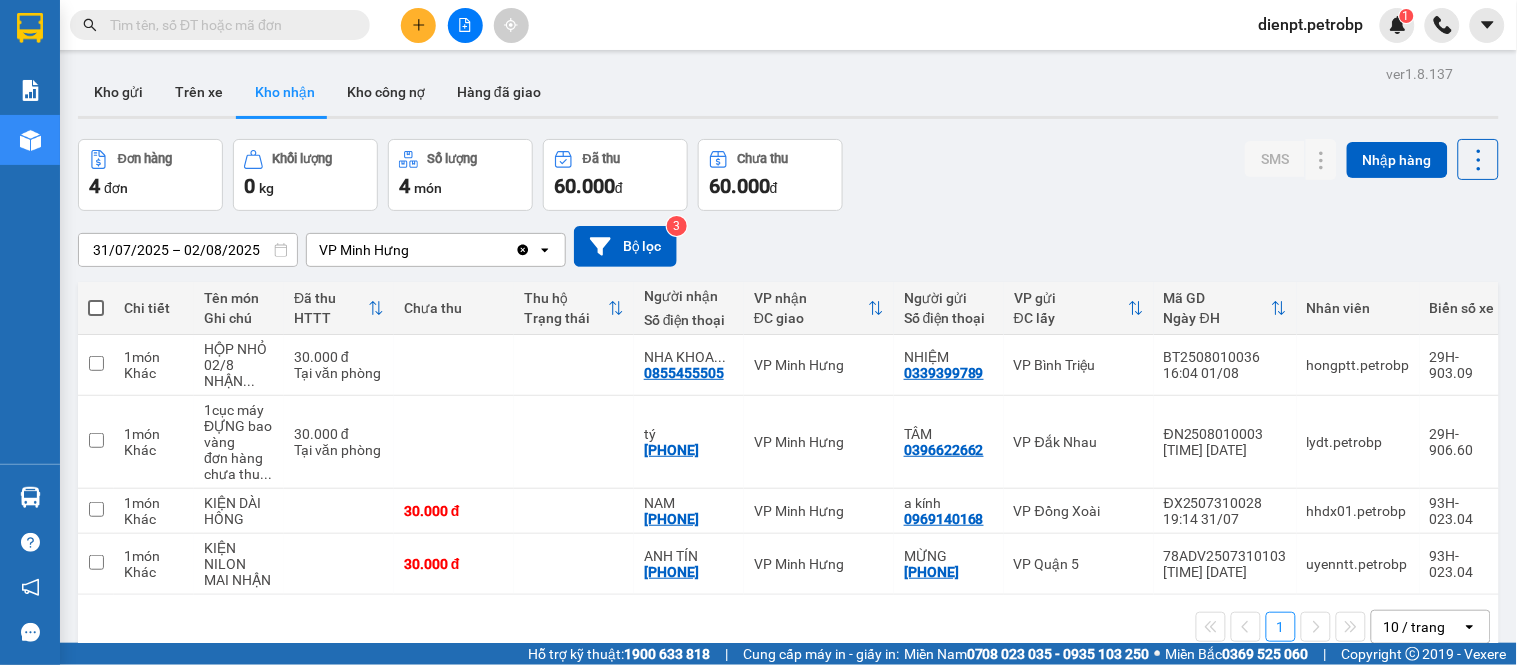 click on "Đơn hàng 4 đơn Khối lượng 0 kg Số lượng 4 món Đã thu 60.000  đ Chưa thu 60.000  đ SMS Nhập hàng" at bounding box center [788, 175] 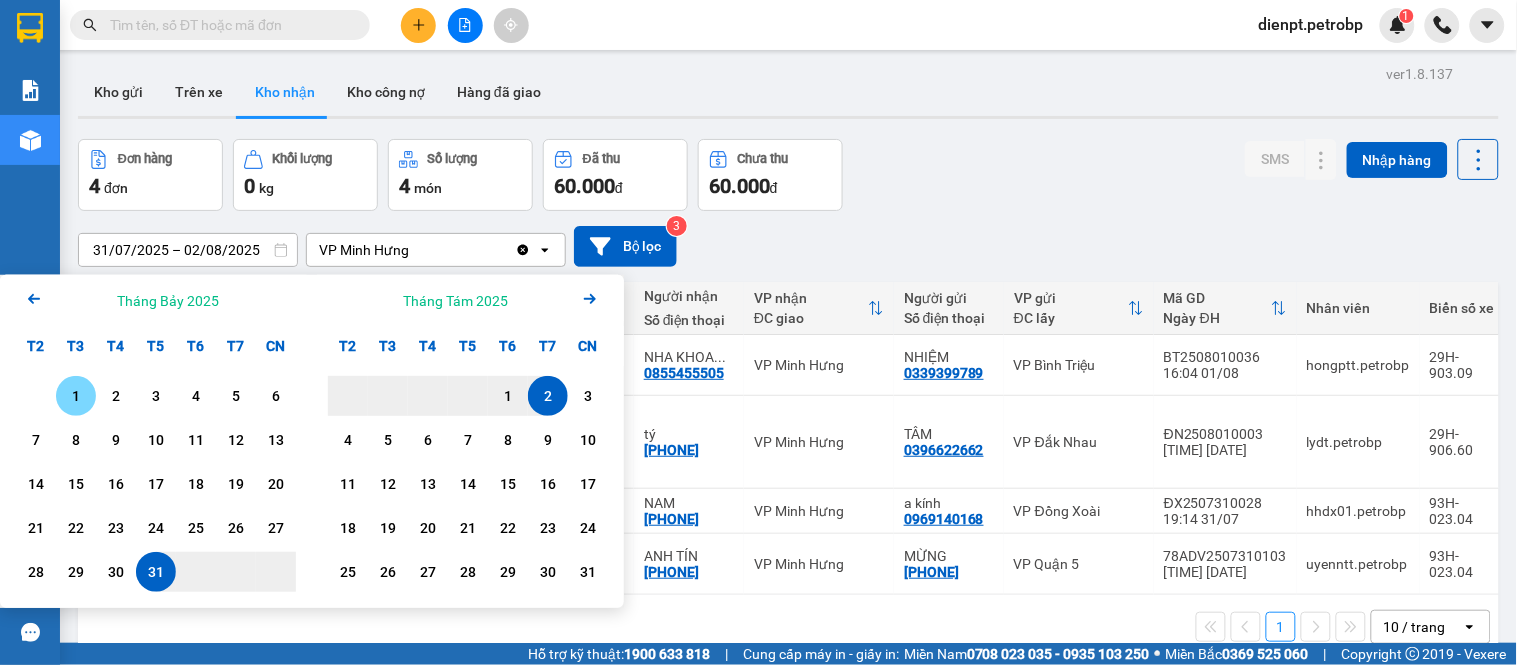 drag, startPoint x: 71, startPoint y: 401, endPoint x: 124, endPoint y: 553, distance: 160.97516 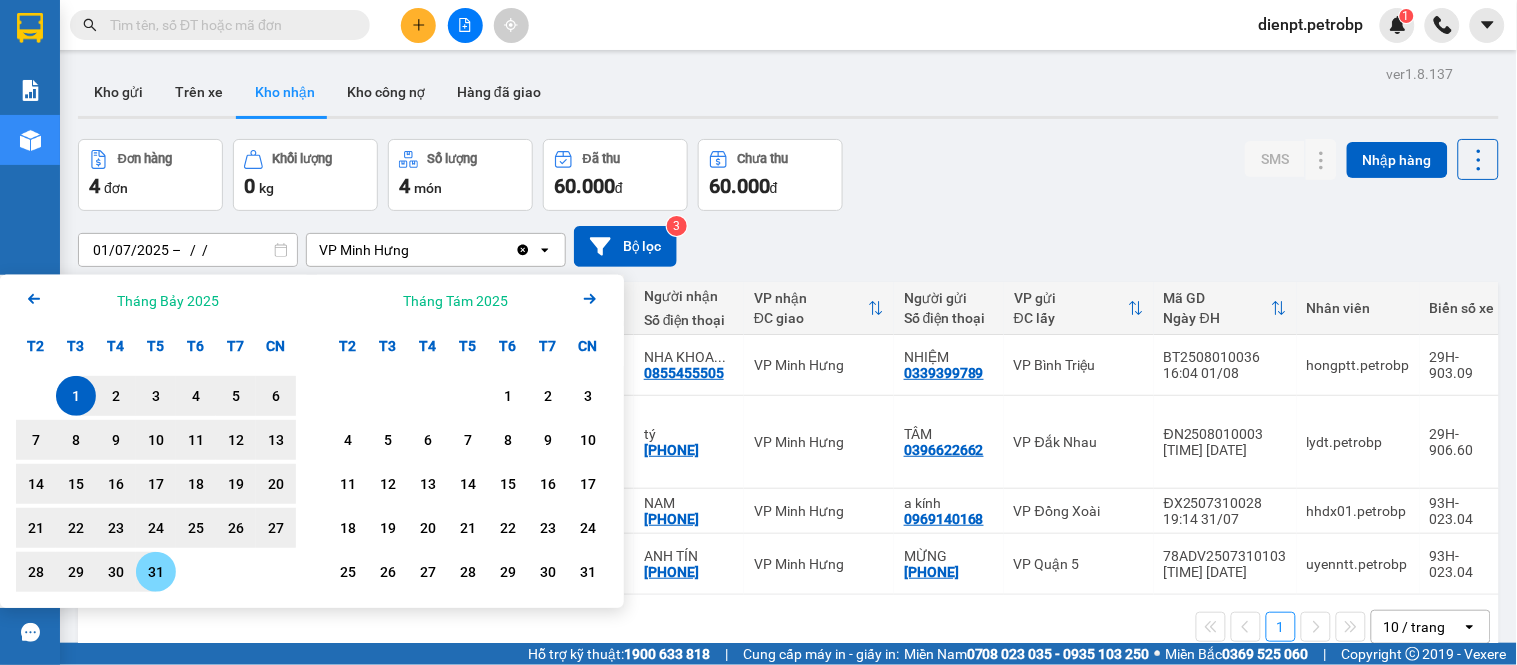 click on "31" at bounding box center (156, 572) 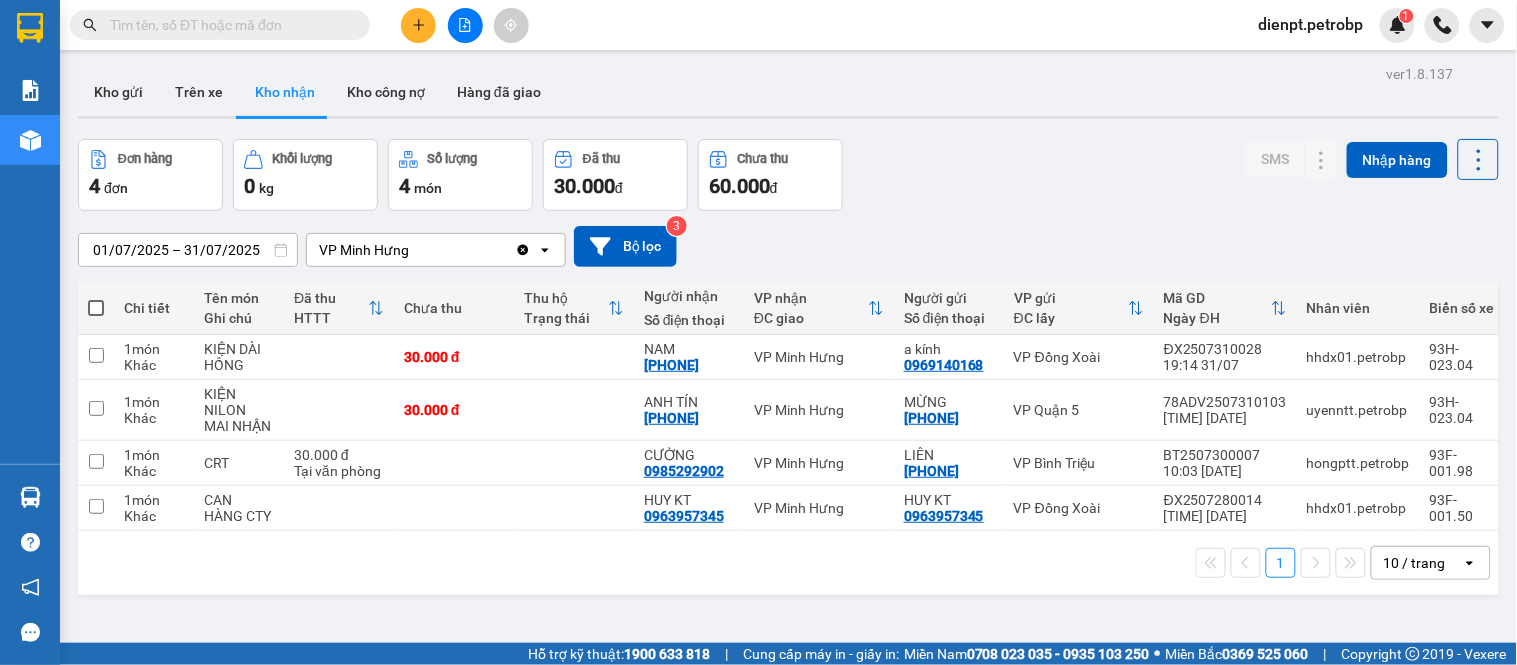 click on "[DATE] – [DATE] Press the down arrow key to interact with the calendar and select a date. Press the escape button to close the calendar. Selected date range is from [DATE] to [DATE]. [PERSON] Minh Hưng Clear value open Bộ lọc 3" at bounding box center (788, 246) 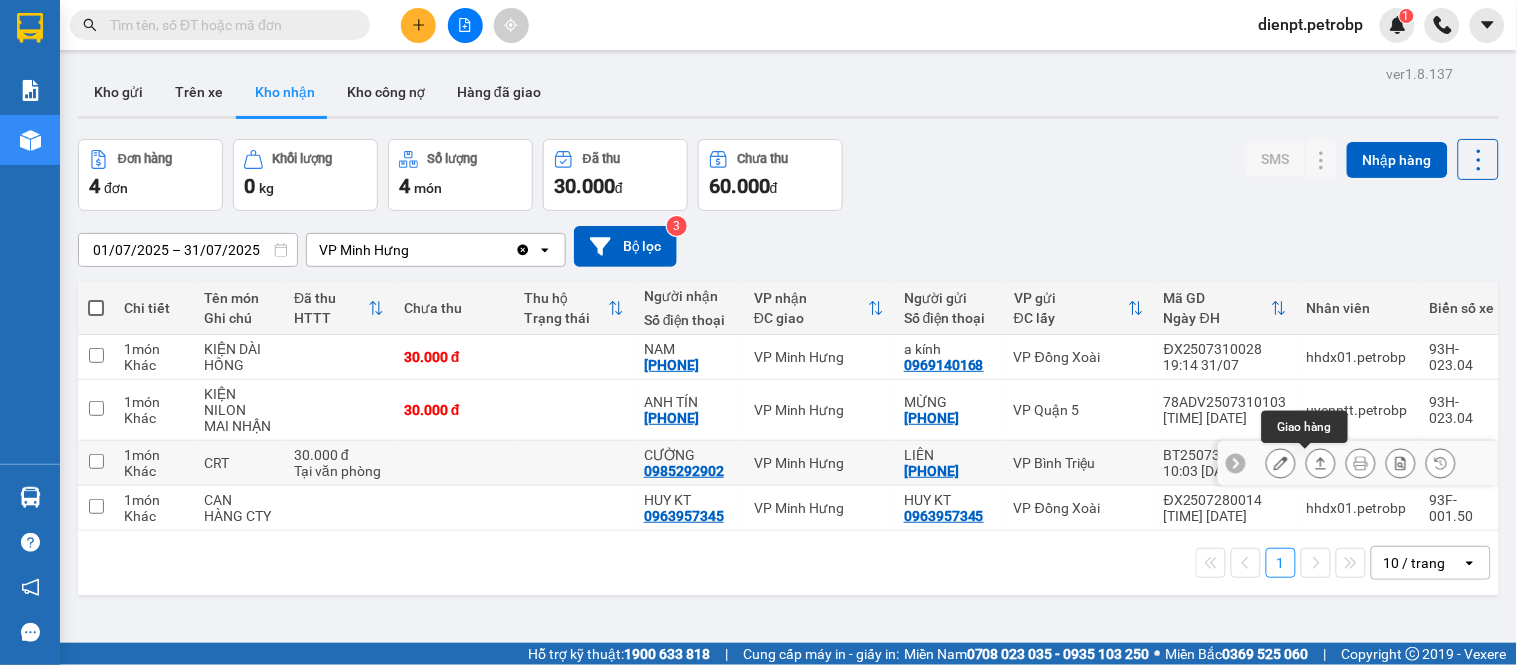type 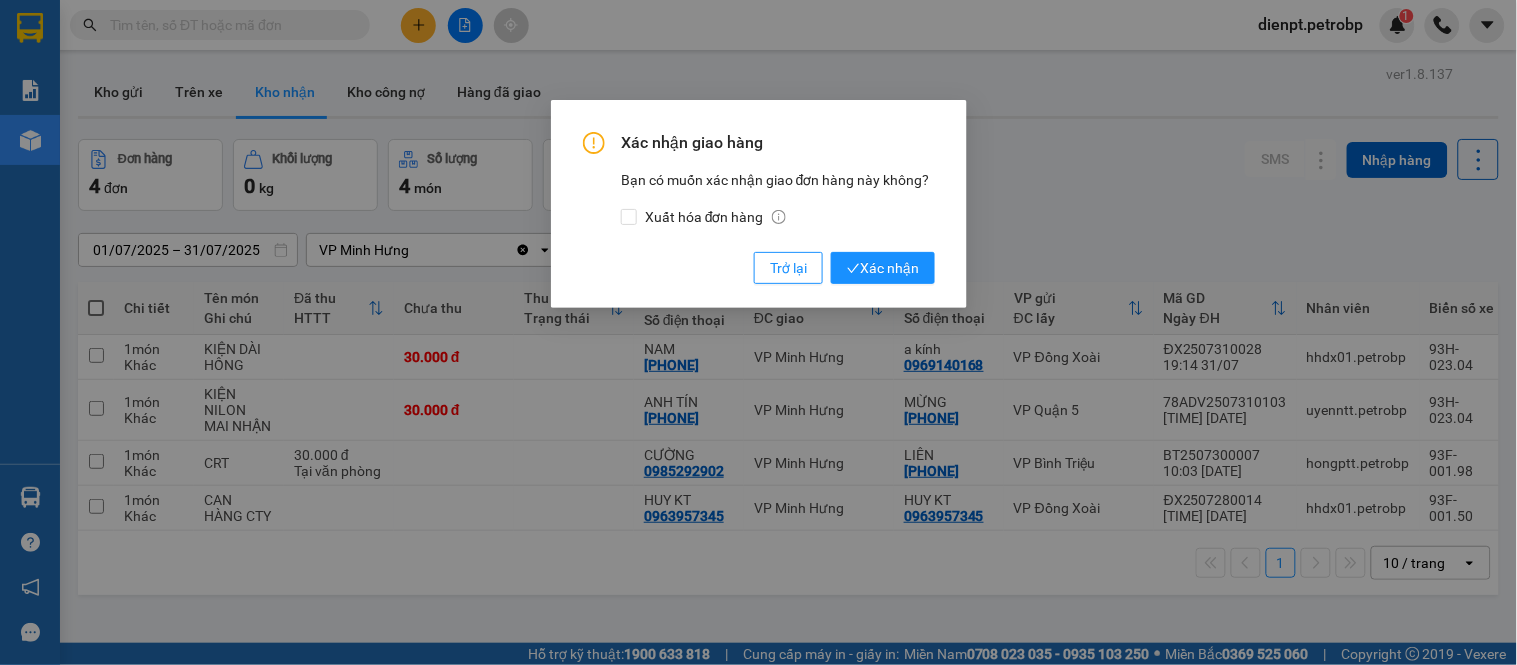 type 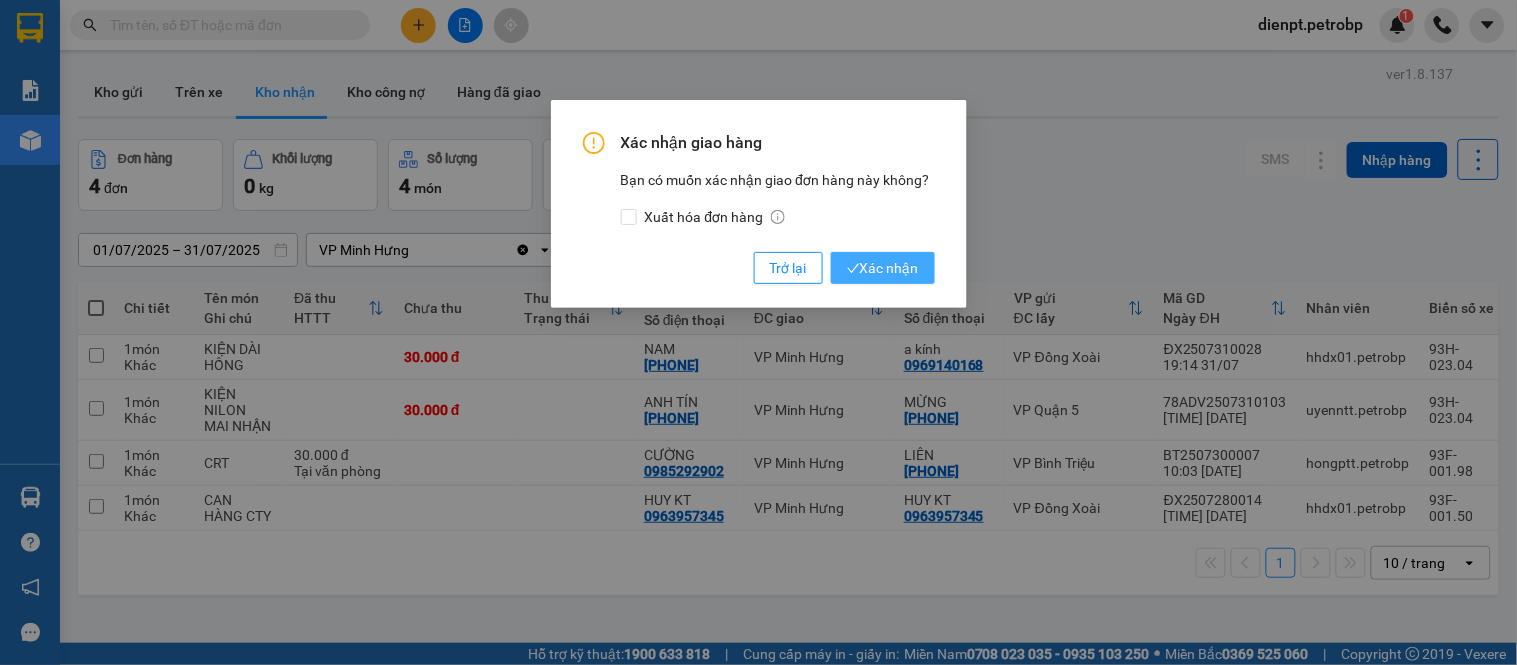 click on "Xác nhận" at bounding box center [883, 268] 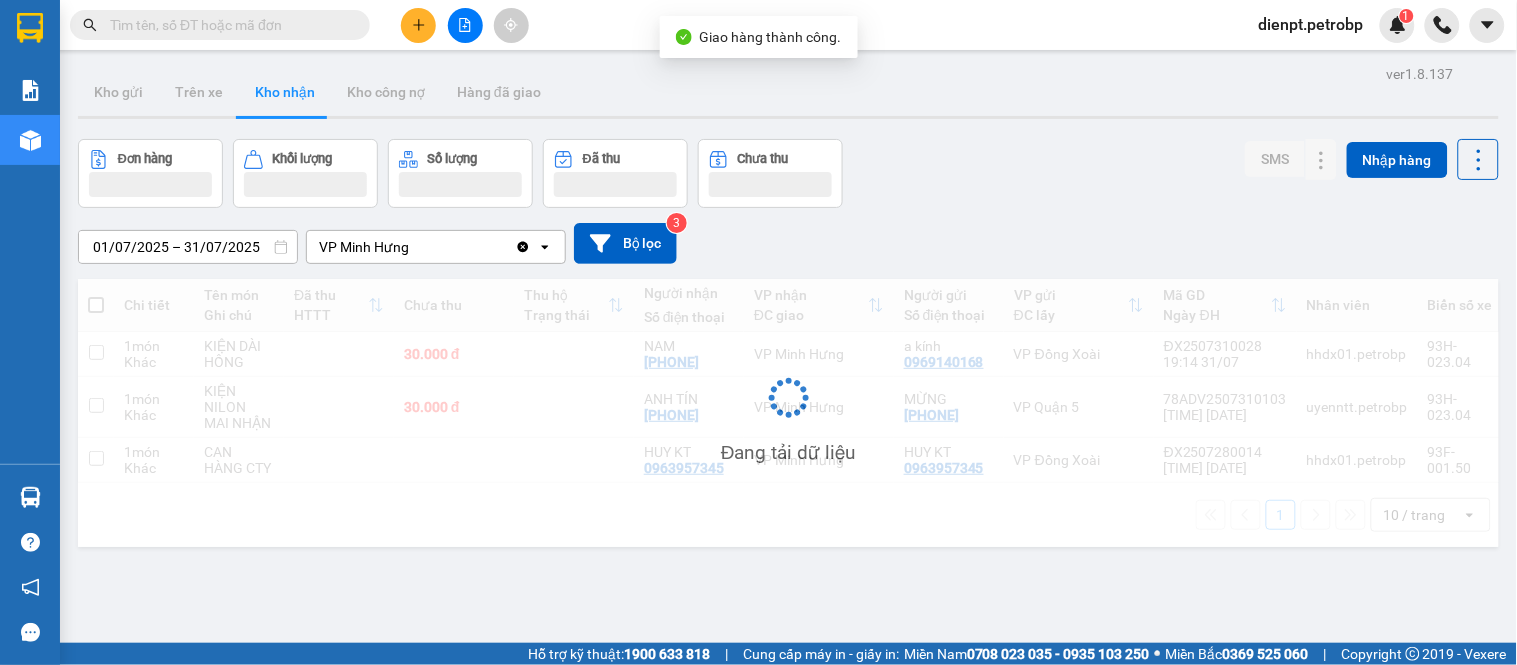 click on "Đơn hàng Khối lượng Số lượng Đã thu Chưa thu SMS Nhập hàng" at bounding box center [788, 173] 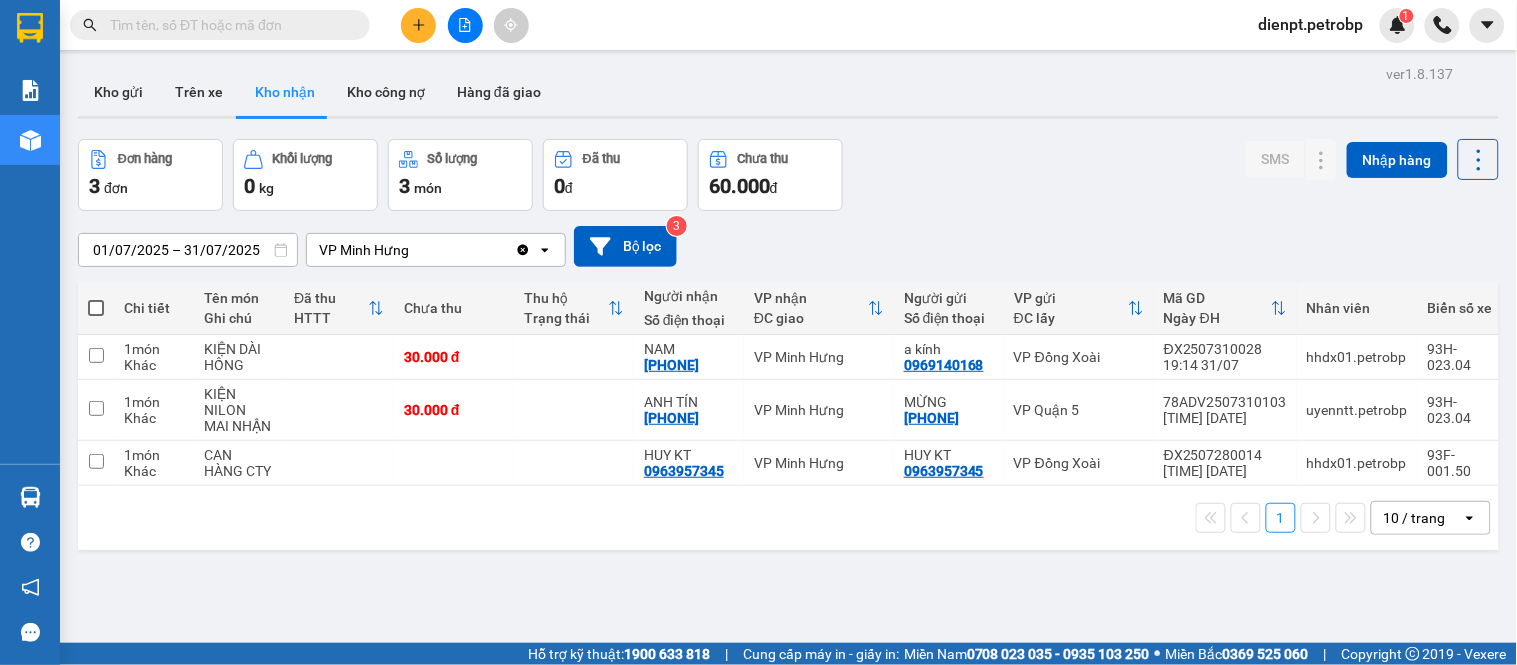 click on "[DATE] – [DATE] Press the down arrow key to interact with the calendar and select a date. Press the escape button to close the calendar. Selected date range is from [DATE] to [DATE]. [PERSON] Minh Hưng Clear value open Bộ lọc 3" at bounding box center [788, 246] 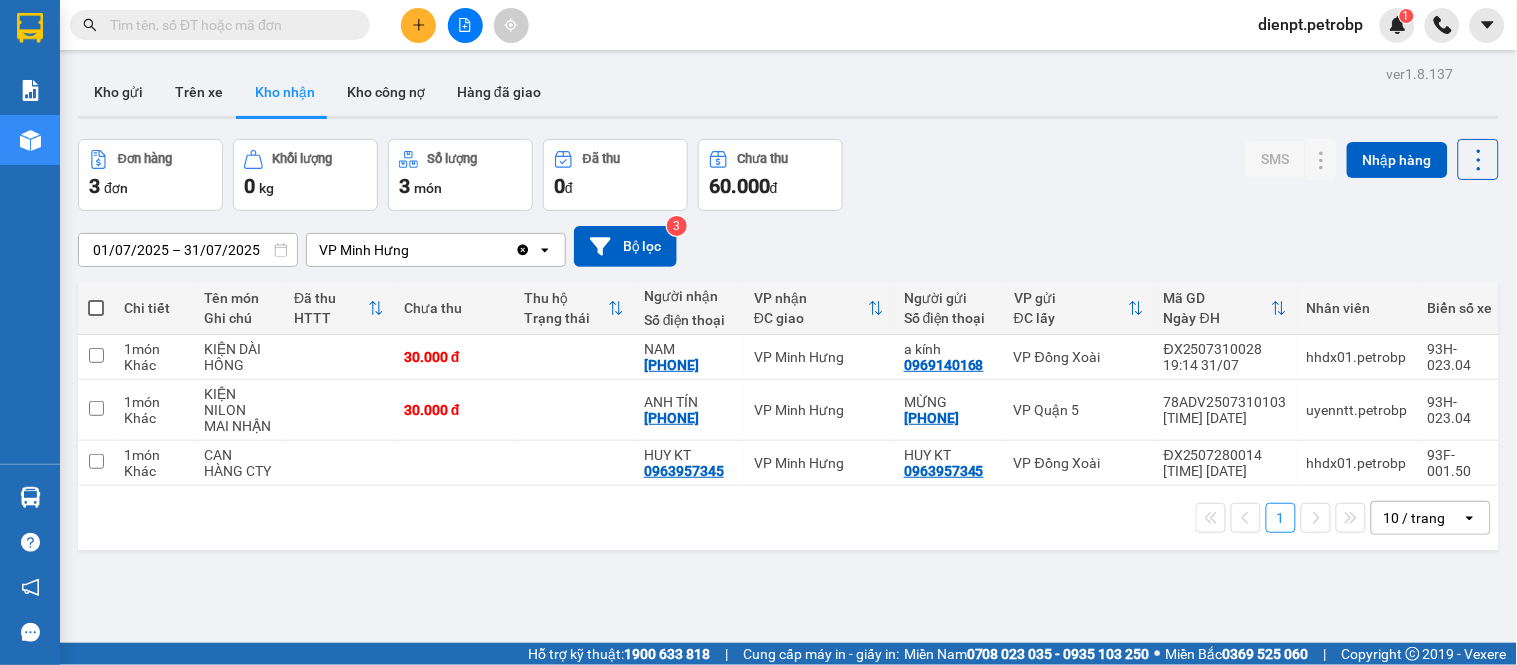 click on "[DATE] – [DATE] Press the down arrow key to interact with the calendar and select a date. Press the escape button to close the calendar. Selected date range is from [DATE] to [DATE]. [PERSON] Minh Hưng Clear value open Bộ lọc 3" at bounding box center (788, 246) 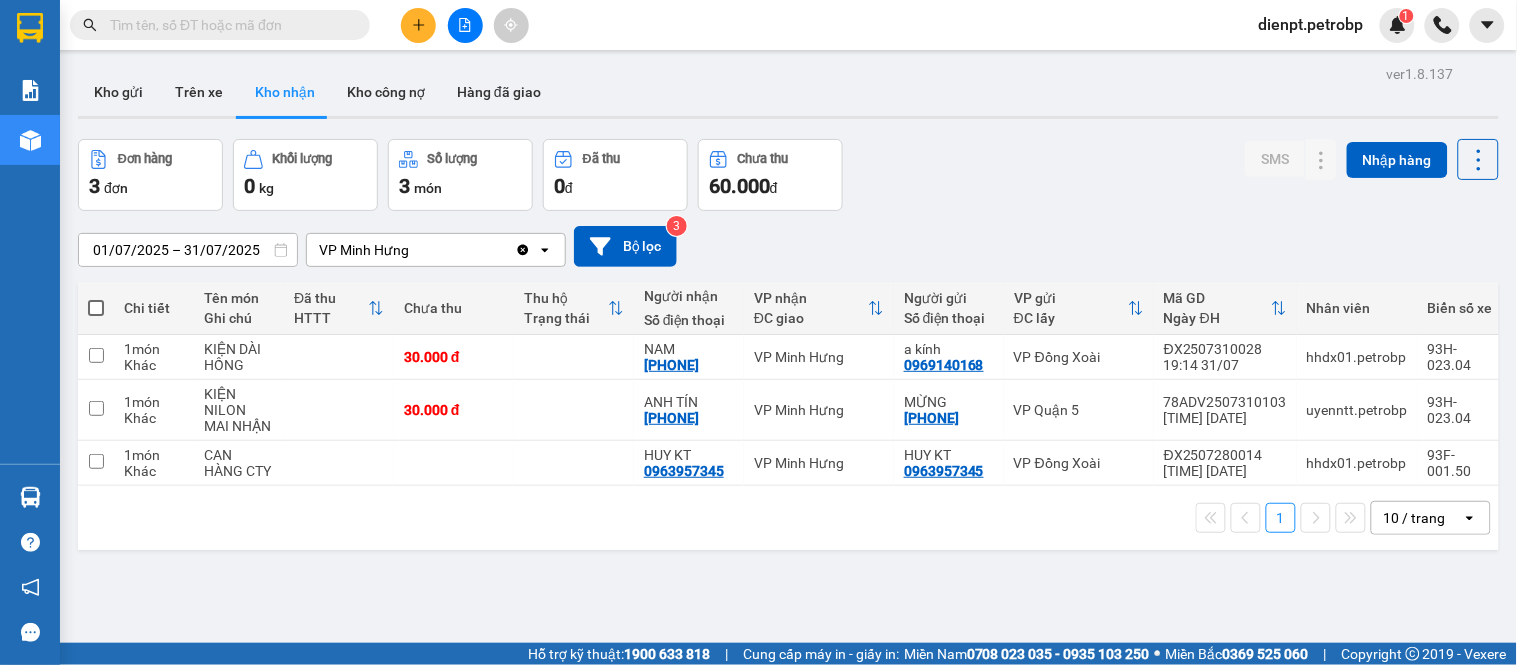 drag, startPoint x: 675, startPoint y: 596, endPoint x: 761, endPoint y: 605, distance: 86.46965 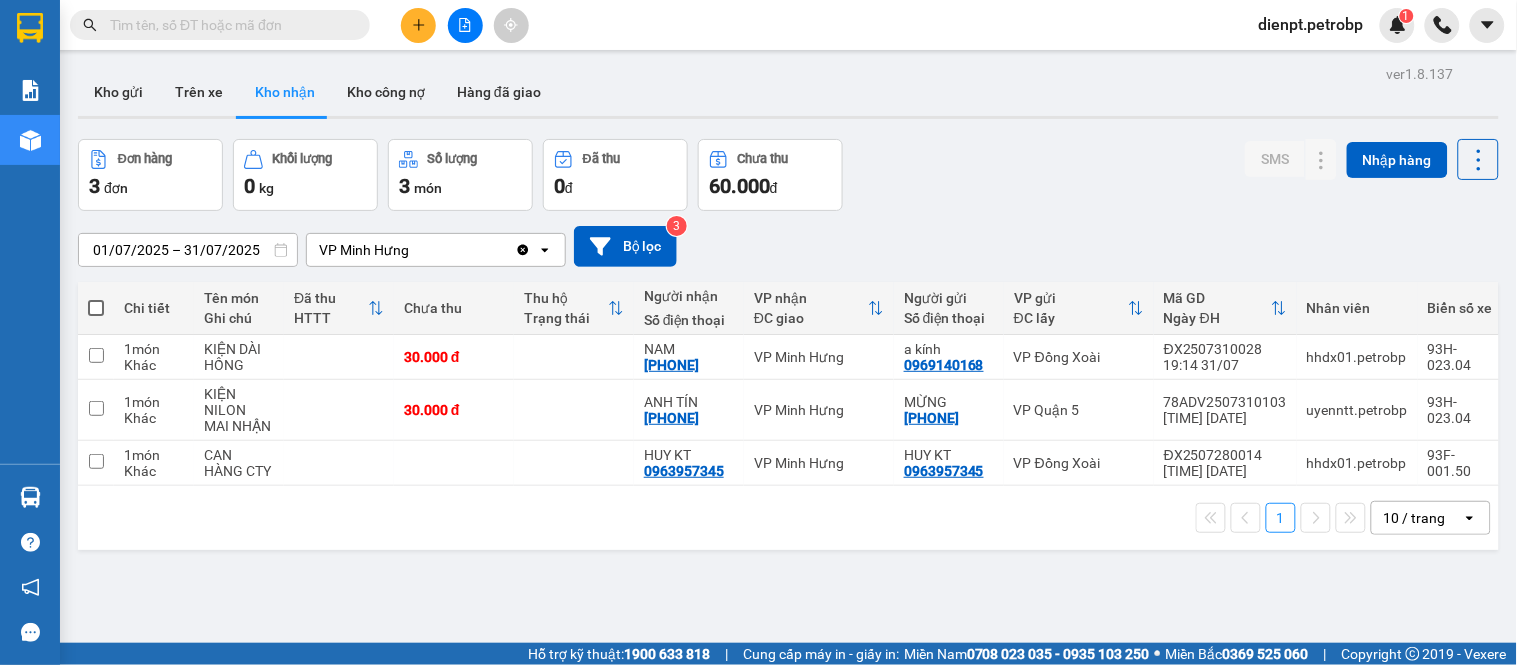 click on "Đơn hàng 3 đơn Khối lượng 0 kg Số lượng 3 món Đã thu 0 đ Chưa thu 60.000 đ SMS Nhập hàng" at bounding box center (788, 175) 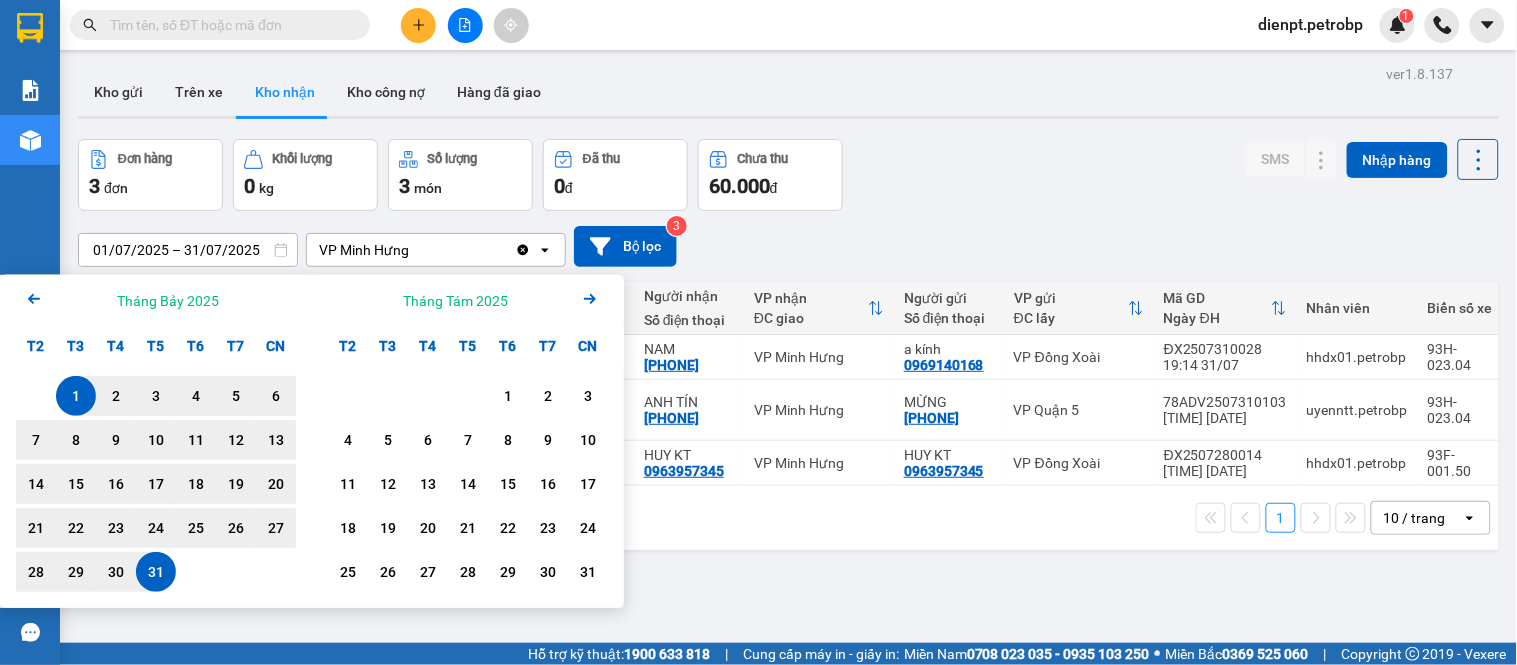 click on "1" at bounding box center [76, 396] 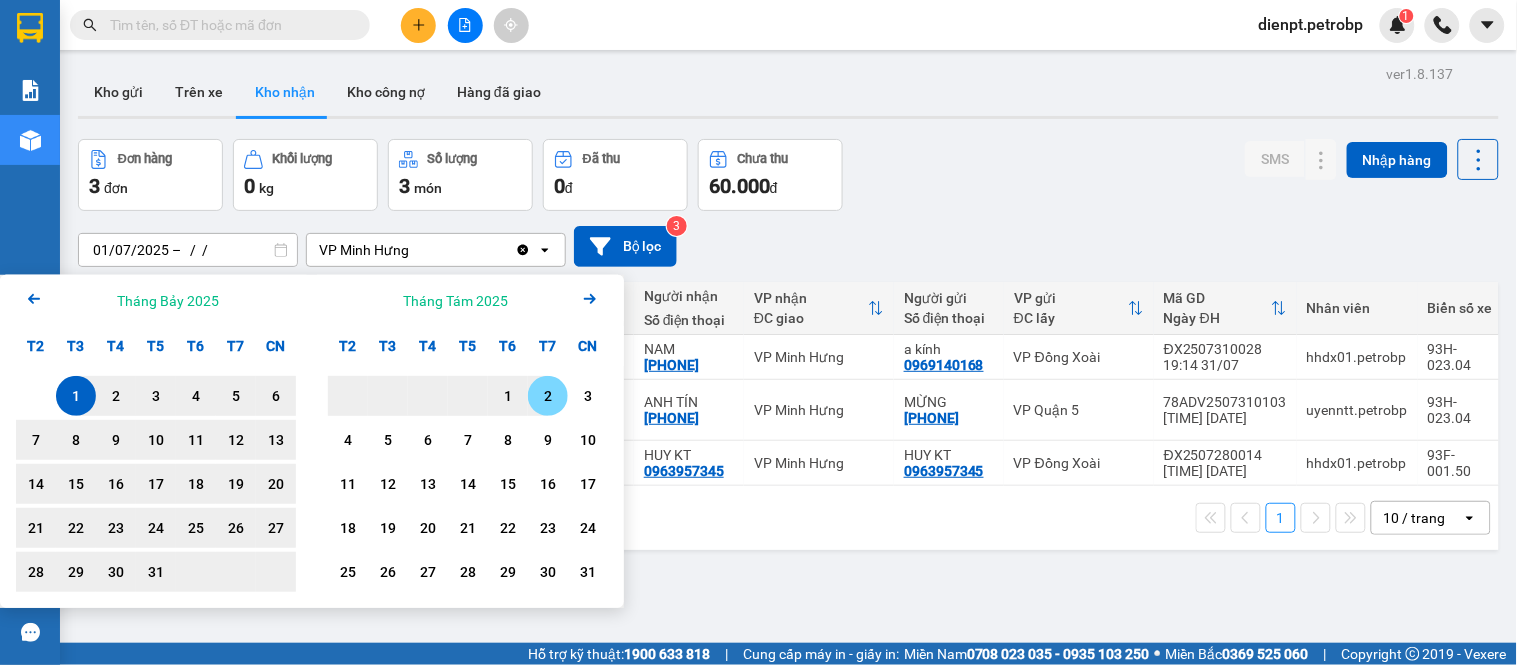 click on "2" at bounding box center [548, 396] 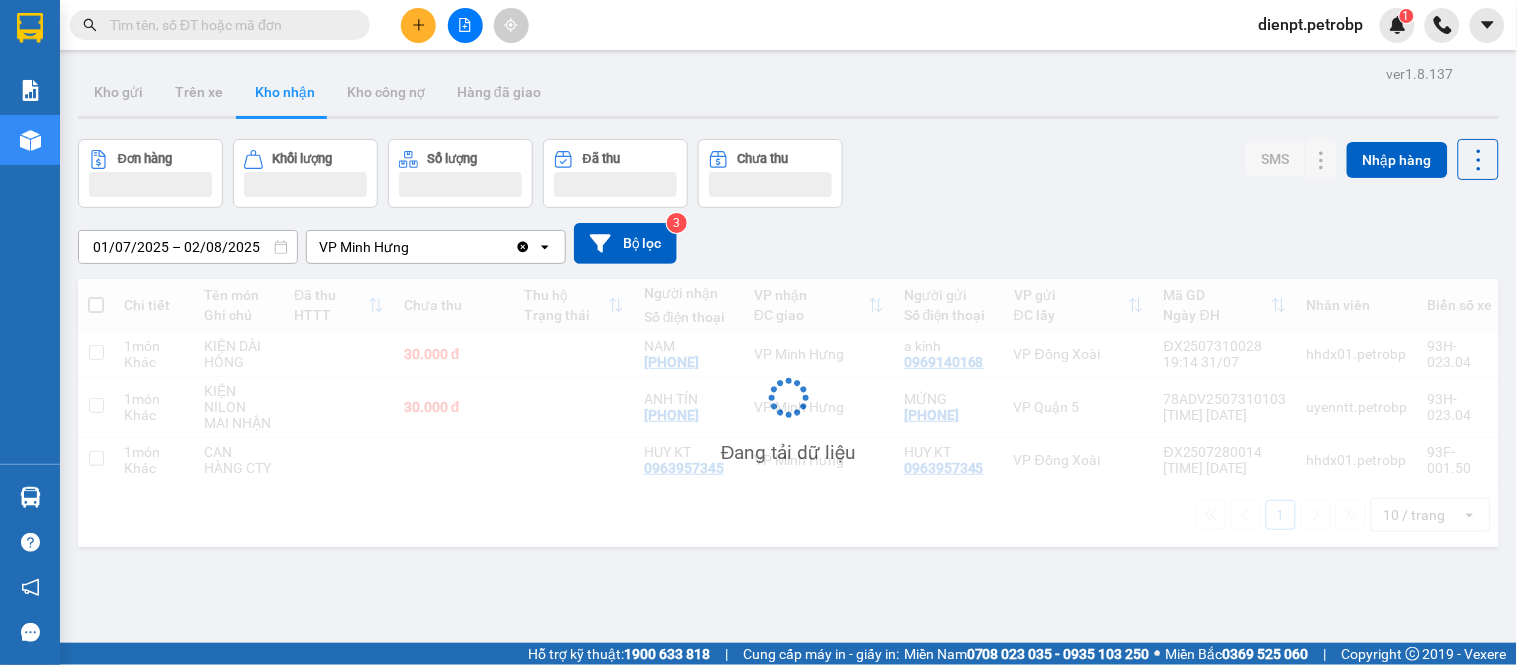 click on "Đơn hàng Khối lượng Số lượng Đã thu Chưa thu SMS Nhập hàng" at bounding box center (788, 173) 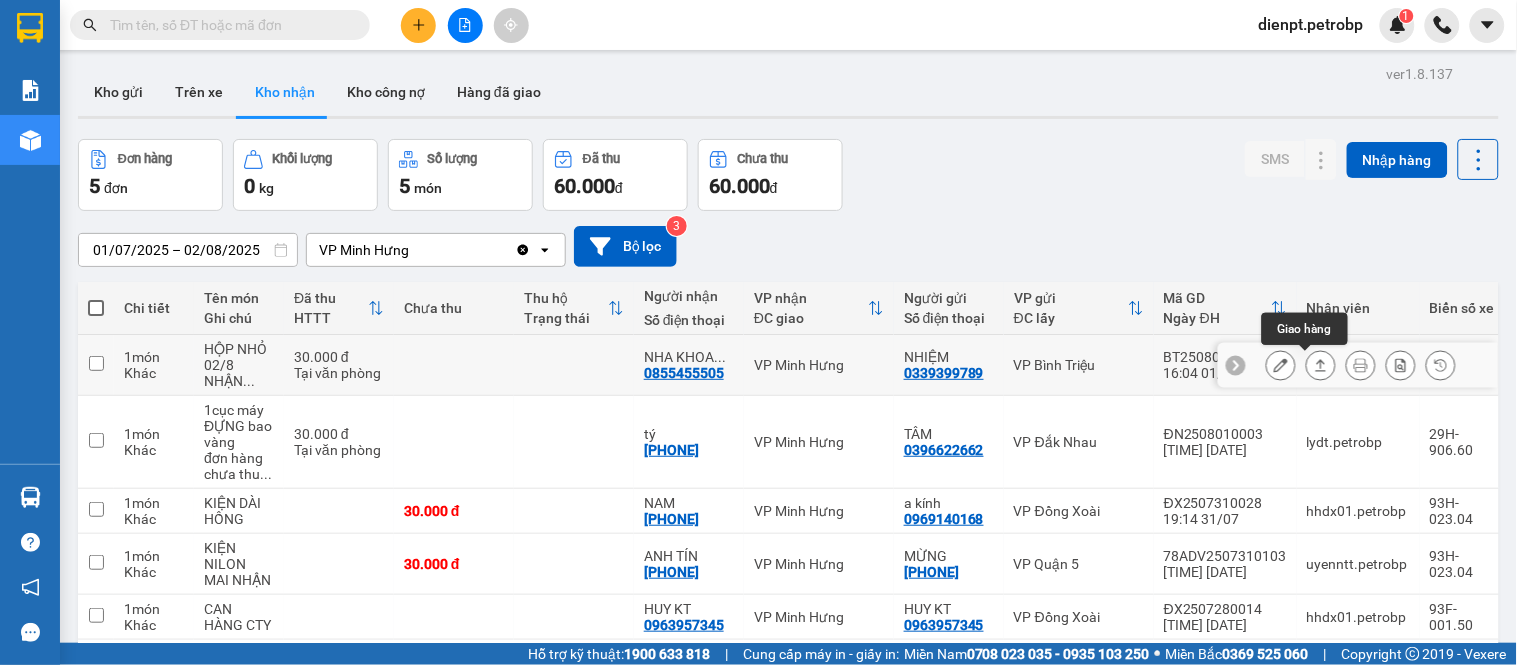 click 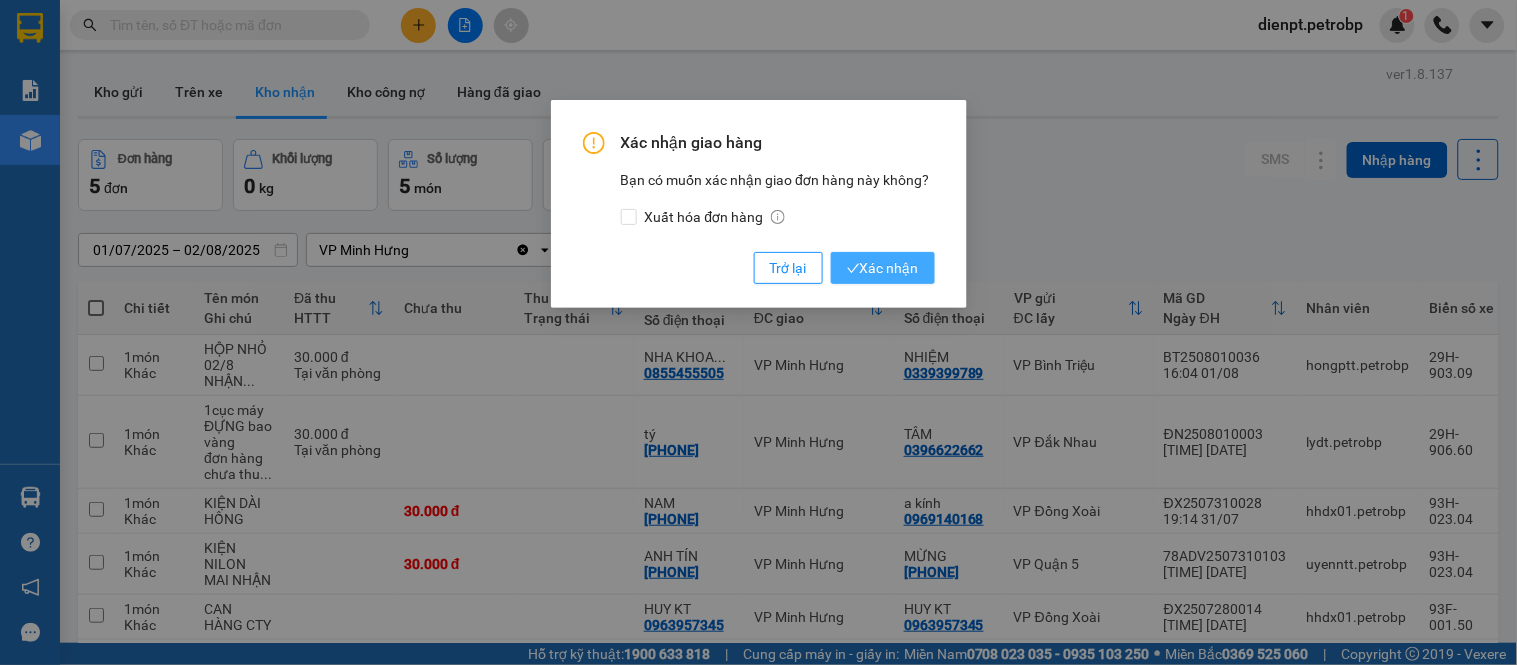 click on "Xác nhận" at bounding box center [883, 268] 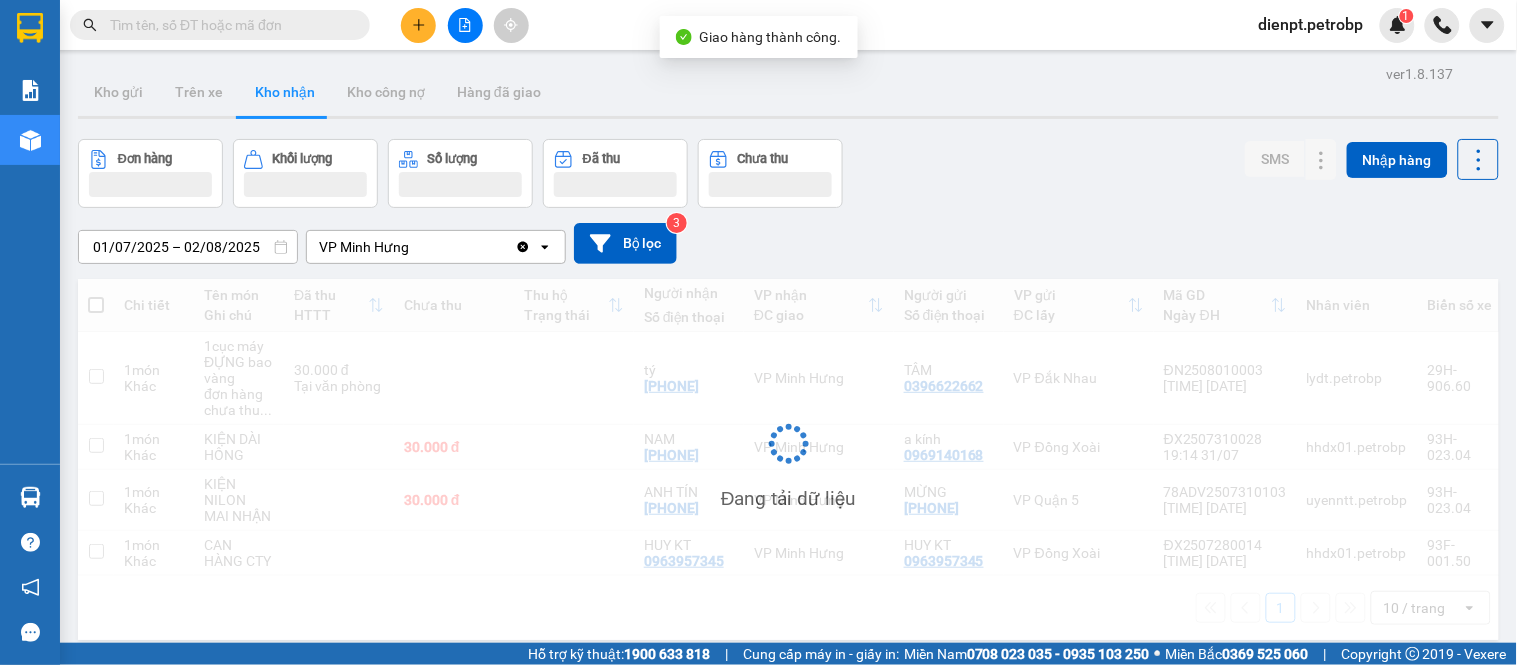 click on "[DATE] – [DATE] Press the down arrow key to interact with the calendar and select a date. Press the escape button to close the calendar. Selected date range is from [DATE] to [DATE]. [PERSON] [LASTNAME] Clear value open Bộ lọc 3" at bounding box center [788, 243] 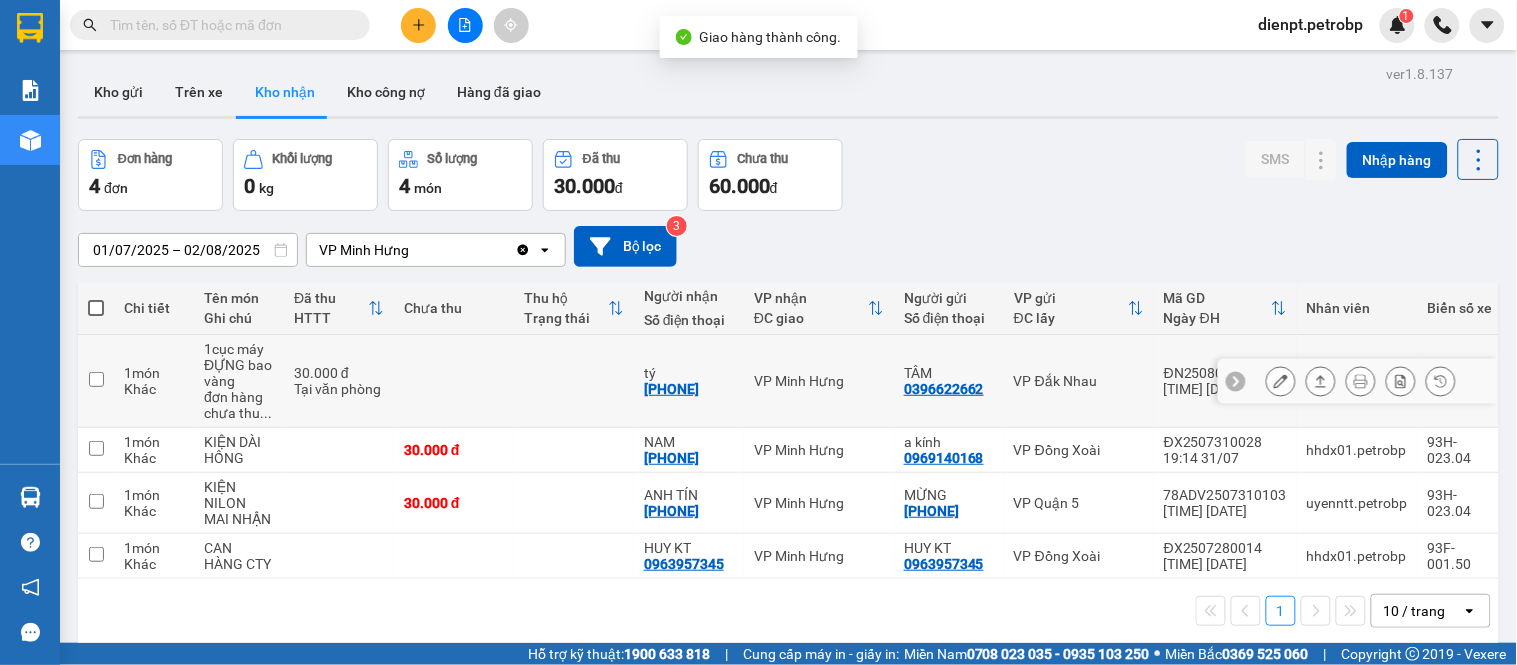 scroll, scrollTop: 92, scrollLeft: 0, axis: vertical 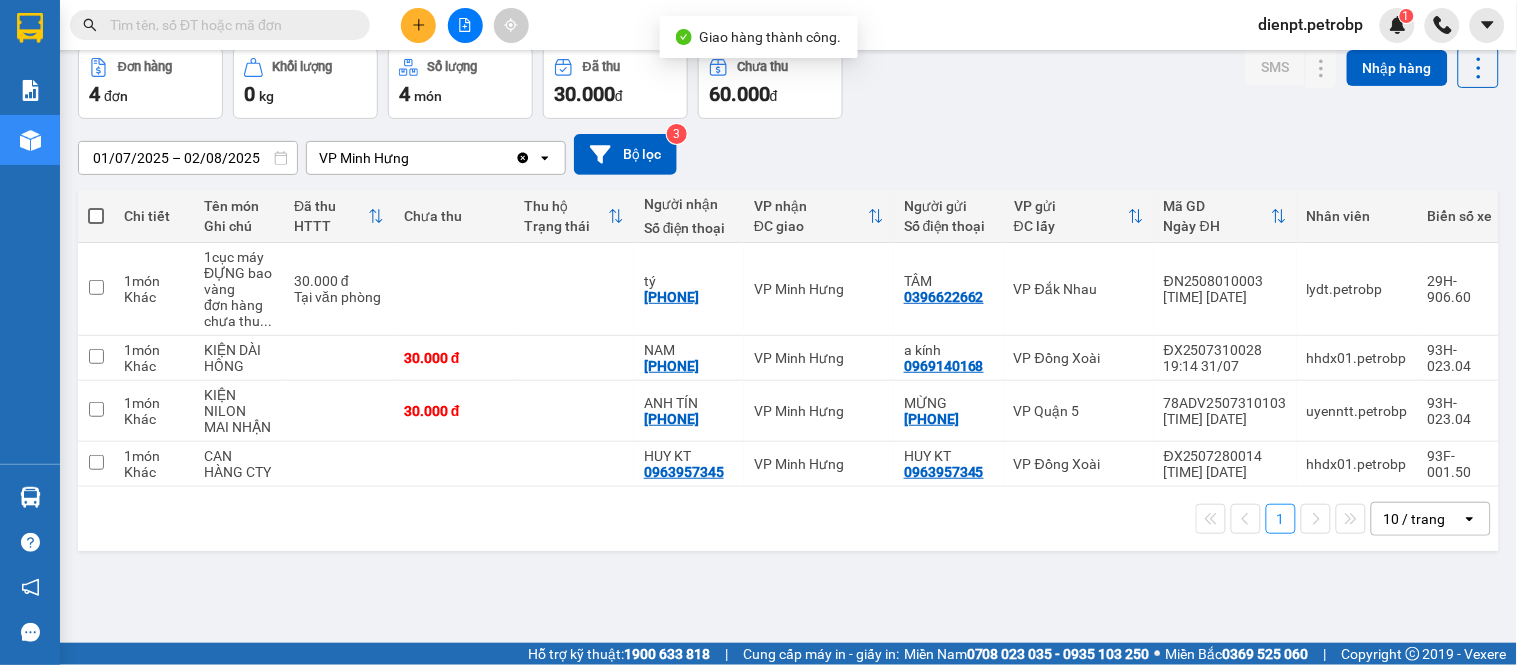 click on "Đơn hàng 4 đơn Khối lượng 0 kg Số lượng 4 món Đã thu 30.000 đ Chưa thu 60.000 đ SMS Nhập hàng" at bounding box center (788, 83) 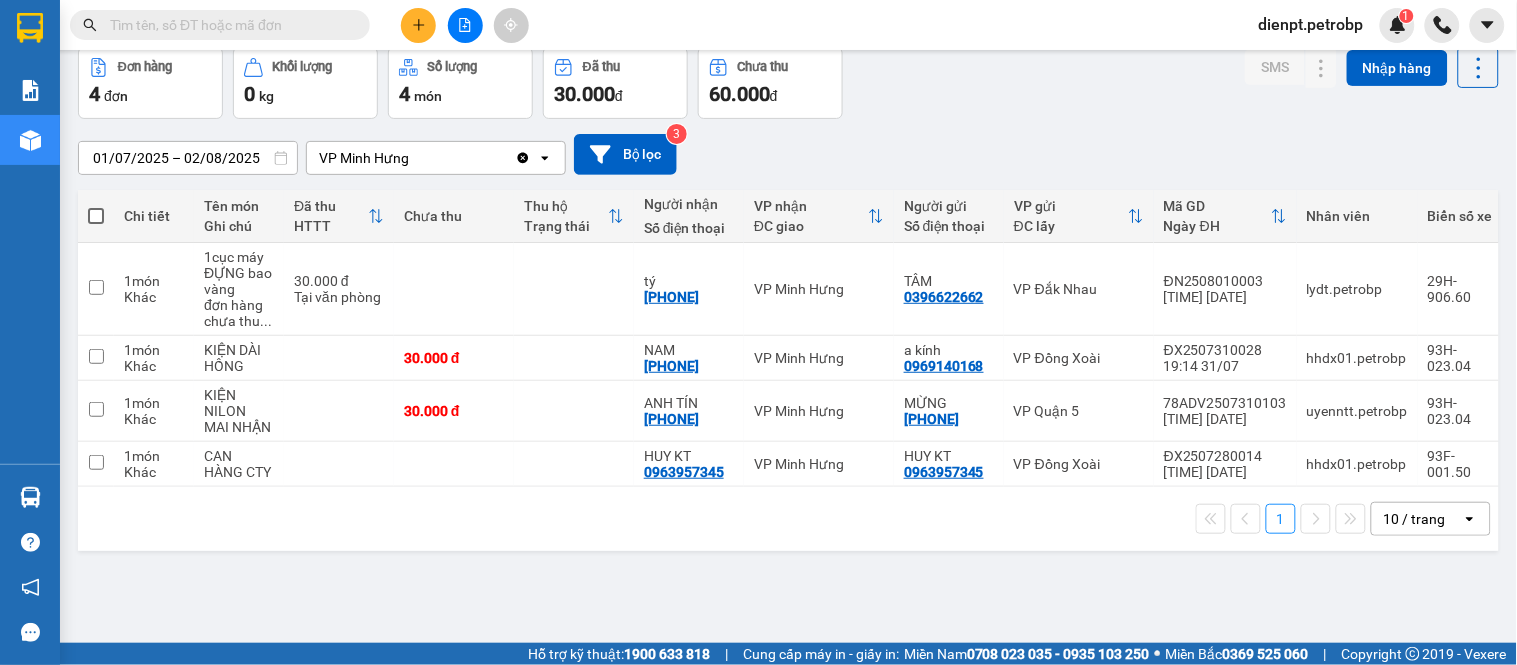 click on "Đơn hàng 4 đơn Khối lượng 0 kg Số lượng 4 món Đã thu 30.000 đ Chưa thu 60.000 đ SMS Nhập hàng" at bounding box center (788, 83) 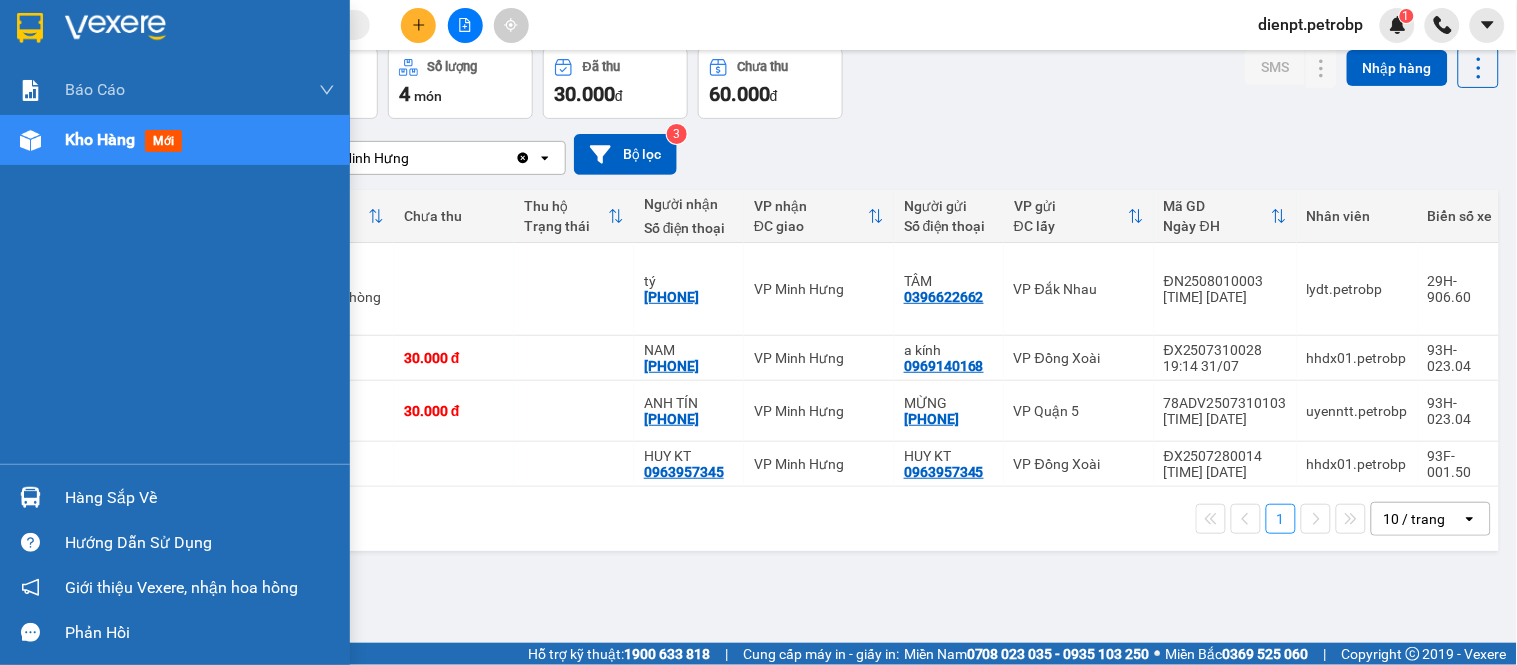 click at bounding box center (30, 497) 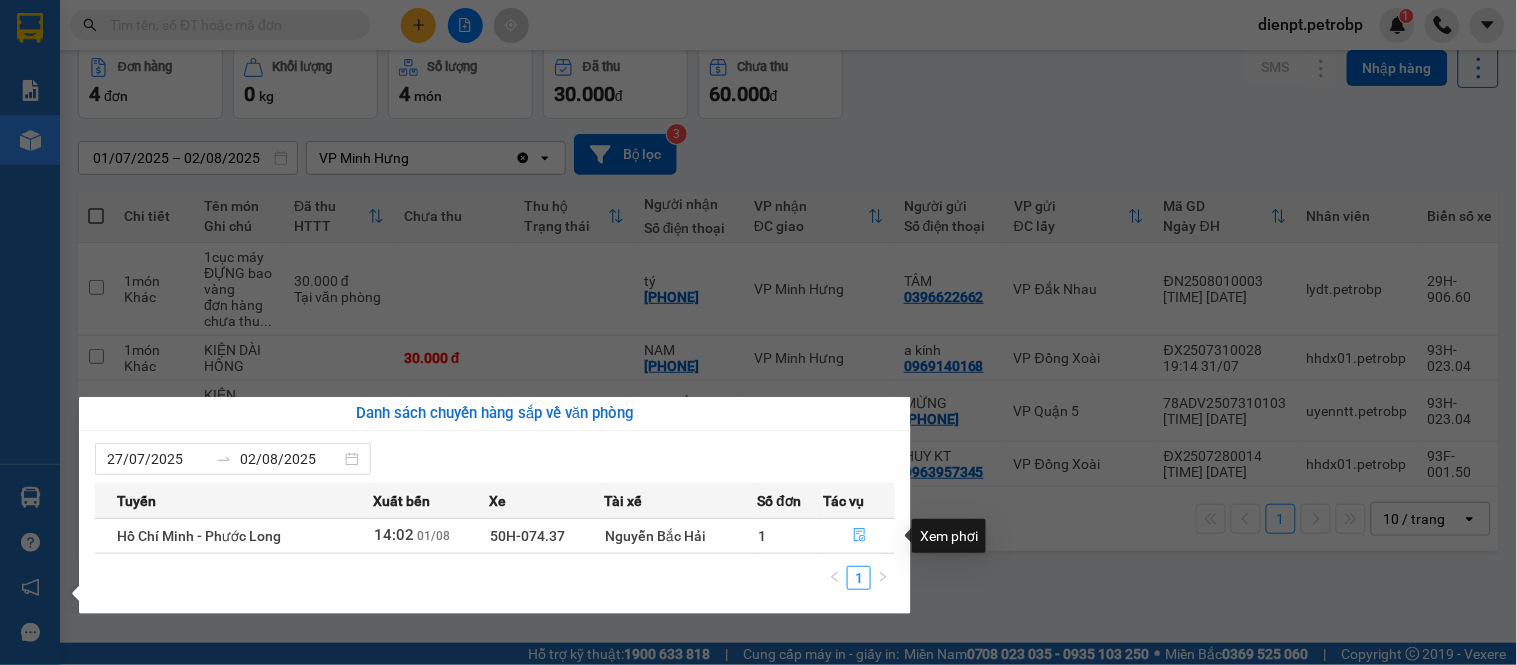 click 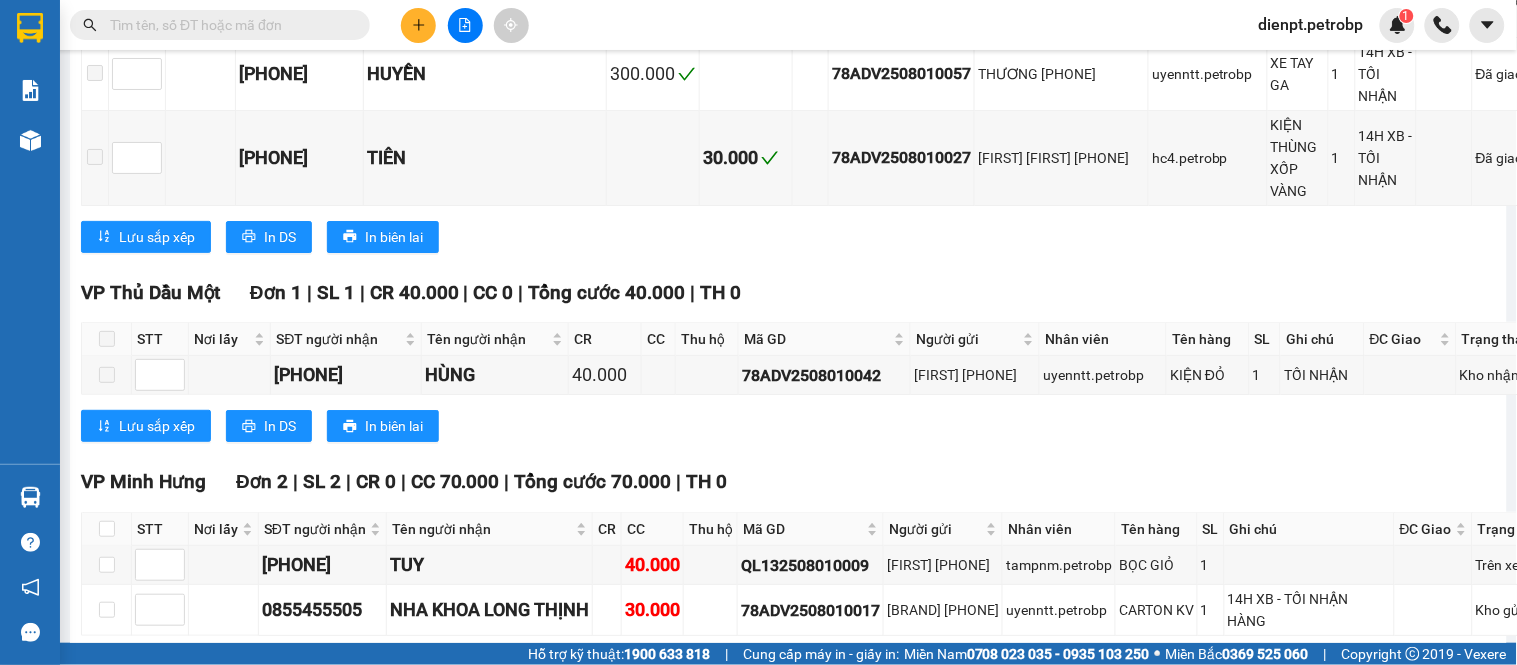 scroll, scrollTop: 5666, scrollLeft: 0, axis: vertical 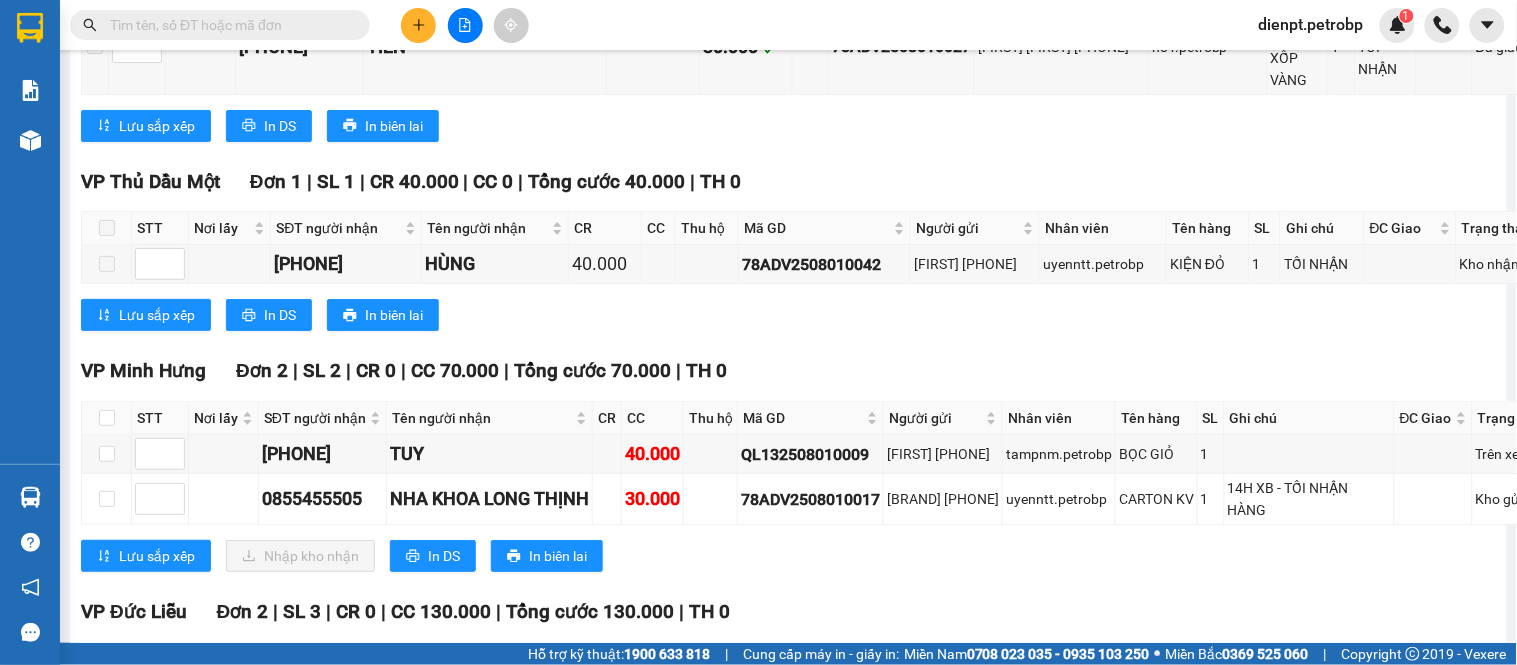 click on "Lưu sắp xếp Nhập kho nhận In DS In biên lai" at bounding box center [823, 556] 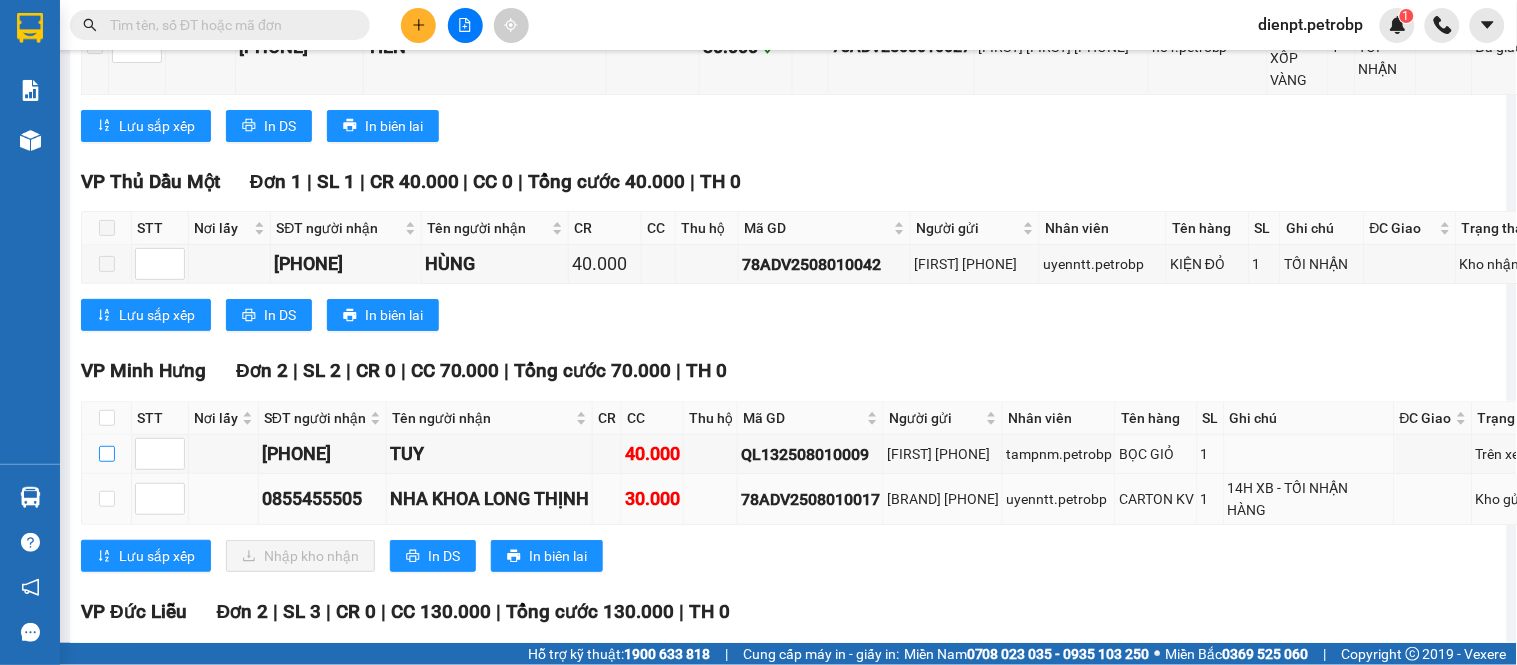 drag, startPoint x: 107, startPoint y: 356, endPoint x: 113, endPoint y: 375, distance: 19.924858 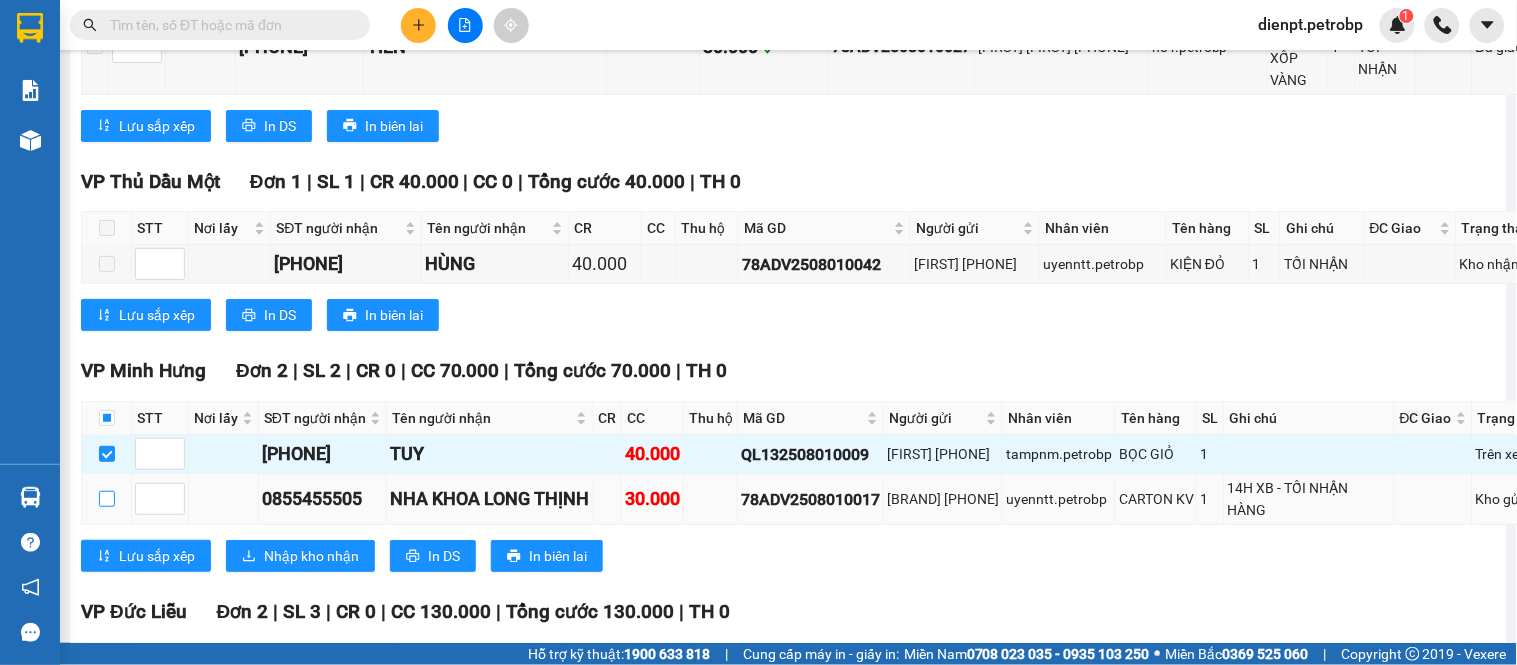 click at bounding box center (107, 499) 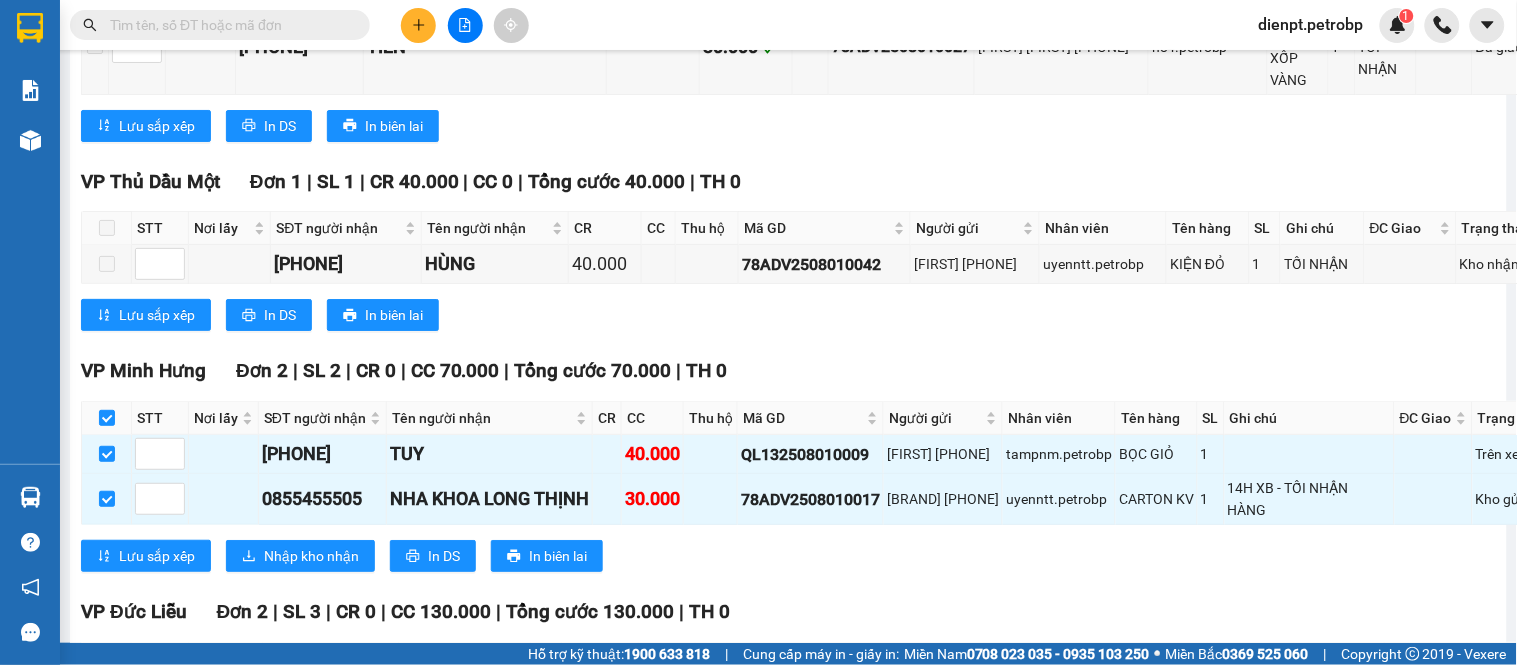 click on "VP Minh Hưng Đơn 2 | SL 2 | CR 0 | CC 70.000 | Tổng cước 70.000 | TH 0" at bounding box center (823, 371) 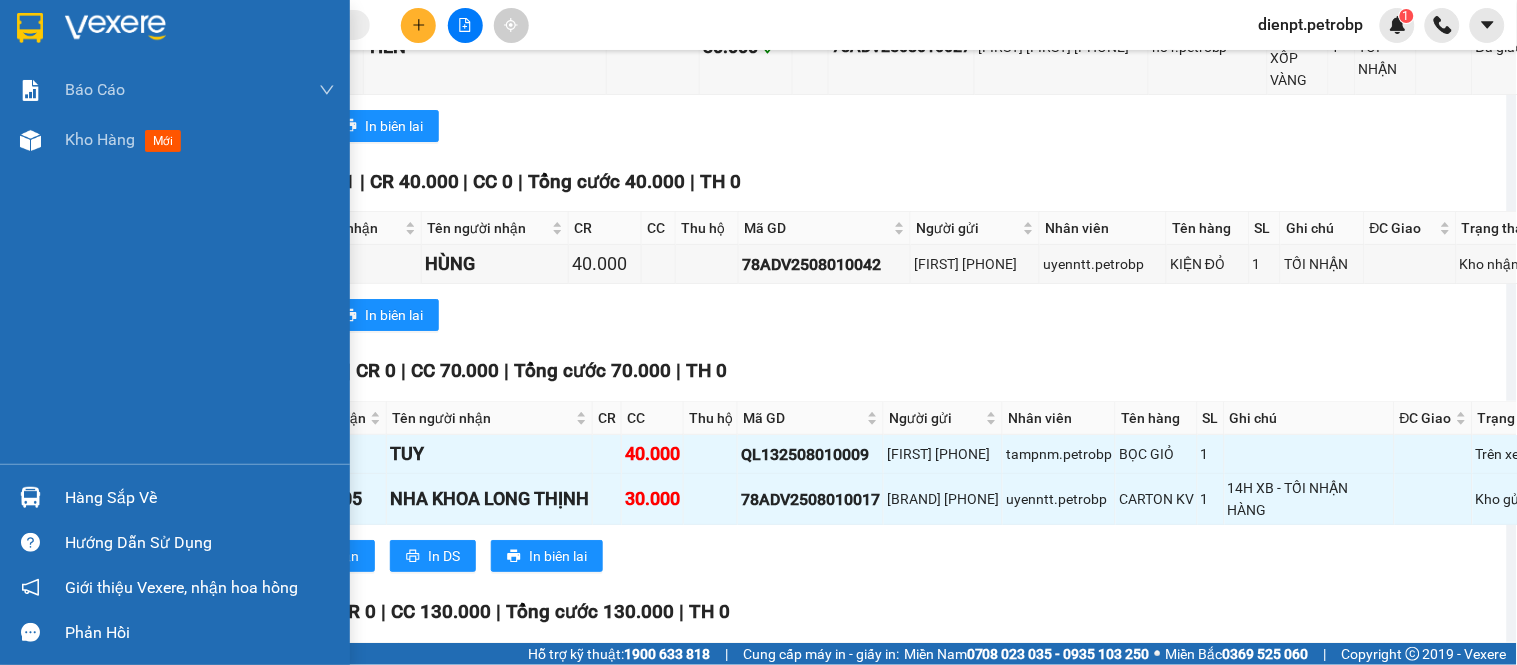 click on "Hàng sắp về" at bounding box center [175, 497] 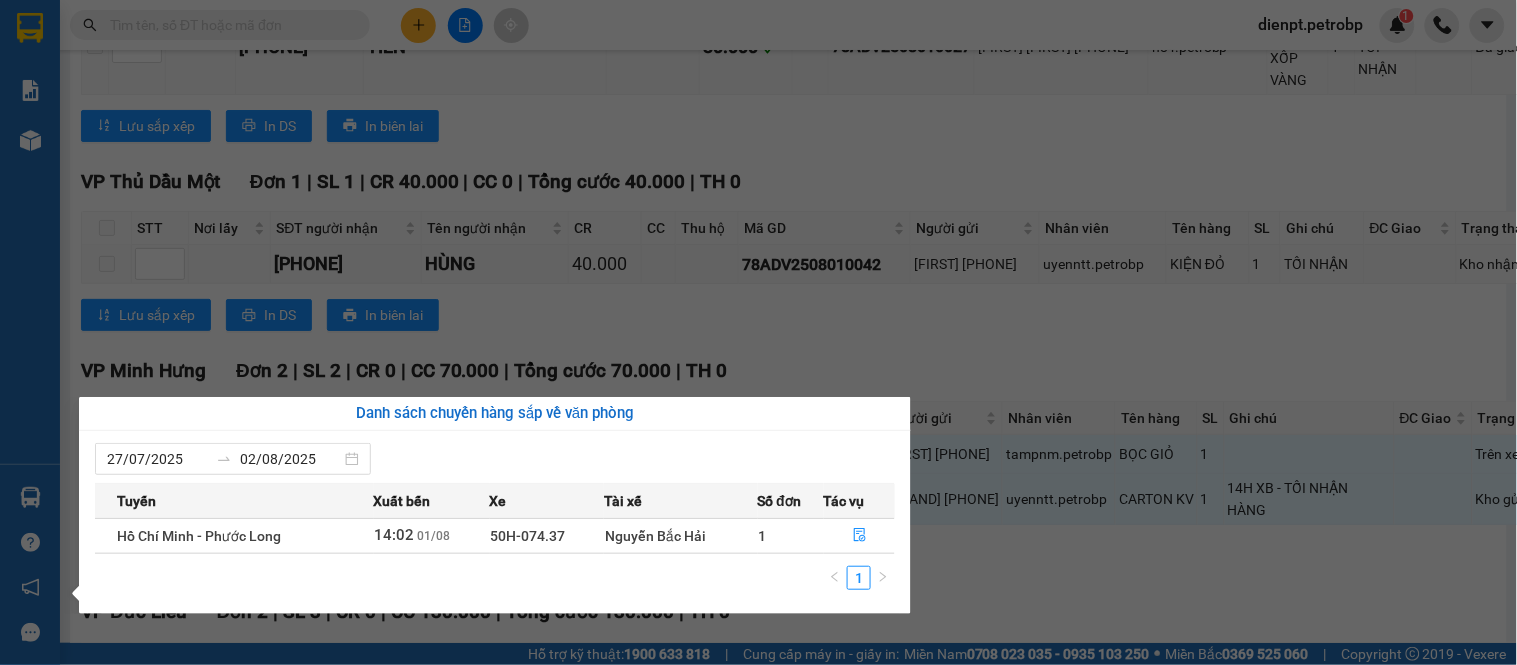 click on "Kết quả tìm kiếm ( 0 ) Bộ lọc No Data dienpt.petrobp 1 Báo cáo BC tiền tận nơi (trưởng trạm) Báo cáo 1 (nv): Số tiền đã thu của văn phòng Báo cáo 1: Số tiền đã thu của văn phòng Báo cáo doanh thu hàng hóa theo tài xế Báo cáo dòng tiền (trưởng trạm) Doanh số tạo đơn theo VP gửi (trưởng trạm) Mẫu 2: Thống kê đơn hàng theo nhân viên Mẫu 3.1: Thống kê đơn hàng văn phòng gửi Mẫu 3.1: Thống kê đơn hàng văn phòng gửi ( các trạm xem ) Mẫu 3.1: Thống kê đơn hàng văn phòng gửi (Xuất ExceL) Mẫu 3: Báo cáo dòng tiền theo văn phòng Vị trí của các món hàng Kho hàng mới Hàng sắp về Hướng dẫn sử dụng Giới thiệu Vexere, nhận hoa hồng Phản hồi Phần mềm hỗ trợ bạn tốt chứ? Hồ Chí Minh - Phước Long [DATE] 14:02 (TC) - 50H-074.37 Làm mới In phơi In đơn chọn Thống kê Lọc CR Lọc CC Xuất Excel Trên xe" at bounding box center (758, 332) 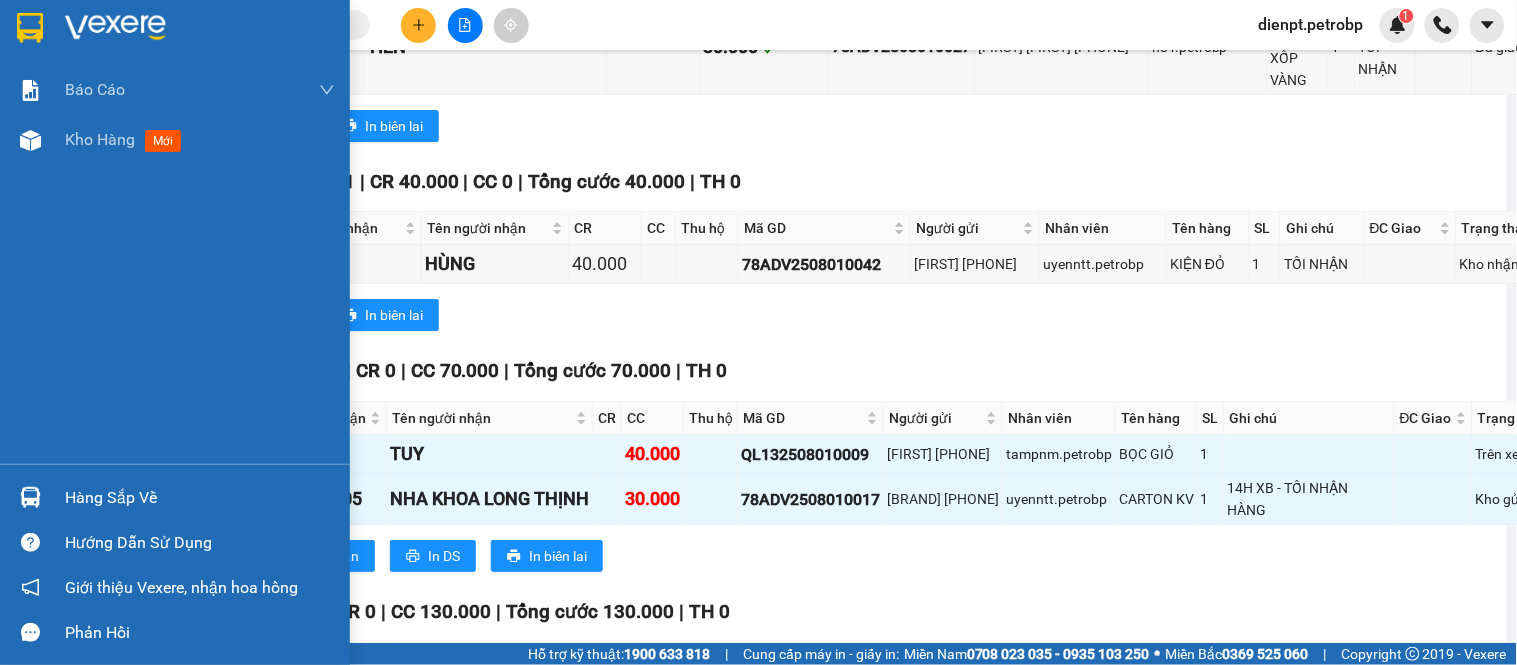 click on "Báo cáo BC tiền tận nơi (trưởng trạm) Báo cáo 1 (nv): Số tiền đã thu của văn phòng  Báo cáo 1: Số tiền đã thu của văn phòng  Báo cáo doanh thu hàng hóa theo tài xế Báo cáo dòng tiền (trưởng trạm) Doanh số tạo đơn theo VP gửi (trưởng trạm) Mẫu 2: Thống kê đơn hàng theo nhân viên Mẫu 3.1: Thống kê đơn hàng văn phòng gửi Mẫu 3.1: Thống kê đơn hàng văn phòng gửi ( các trạm xem ) Mẫu 3.1: Thống kê đơn hàng văn phòng gửi (Xuất ExceL) Mẫu 3: Báo cáo dòng tiền theo văn phòng Vị trí của các món hàng     Kho hàng mới" at bounding box center (175, 264) 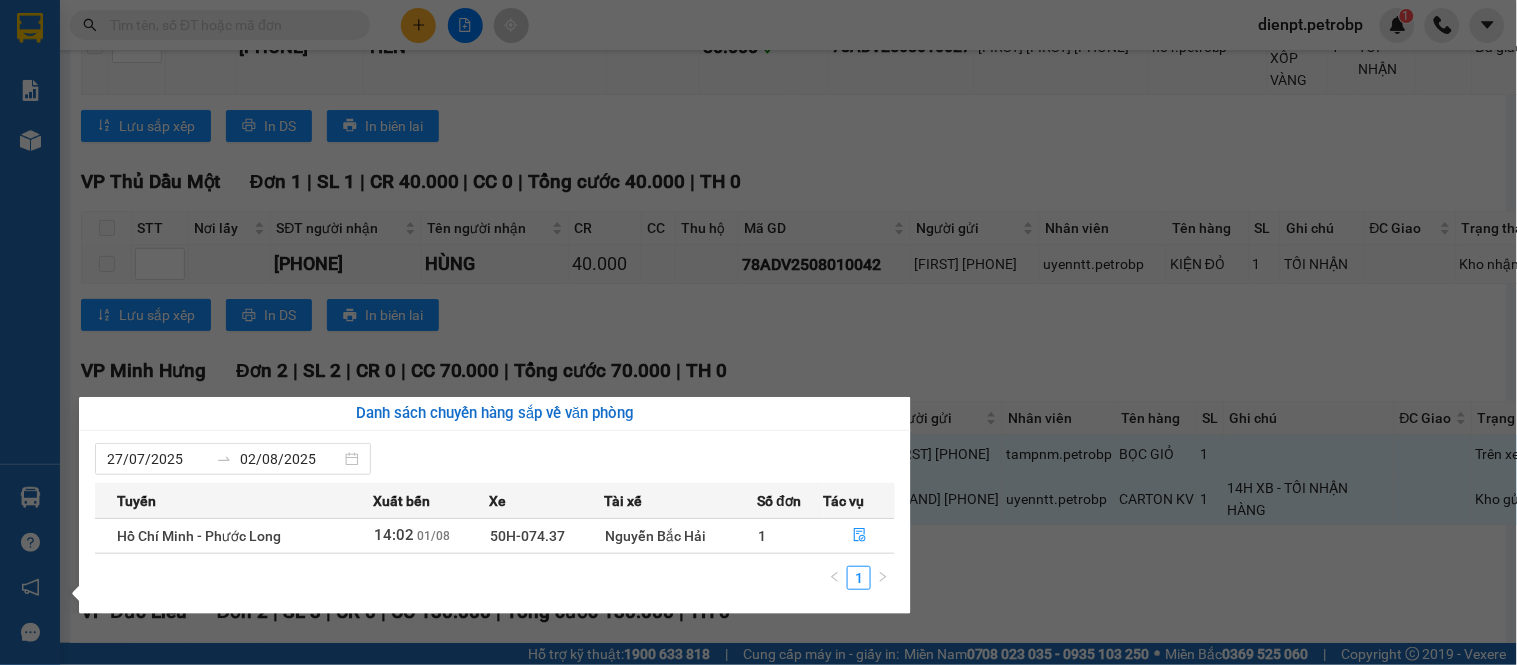click on "Kết quả tìm kiếm ( 0 ) Bộ lọc No Data dienpt.petrobp 1 Báo cáo BC tiền tận nơi (trưởng trạm) Báo cáo 1 (nv): Số tiền đã thu của văn phòng Báo cáo 1: Số tiền đã thu của văn phòng Báo cáo doanh thu hàng hóa theo tài xế Báo cáo dòng tiền (trưởng trạm) Doanh số tạo đơn theo VP gửi (trưởng trạm) Mẫu 2: Thống kê đơn hàng theo nhân viên Mẫu 3.1: Thống kê đơn hàng văn phòng gửi Mẫu 3.1: Thống kê đơn hàng văn phòng gửi ( các trạm xem ) Mẫu 3.1: Thống kê đơn hàng văn phòng gửi (Xuất ExceL) Mẫu 3: Báo cáo dòng tiền theo văn phòng Vị trí của các món hàng Kho hàng mới Hàng sắp về Hướng dẫn sử dụng Giới thiệu Vexere, nhận hoa hồng Phản hồi Phần mềm hỗ trợ bạn tốt chứ? Hồ Chí Minh - Phước Long [DATE] 14:02 (TC) - 50H-074.37 Làm mới In phơi In đơn chọn Thống kê Lọc CR Lọc CC Xuất Excel Trên xe" at bounding box center [758, 332] 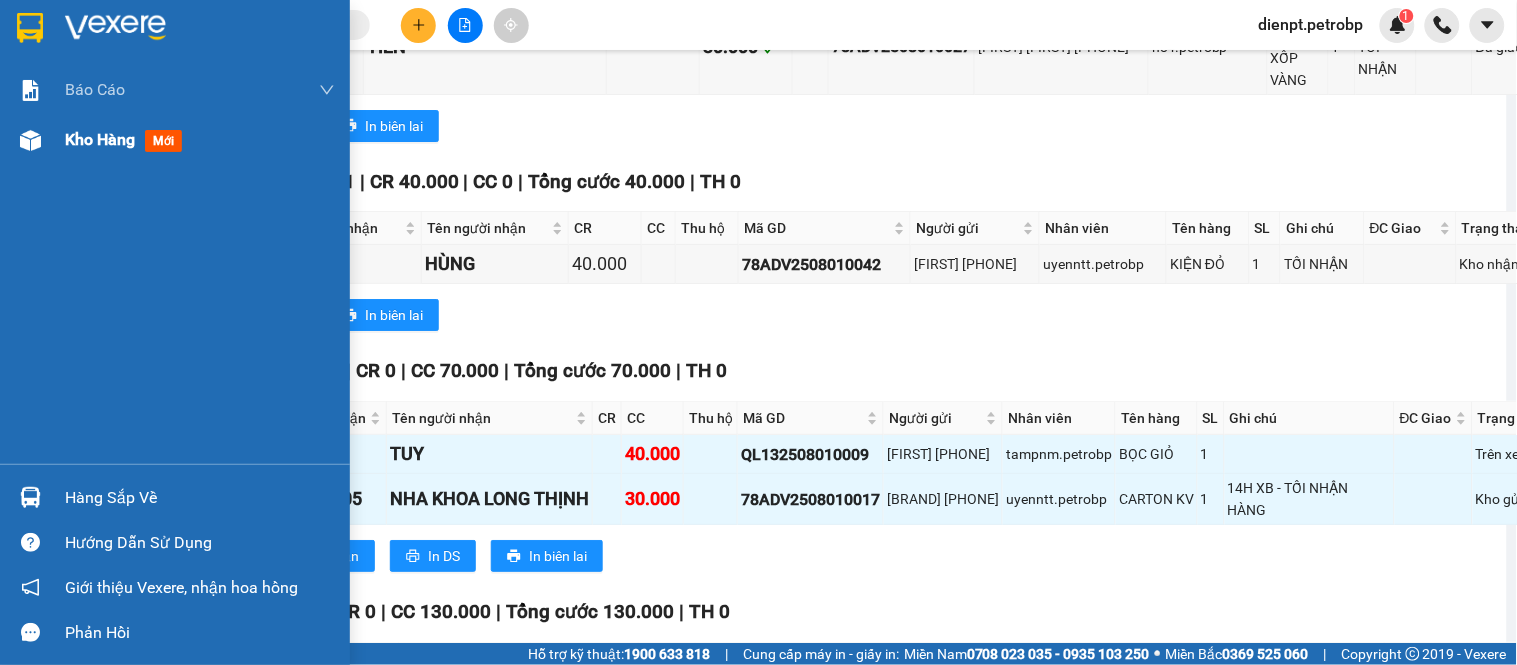 click at bounding box center [30, 140] 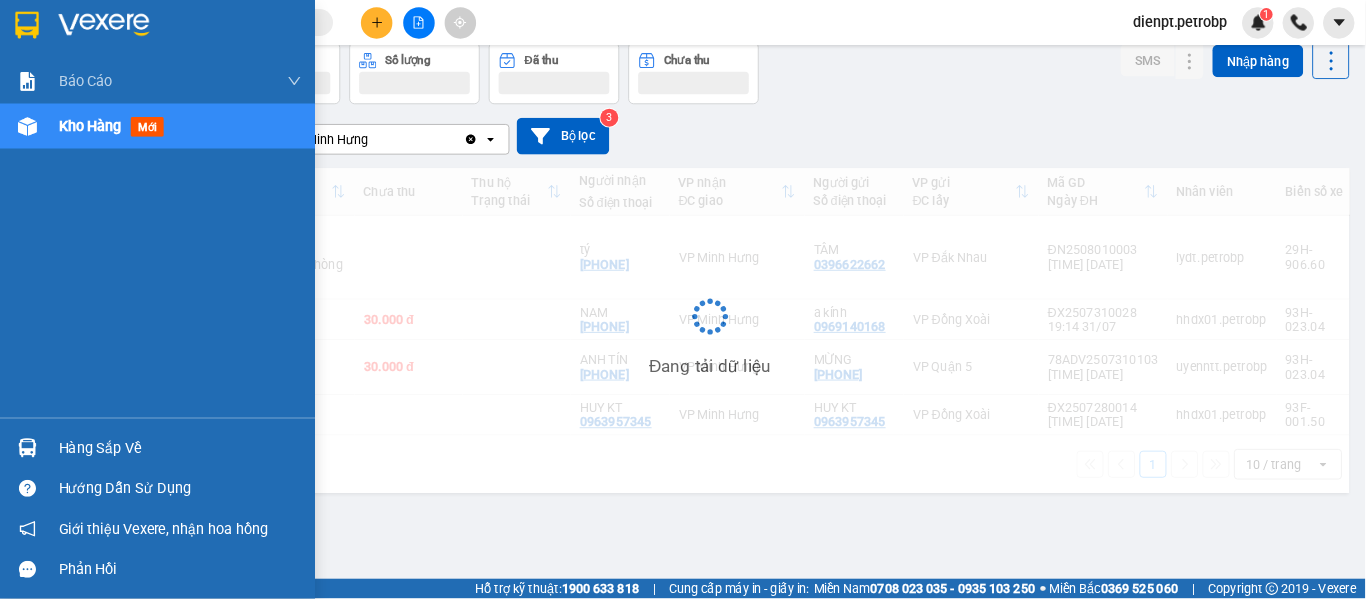 scroll, scrollTop: 92, scrollLeft: 0, axis: vertical 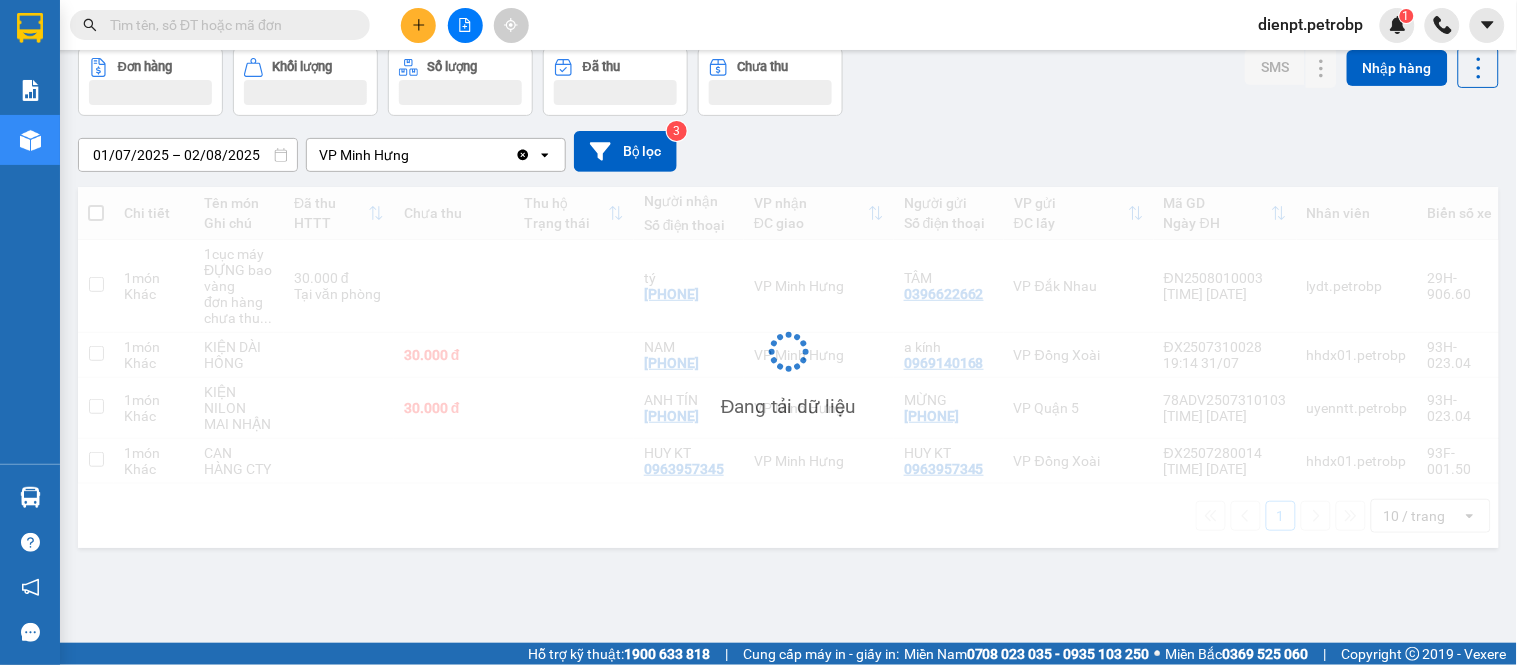 click on "[DATE] – [DATE] Press the down arrow key to interact with the calendar and select a date. Press the escape button to close the calendar. Selected date range is from [DATE] to [DATE]. [PERSON] [LASTNAME] Clear value open Bộ lọc 3" at bounding box center [788, 151] 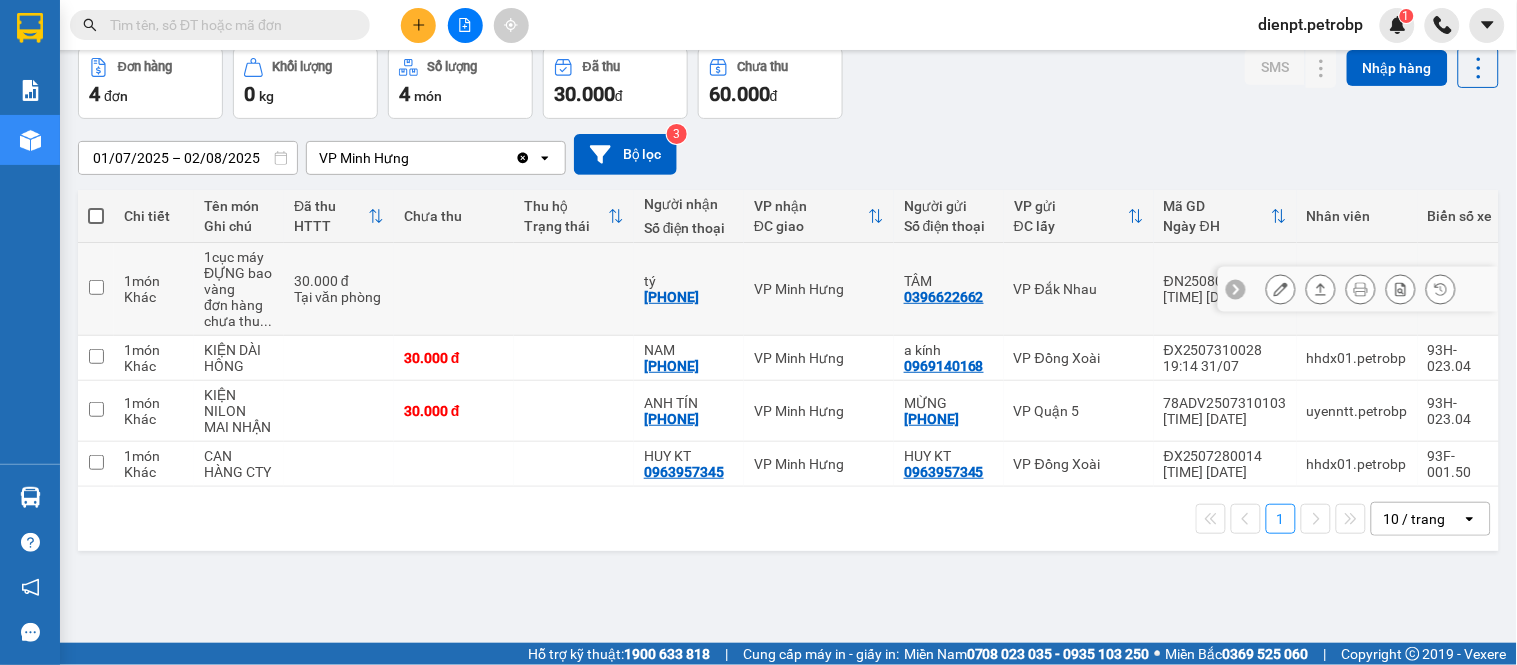 click on "[PHONE]" at bounding box center [671, 297] 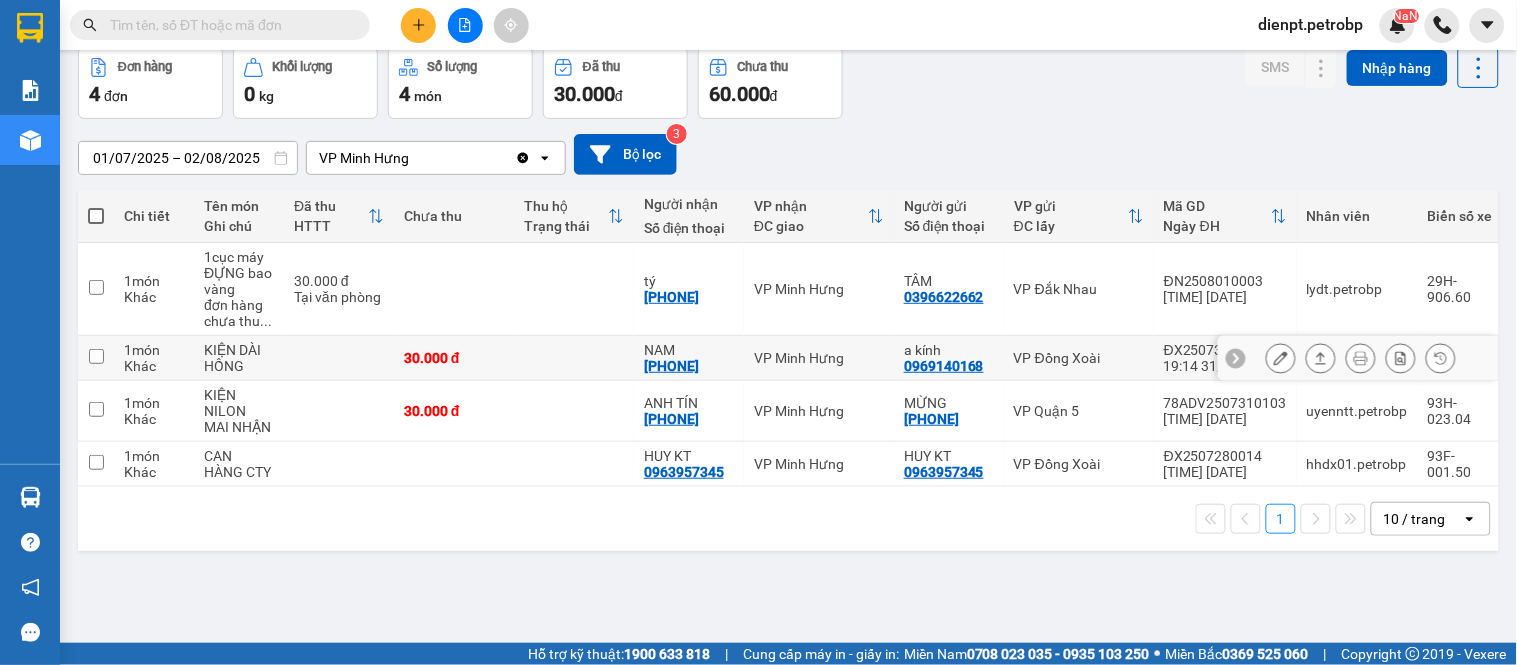 copy on "[PHONE]" 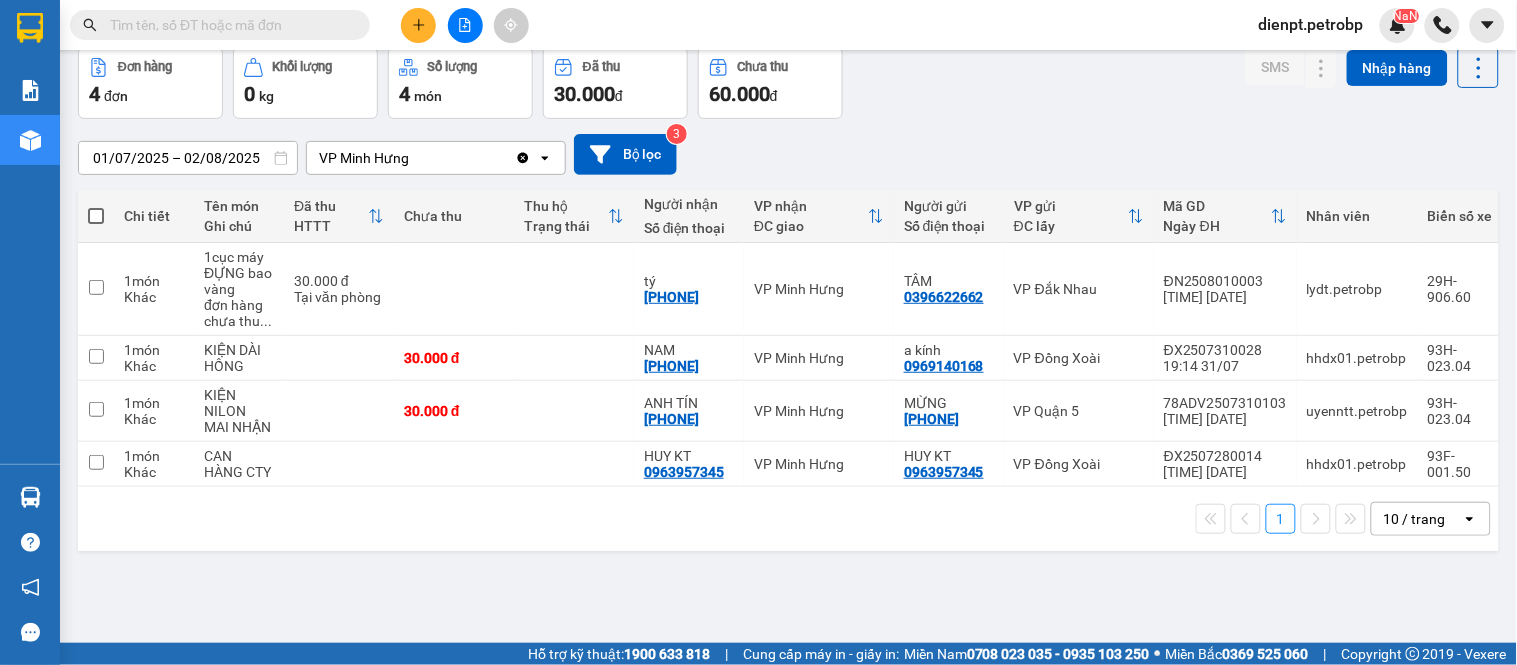 click on "ver 1.8.137 Kho gửi Trên xe Kho nhận Kho công nợ Hàng đã giao Đơn hàng 4 đơn Khối lượng 0 kg Số lượng 4 món Đã thu 30.000 đ Chưa thu 60.000 đ SMS Nhập hàng [DATE] – [DATE] Press the down arrow key to interact with the calendar and select a date. Press the escape button to close the calendar. Selected date range is from [DATE] to [DATE]. [PERSON] Minh Hưng Clear value open Bộ lọc 3 Chi tiết Tên món Ghi chú Đã thu HTTT Chưa thu Thu hộ Trạng thái Người nhận Số điện thoại VP nhận ĐC giao Người gửi Số điện thoại VP gửi ĐC lấy Mã GD Ngày ĐH Nhân viên Biển số xe 1 món Khác 1cục máy ĐỰNG bao vàng đơn hàng chưa thu ... 30.000 đ Tại văn phòng tý [PHONE] VP Minh Hưng TÂM [PHONE] VP Đắk Nhau ĐN2508010003 13:57 [DATE] lydt.petrobp 29H-906.60 1 món Khác KIỆN DÀI HỒNG 30.000 đ NAM [PHONE] VP Minh Hưng a kính [PHONE] VP Đồng Xoài ĐX2507310028 19:14 [DATE] 1 1 1" at bounding box center [788, 300] 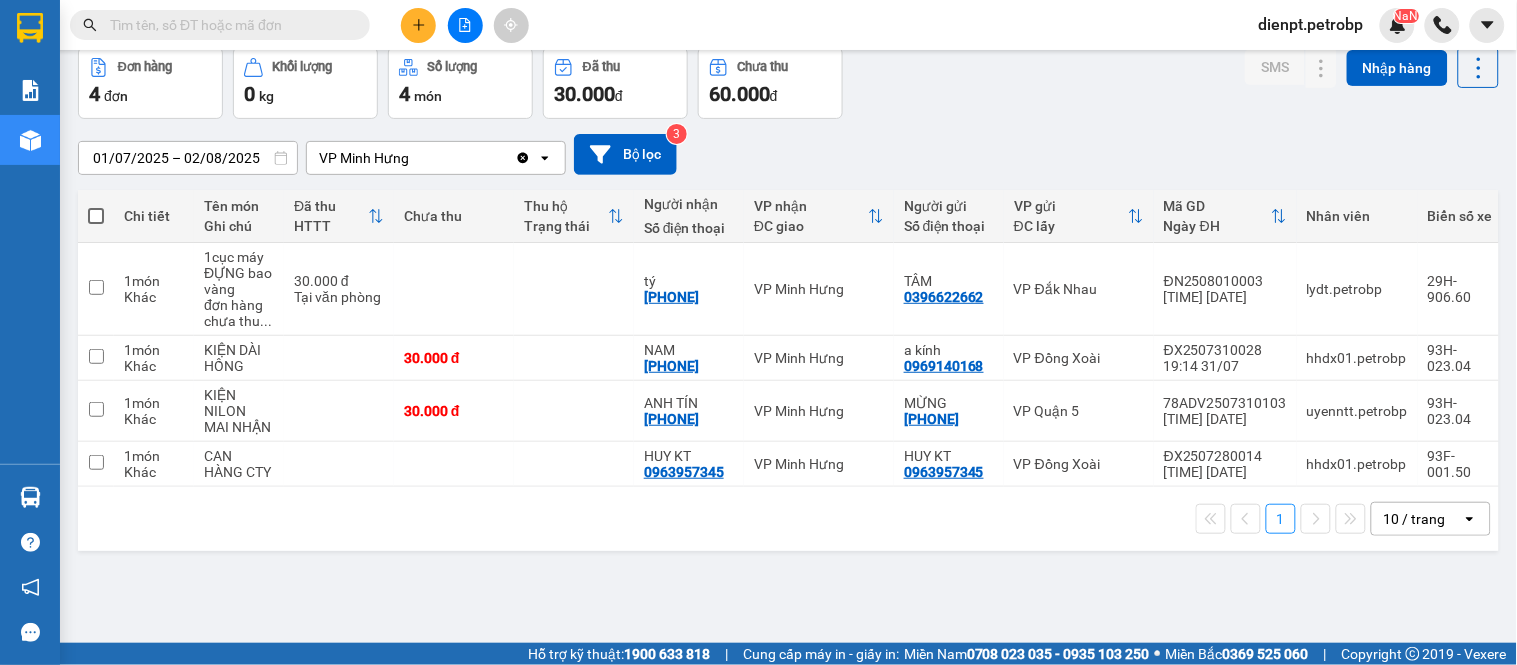 click at bounding box center [228, 25] 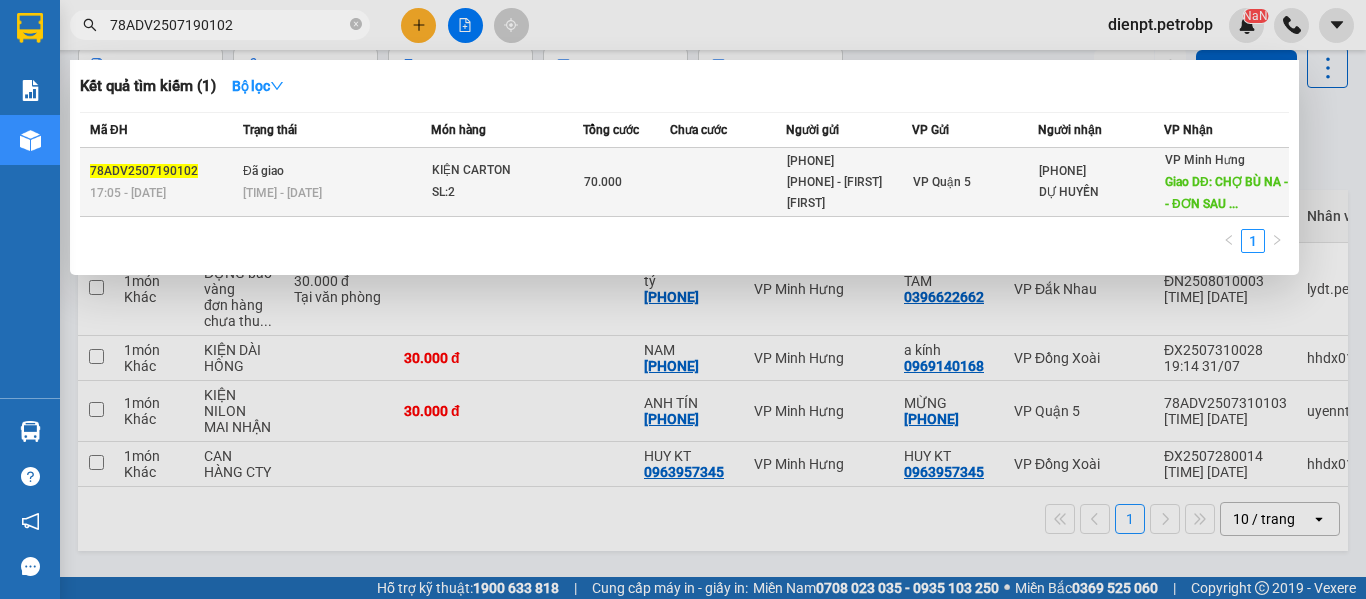 scroll, scrollTop: 92, scrollLeft: 0, axis: vertical 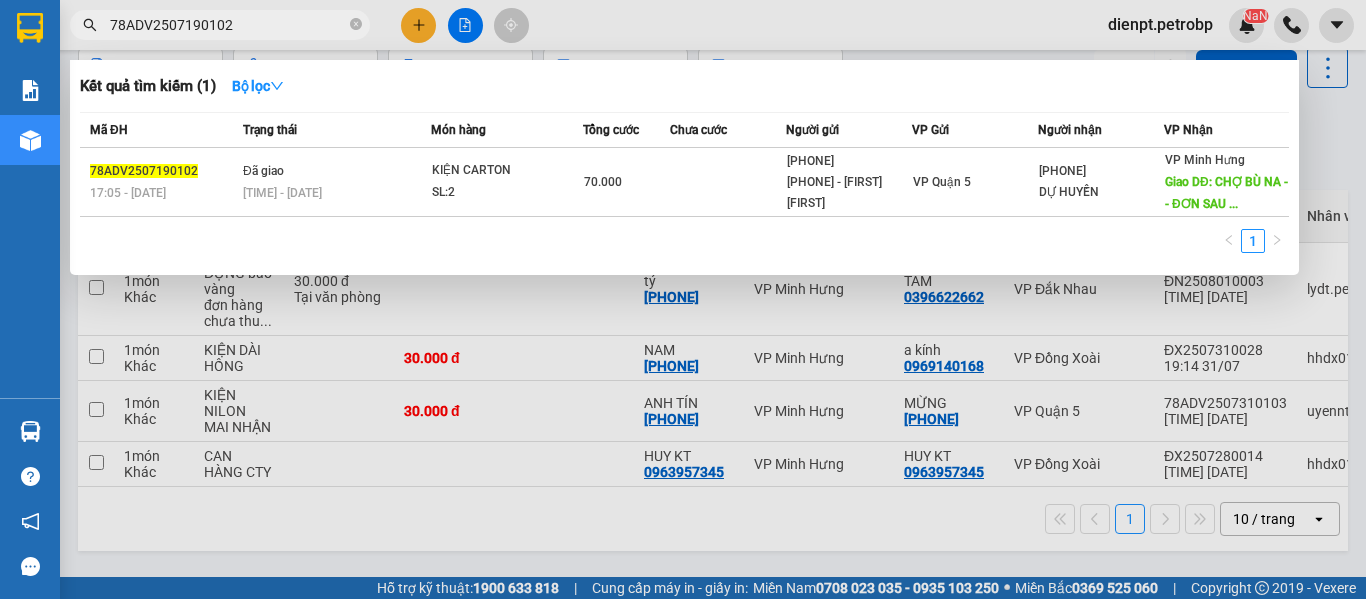 type on "78ADV2507190102" 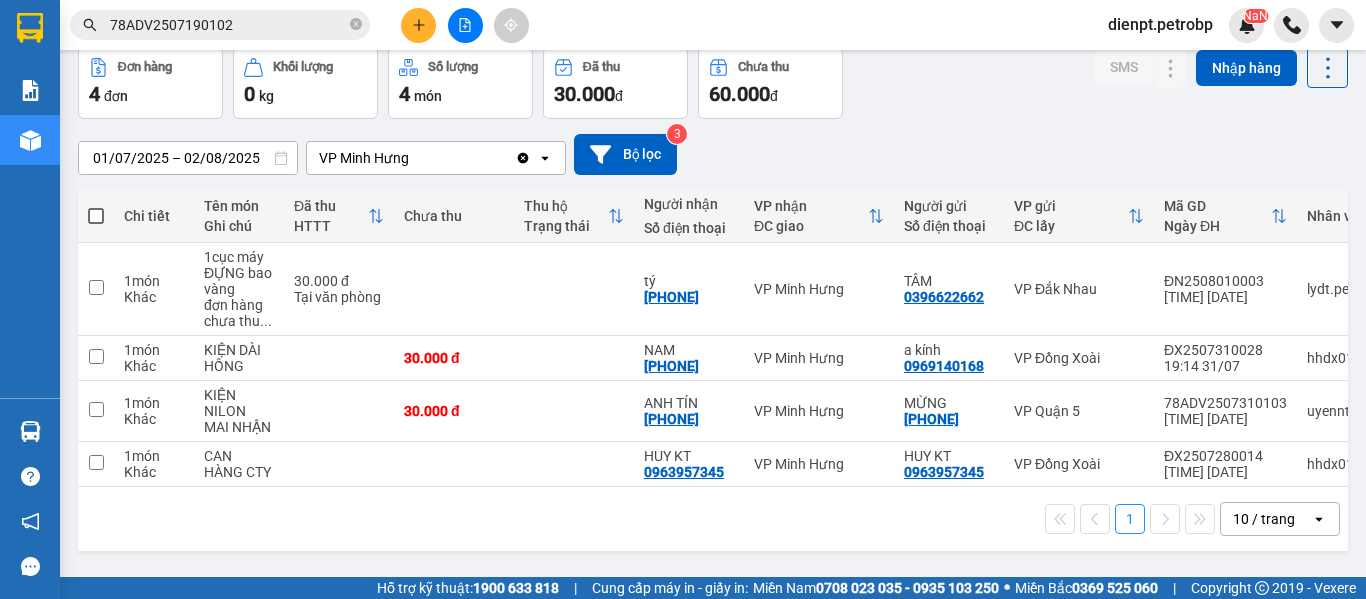 scroll, scrollTop: 0, scrollLeft: 0, axis: both 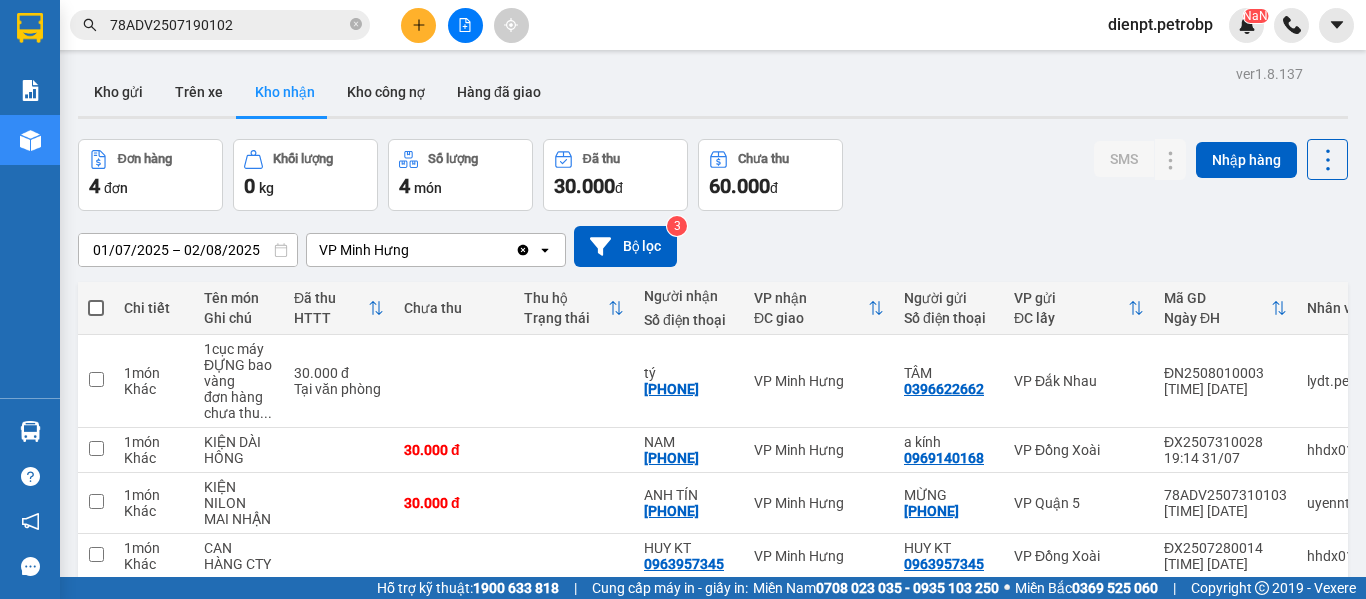 click on "[DATE] – [DATE] Press the down arrow key to interact with the calendar and select a date. Press the escape button to close the calendar. Selected date range is from [DATE] to [DATE]. [PERSON] [LASTNAME] Clear value open Bộ lọc 3" at bounding box center (713, 246) 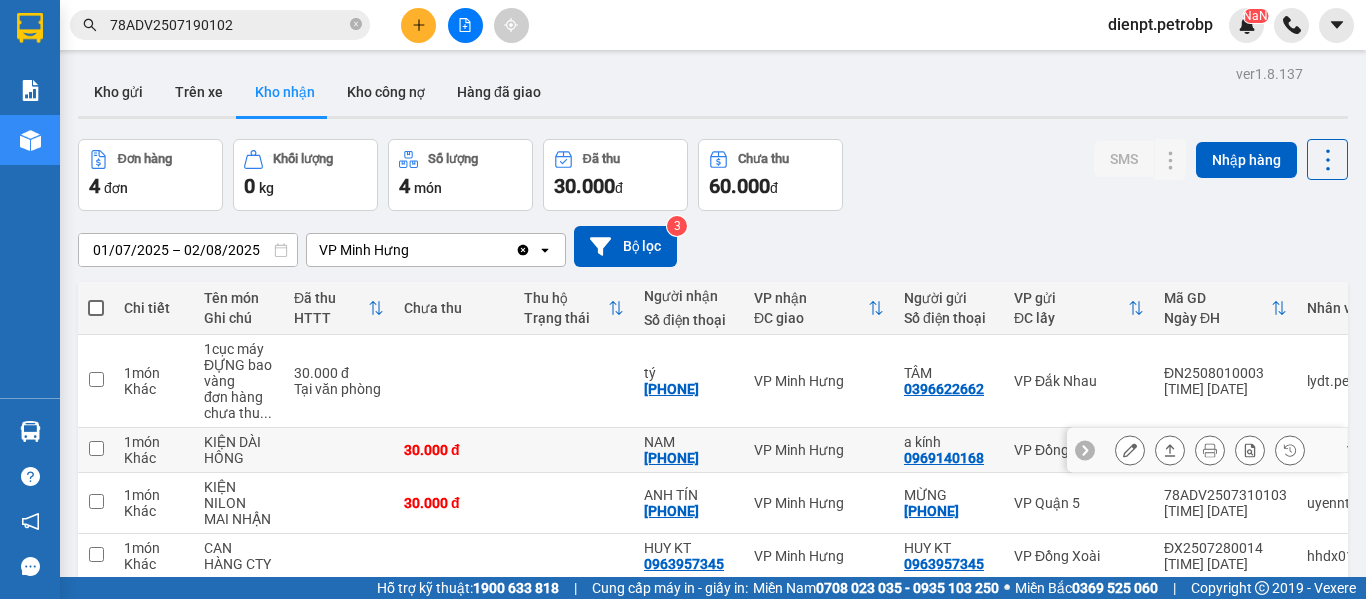 scroll, scrollTop: 92, scrollLeft: 0, axis: vertical 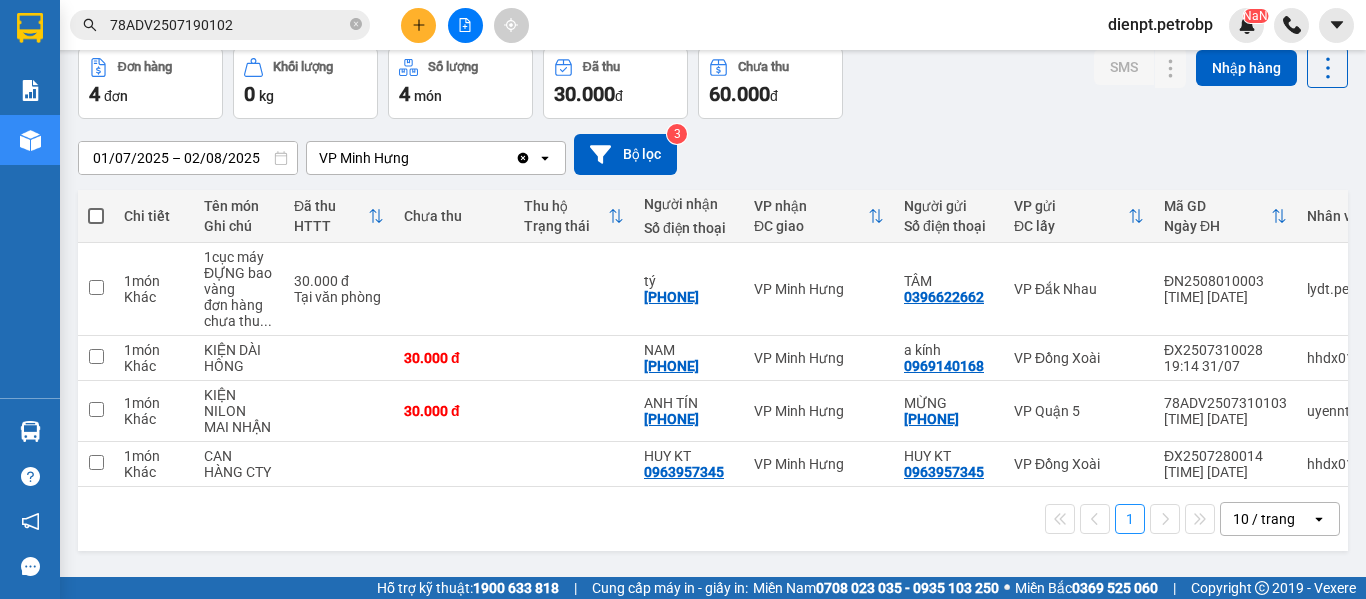 click on "[DATE] – [DATE] Press the down arrow key to interact with the calendar and select a date. Press the escape button to close the calendar. Selected date range is from [DATE] to [DATE]. [PERSON] [LASTNAME] Clear value open Bộ lọc 3" at bounding box center (713, 154) 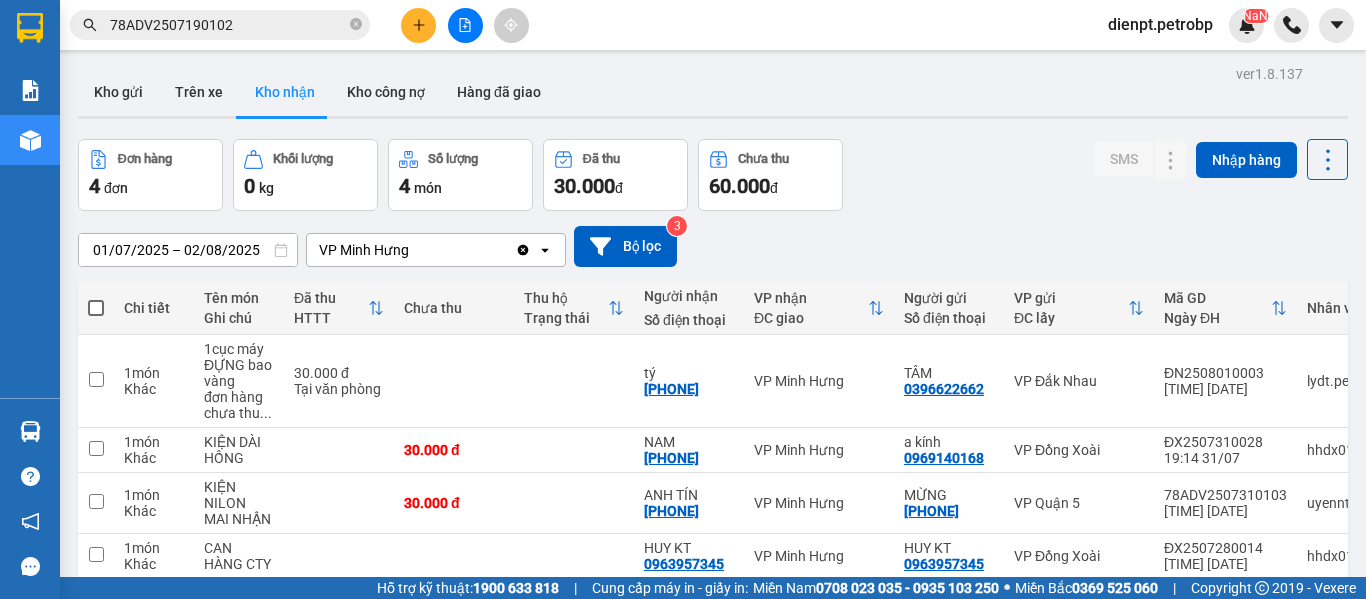 click on "Đơn hàng 4 đơn Khối lượng 0 kg Số lượng 4 món Đã thu 30.000 đ Chưa thu 60.000 đ SMS Nhập hàng" at bounding box center [713, 175] 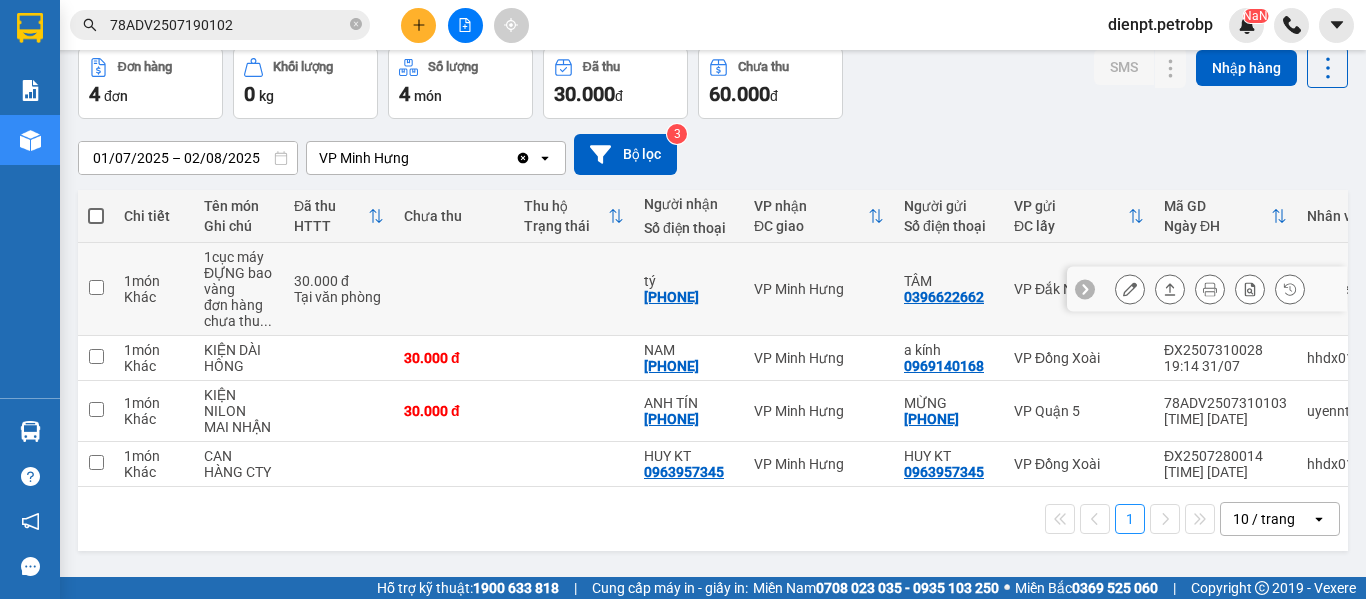 scroll, scrollTop: 0, scrollLeft: 0, axis: both 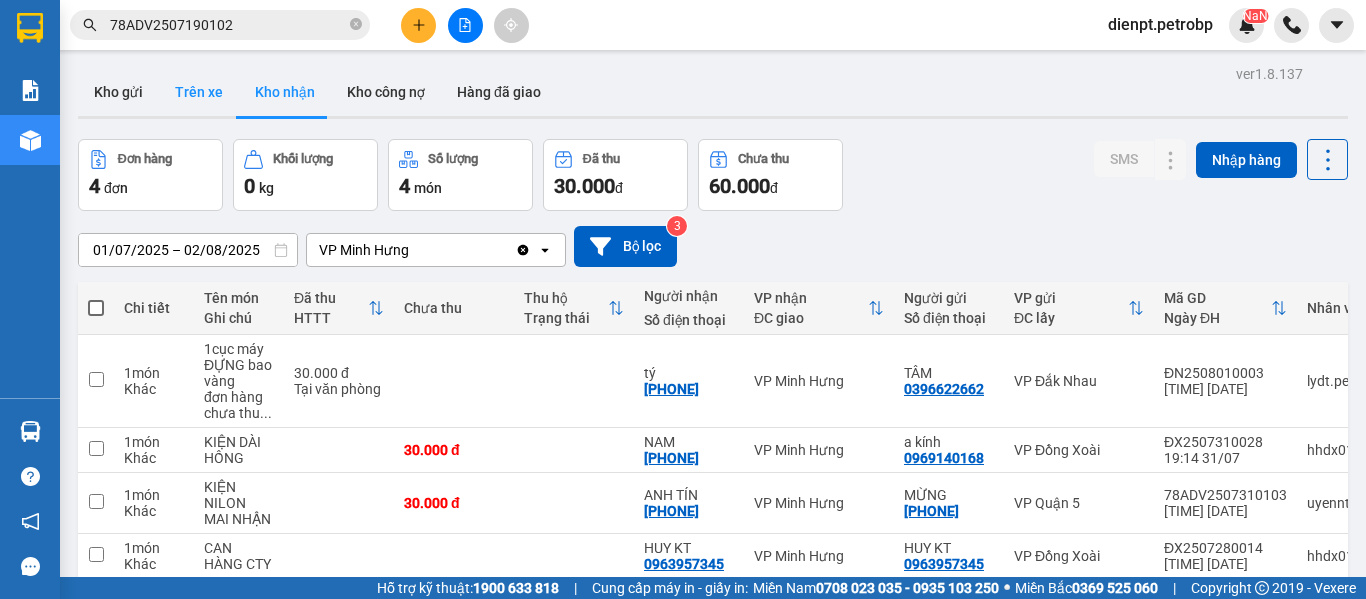 click on "Trên xe" at bounding box center [199, 92] 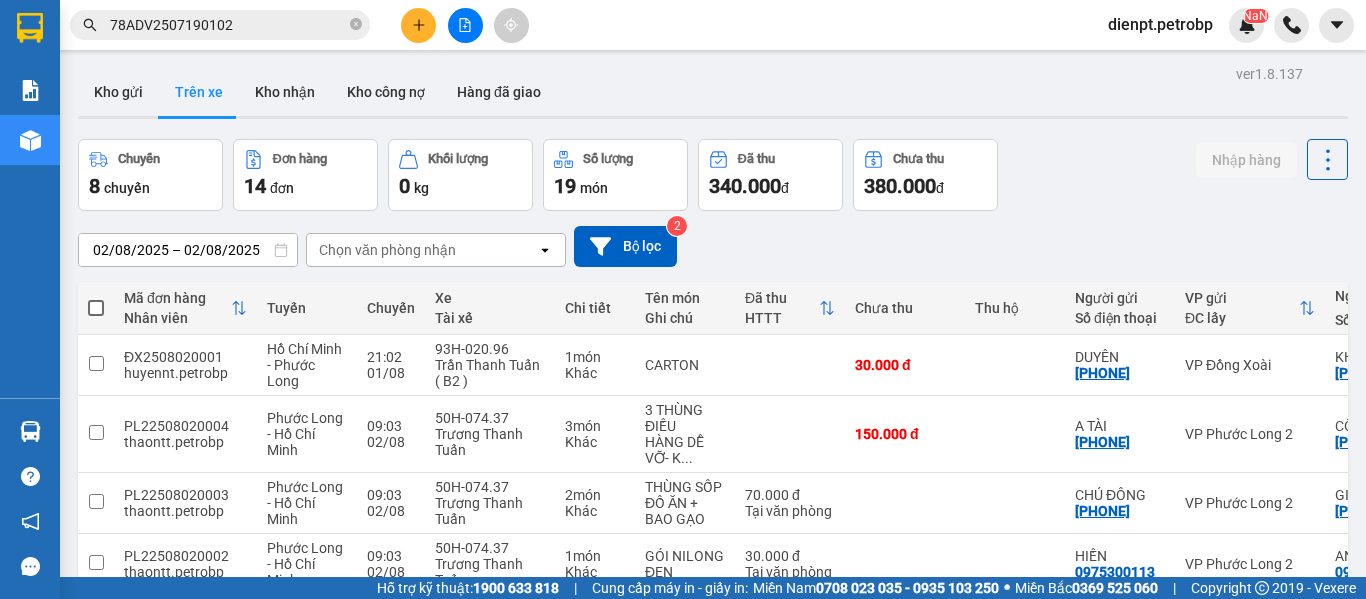 click on "02/08/2025 – 02/08/2025 Press the down arrow key to interact with the calendar and select a date. Press the escape button to close the calendar. Selected date range is from 02/08/2025 to 02/08/2025. Chọn văn phòng nhận open Bộ lọc 2" at bounding box center (713, 246) 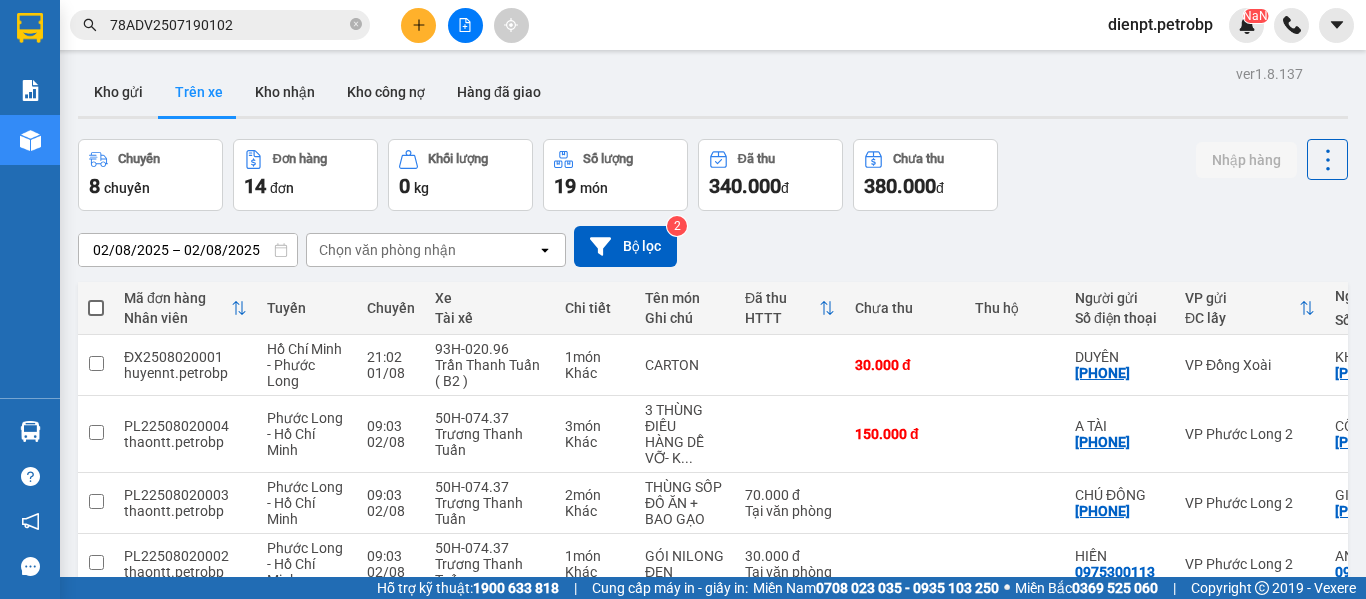 click on "Chọn văn phòng nhận" at bounding box center [387, 250] 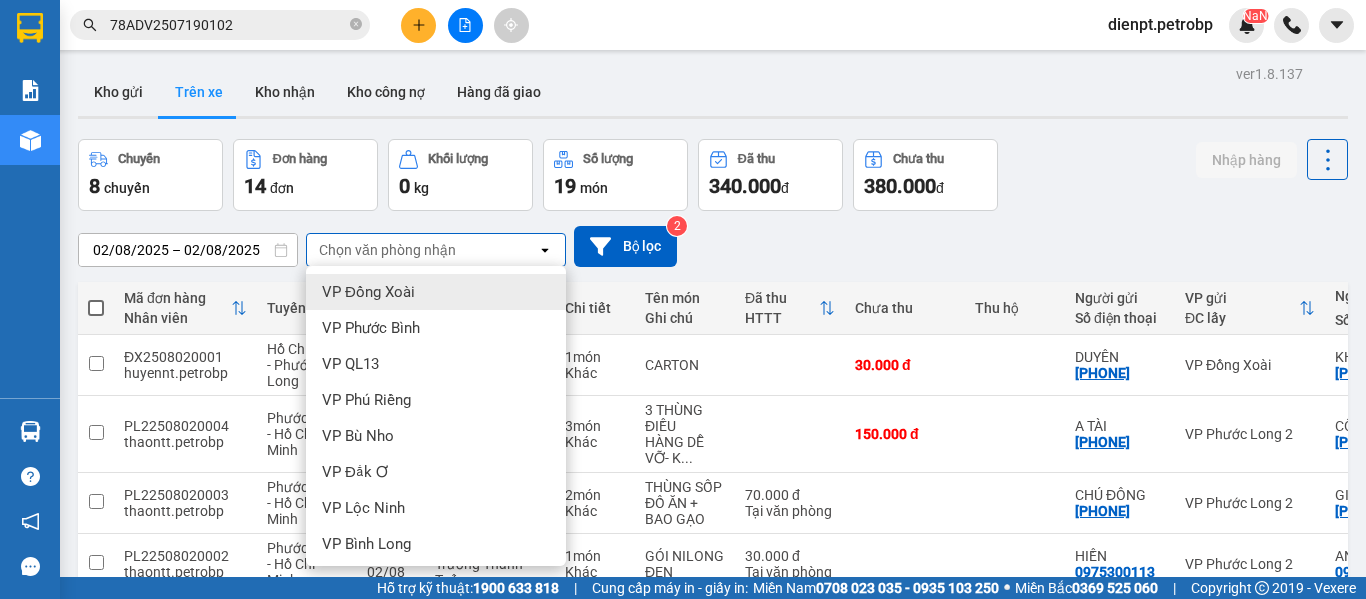 click on "ver 1.8.137 Kho gửi Trên xe Kho nhận Kho công nợ Hàng đã giao Chuyến 8 chuyến Đơn hàng 14 đơn Khối lượng 0 kg Số lượng 19 món Đã thu 340.000 đ Chưa thu 380.000 đ Nhập hàng [DATE] – [DATE] Press the down arrow key to interact with the calendar and select a date. Press the escape button to close the calendar. Selected date range is from [DATE] to [DATE]. Chọn văn phòng nhận open Bộ lọc 2 Mã đơn hàng Nhân viên Tuyến Chuyến Xe Tài xế Chi tiết Tên món Ghi chú Đã thu HTTT Chưa thu Thu hộ Người gửi Số điện thoại VP gửi ĐC lấy Người nhận Số điện thoại VP nhận ĐC giao Tồn kho ĐX2508020001 huyennt.petrobp Hồ Chí Minh - Phước Long 21:02 [DATE] 93H-020.96 [FIRST] [LAST] ( B2 ) 1 món Khác CARTON 30.000 đ DUYÊN [PHONE] VP Đồng Xoài KHÁCH [PHONE] VP Bù Nho 0 PL22508020004 thaontt.petrobp Phước Long - Hồ Chí Minh 09:03 [DATE] 50H-074.37 [FIRST] [LAST] 3 ..." at bounding box center (713, 562) 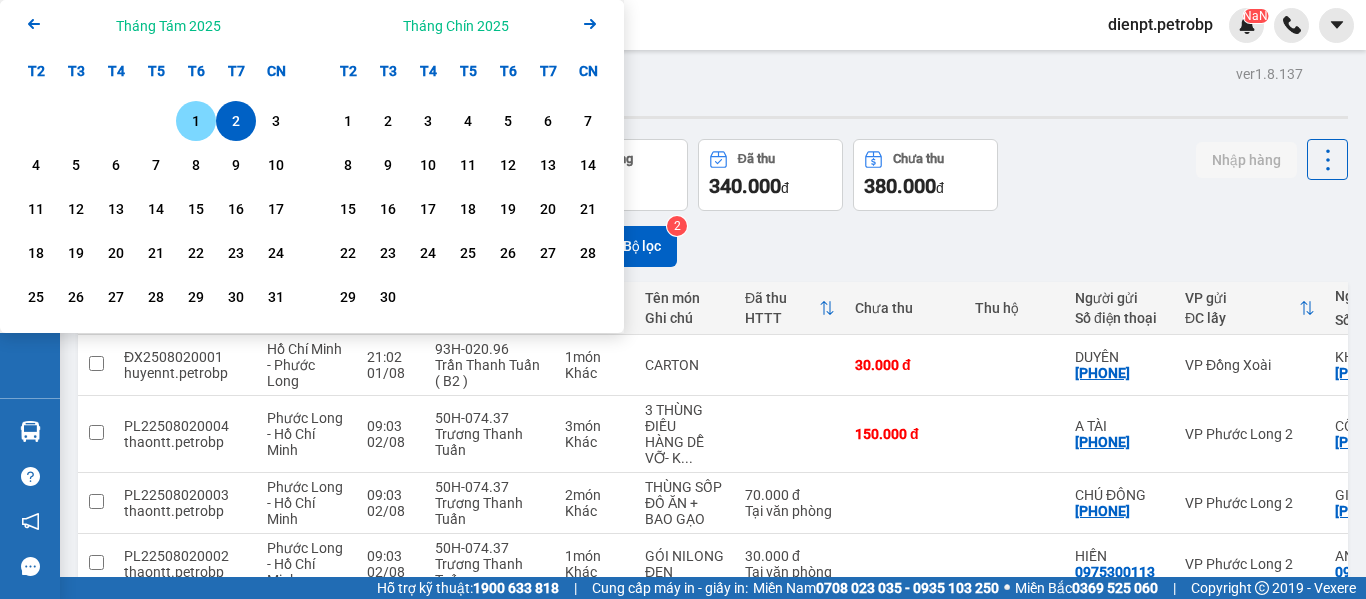click on "1" at bounding box center (196, 121) 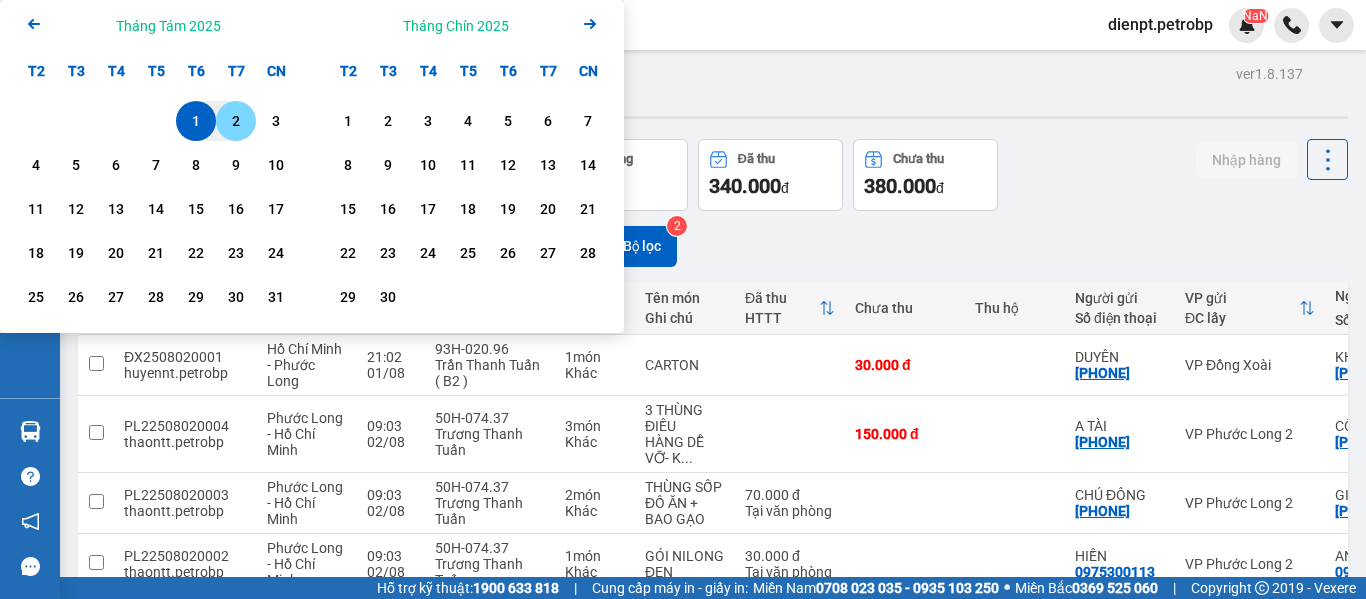 click on "2" at bounding box center [236, 121] 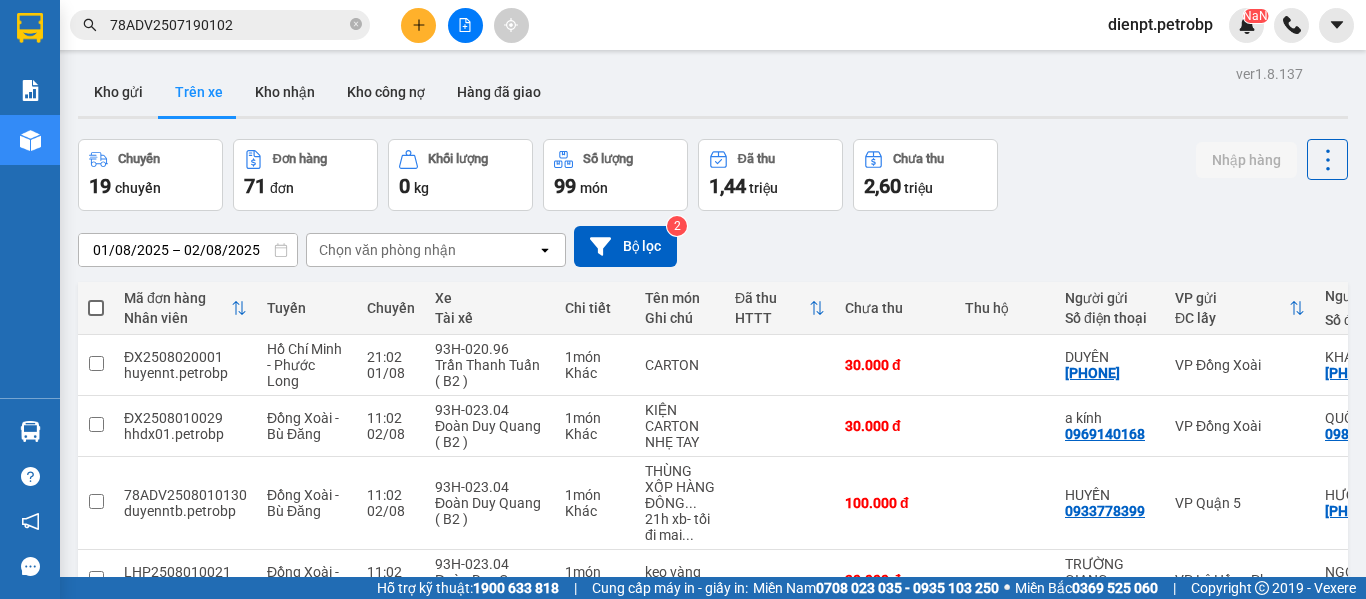 click on "Chọn văn phòng nhận" at bounding box center (387, 250) 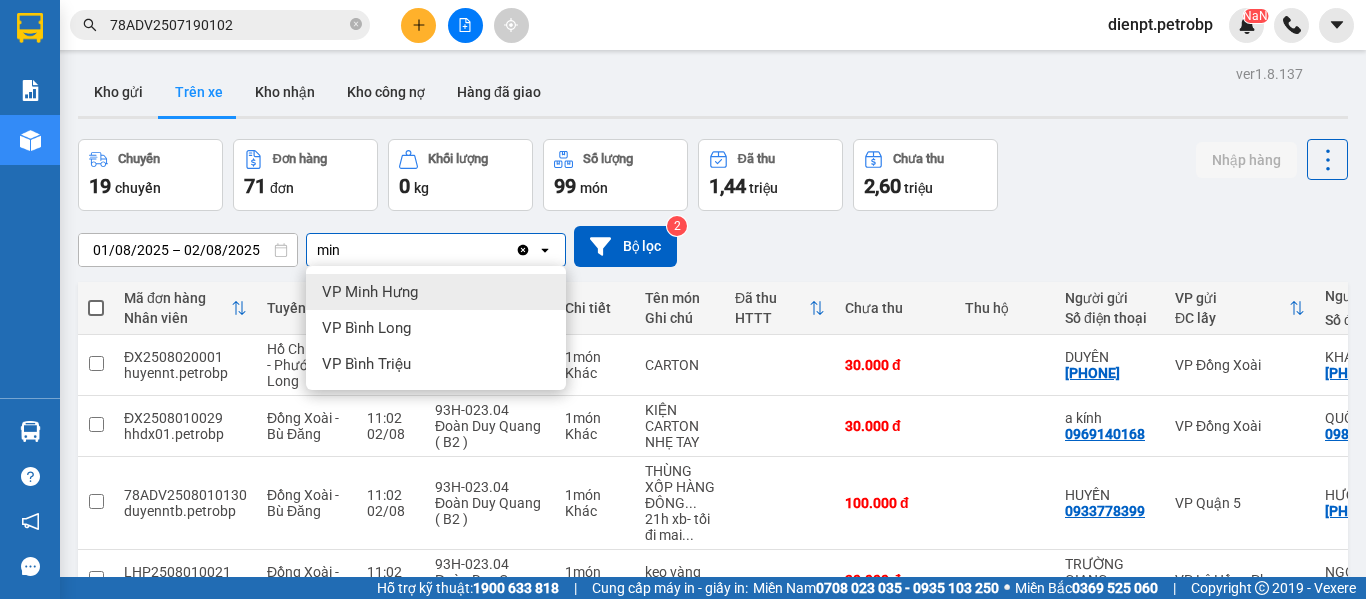 type on "min" 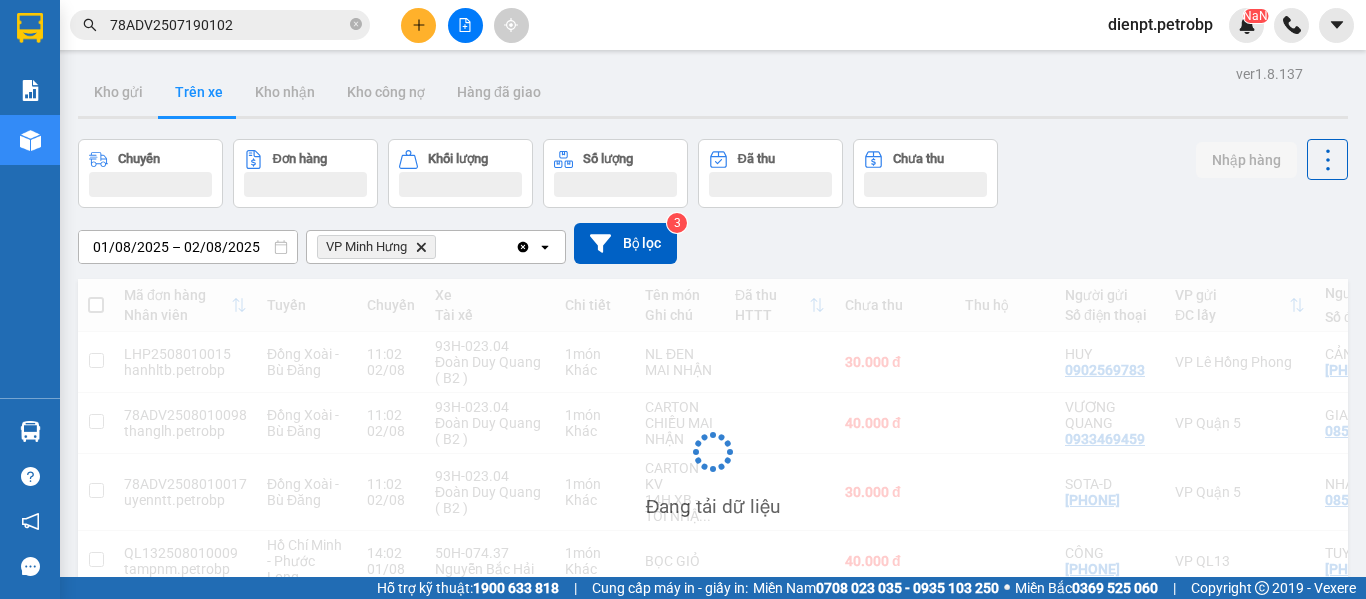 click on "Chuyến Đơn hàng Khối lượng Số lượng Đã thu Chưa thu Nhập hàng" at bounding box center [713, 173] 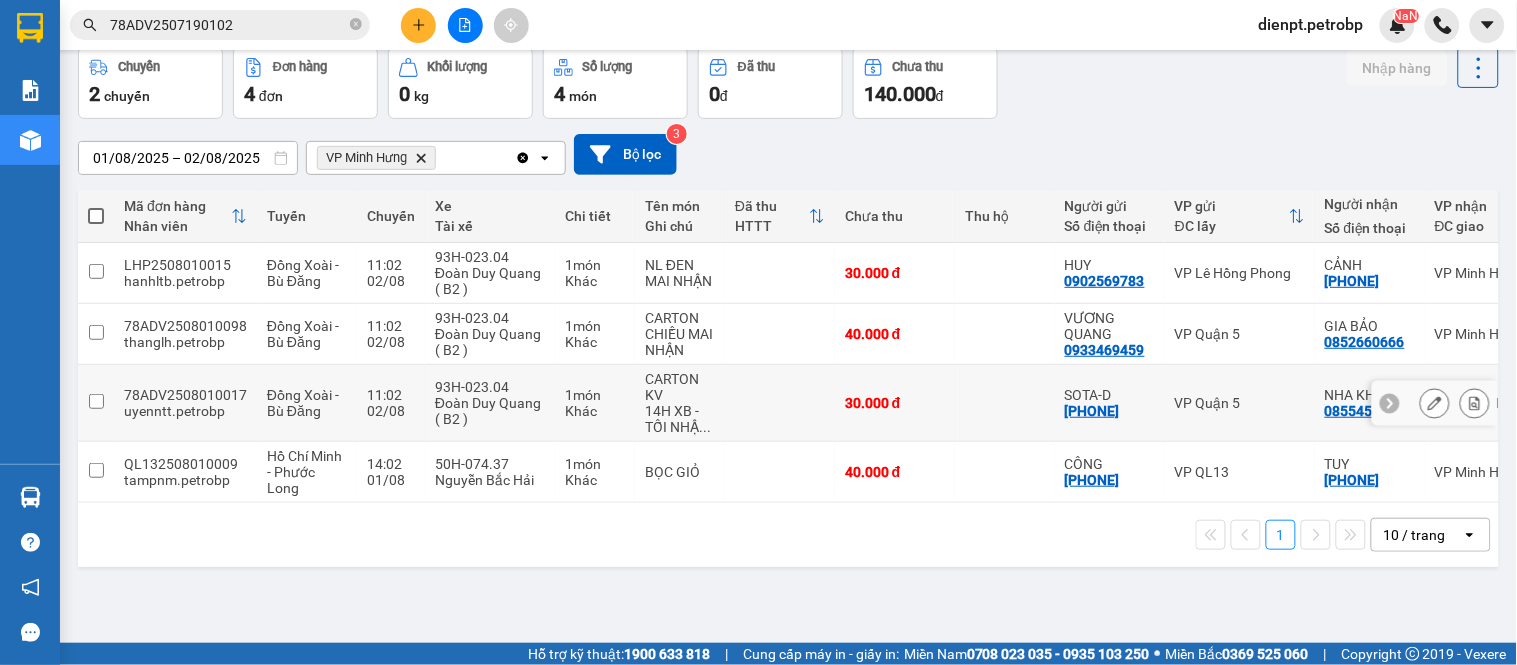 scroll, scrollTop: 0, scrollLeft: 0, axis: both 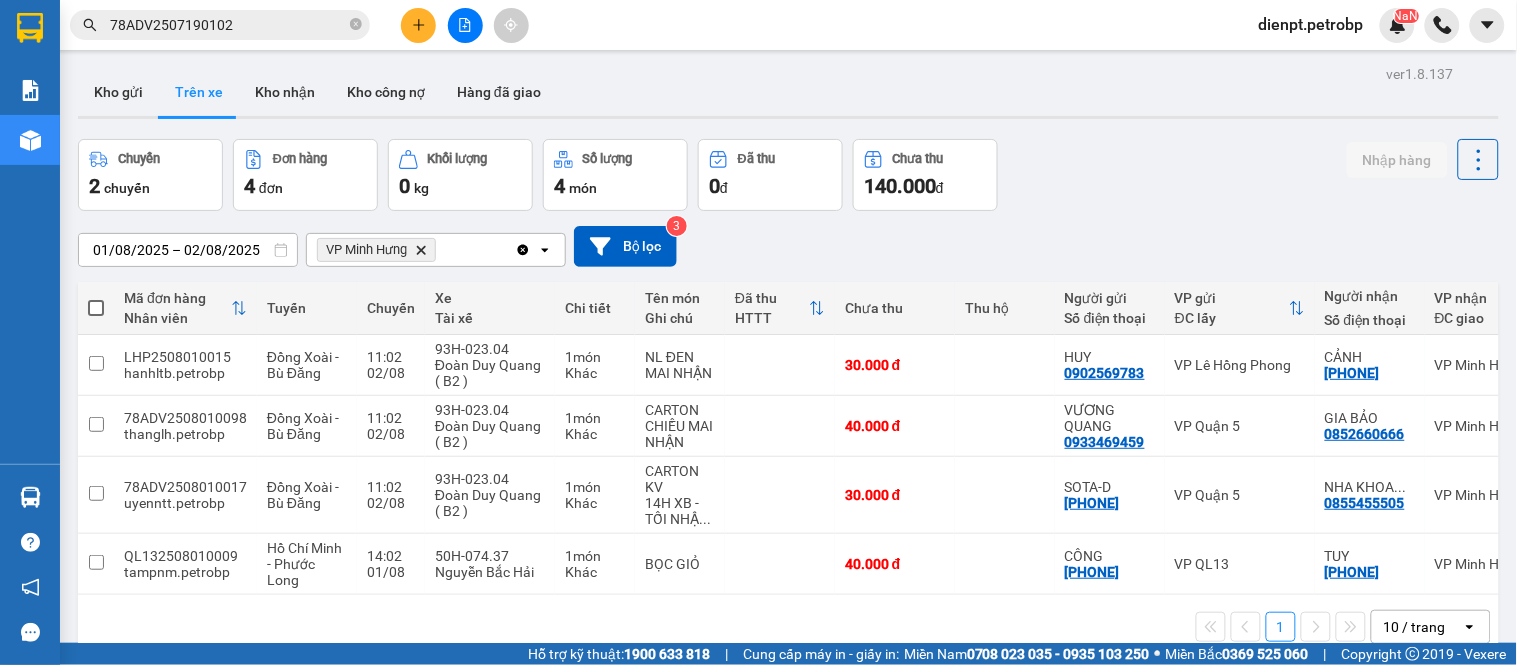 click on "[DATE] – [DATE] Press the down arrow key to interact with the calendar and select a date. Press the escape button to close the calendar. Selected date range is from [DATE] to [DATE]. VP Minh Hưng Delete Clear all open Bộ lọc 3" at bounding box center [788, 246] 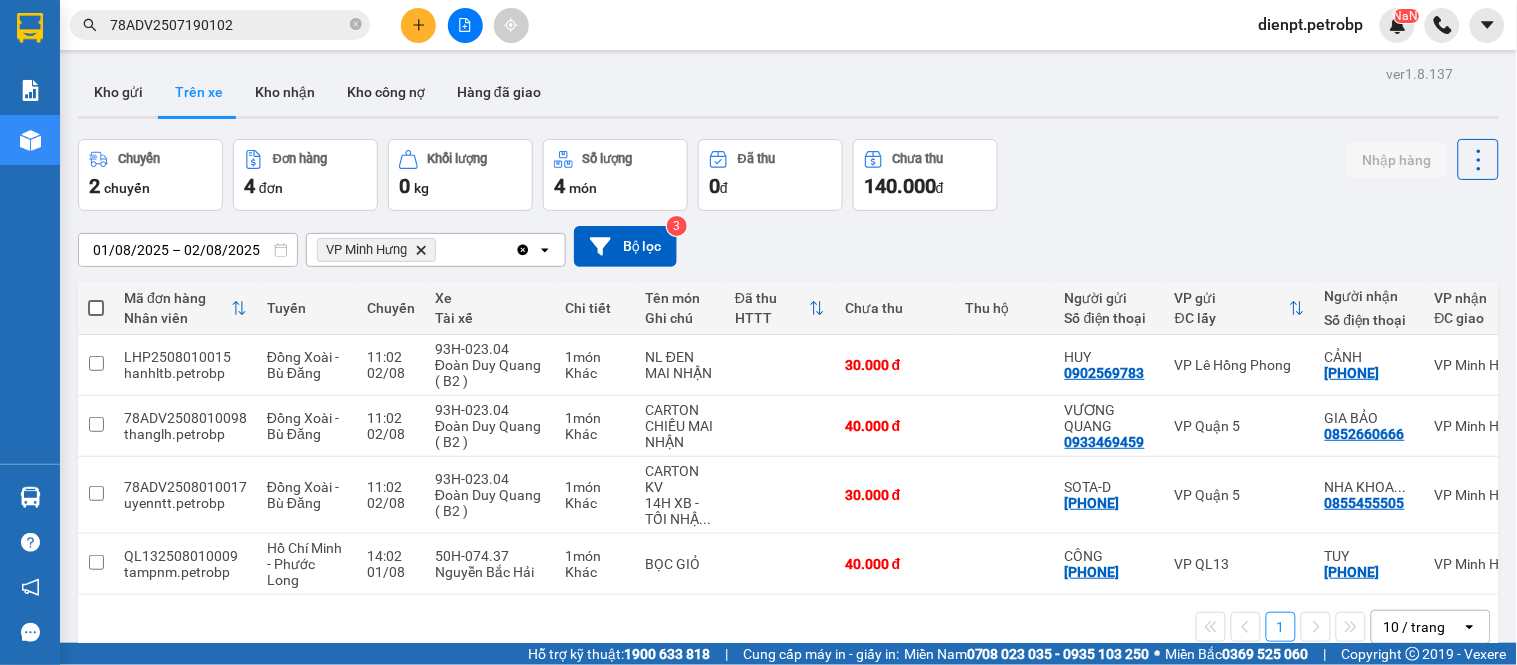 click on "1 10 / trang open" at bounding box center (788, 627) 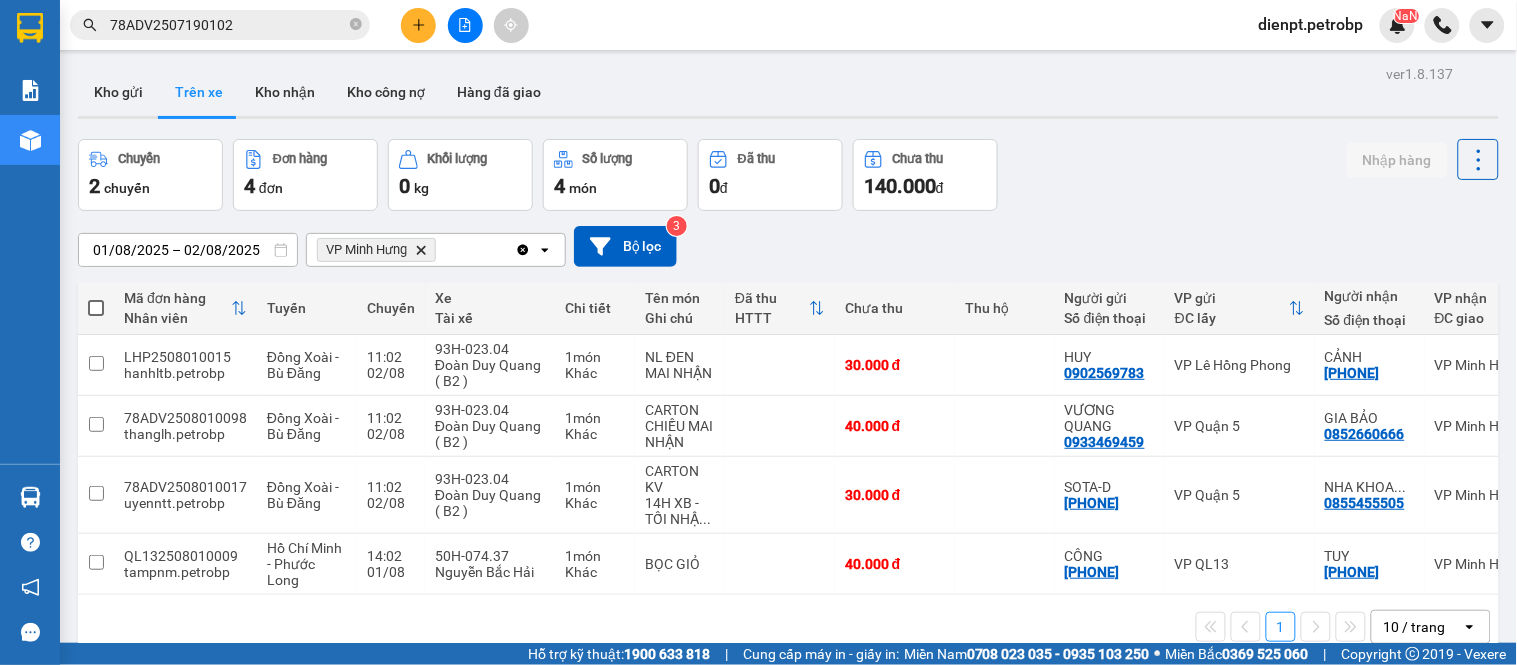 click on "Chuyến 2 chuyến Đơn hàng 4 đơn Khối lượng 0 kg Số lượng 4 món Đã thu 0 đ Chưa thu 140.000 đ Nhập hàng" at bounding box center (788, 175) 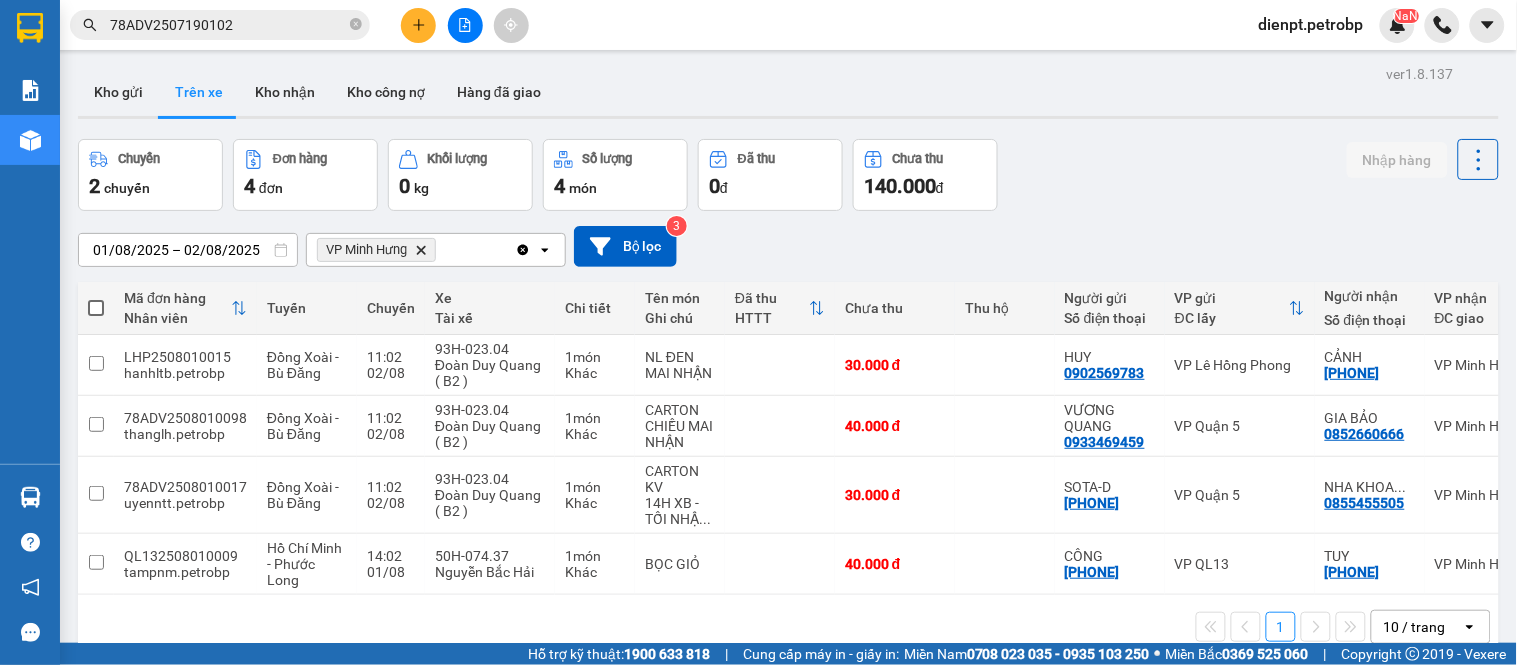 click on "Chuyến 2 chuyến Đơn hàng 4 đơn Khối lượng 0 kg Số lượng 4 món Đã thu 0 đ Chưa thu 140.000 đ Nhập hàng" at bounding box center [788, 175] 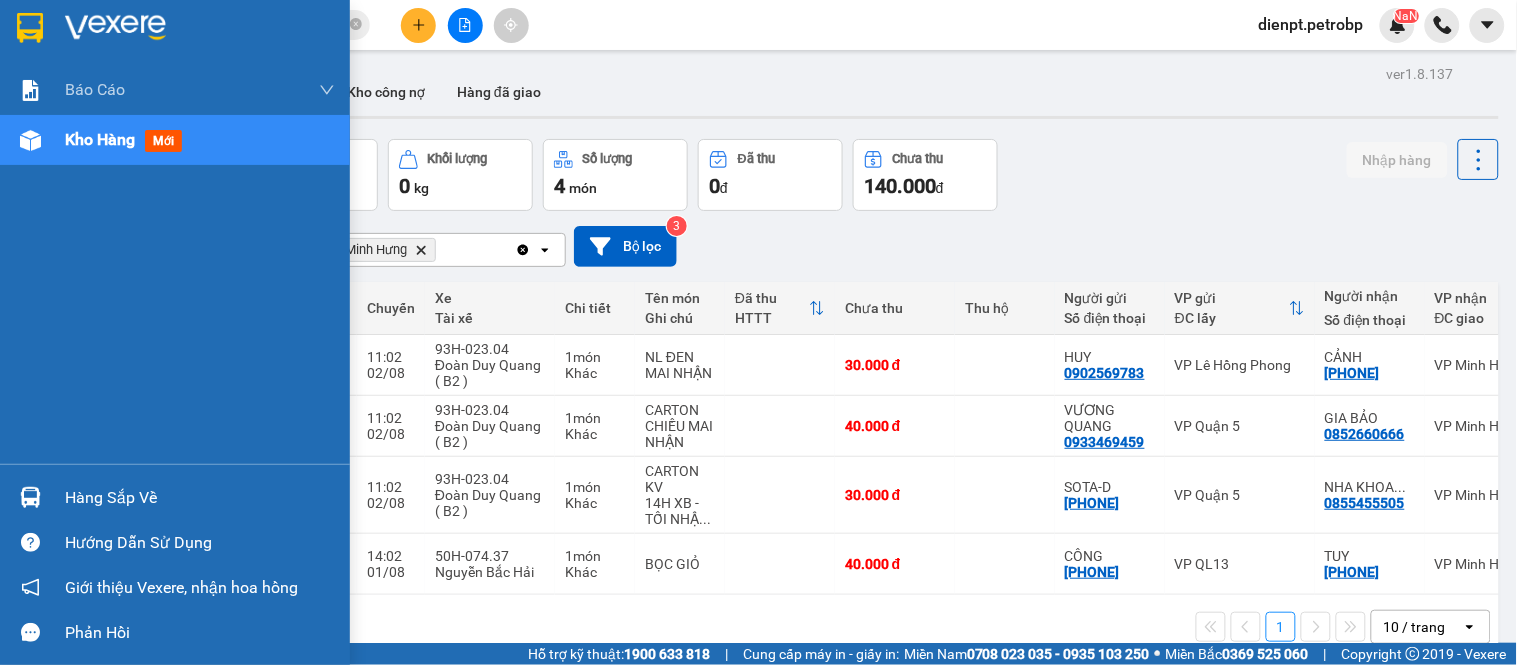 click at bounding box center (30, 497) 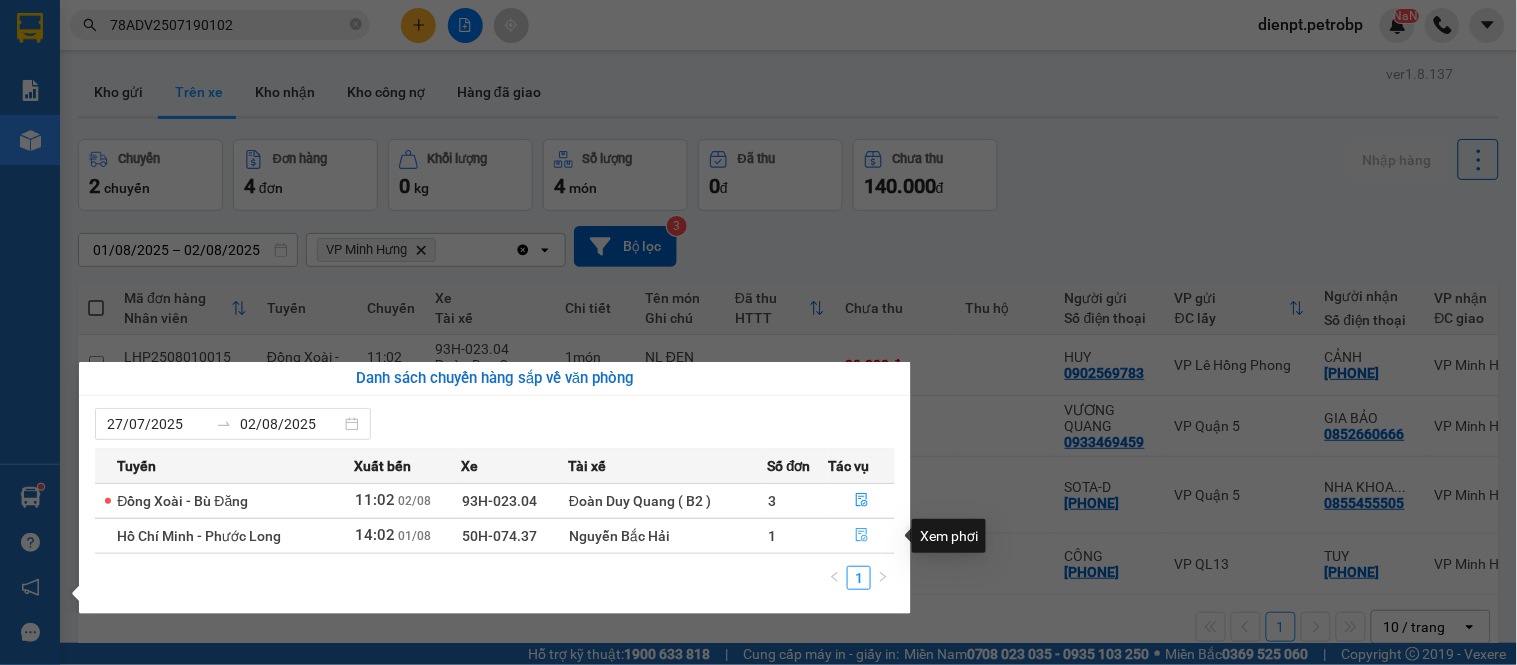 click 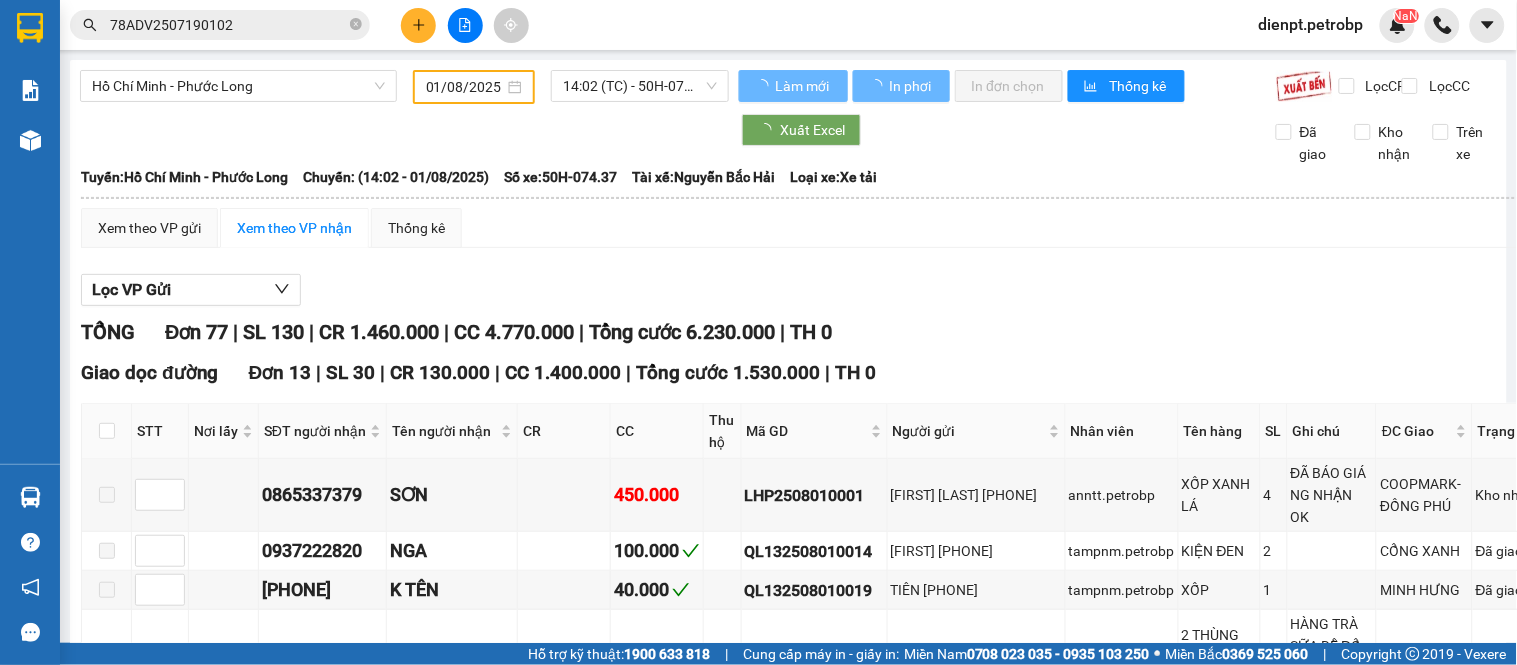 click on "TỔNG Đơn 77 | SL 130 | CR 1.460.000 | CC 4.770.000 | Tổng cước 6.230.000 | TH 0" at bounding box center (823, 332) 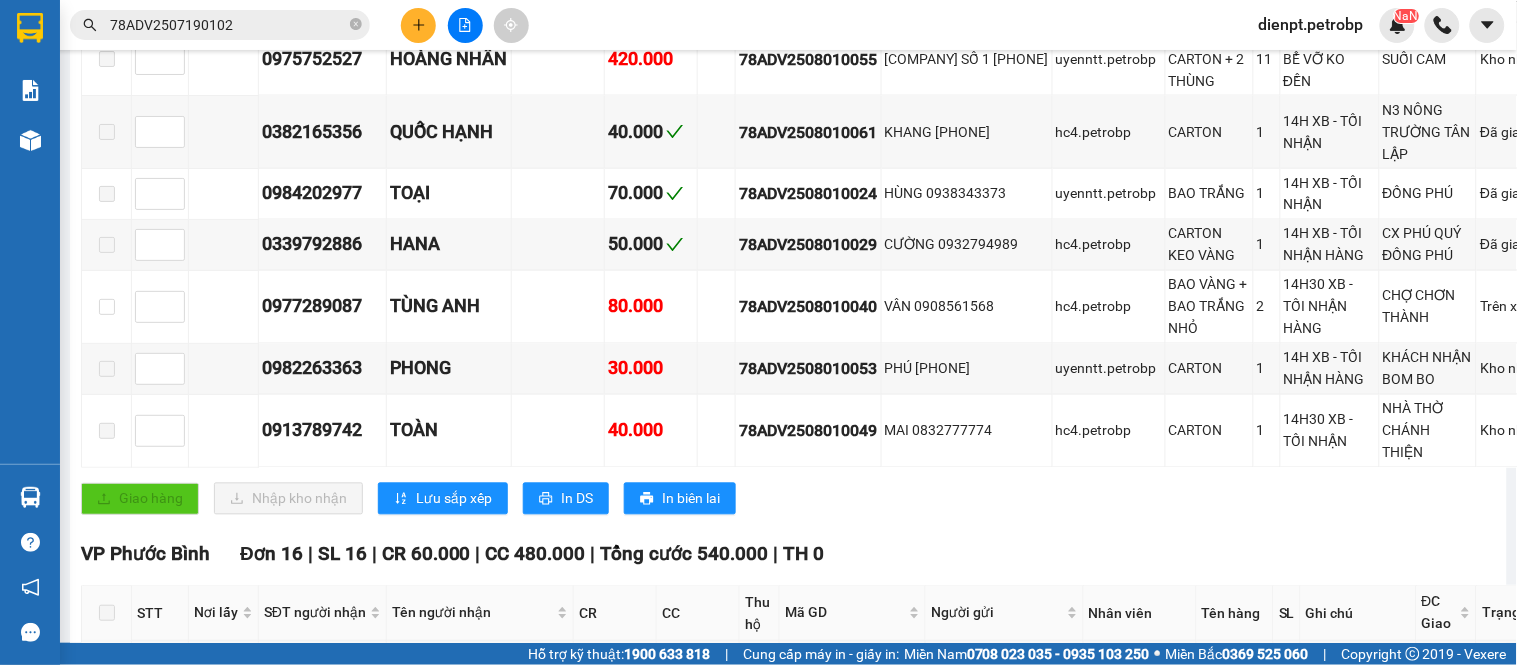 scroll, scrollTop: 333, scrollLeft: 0, axis: vertical 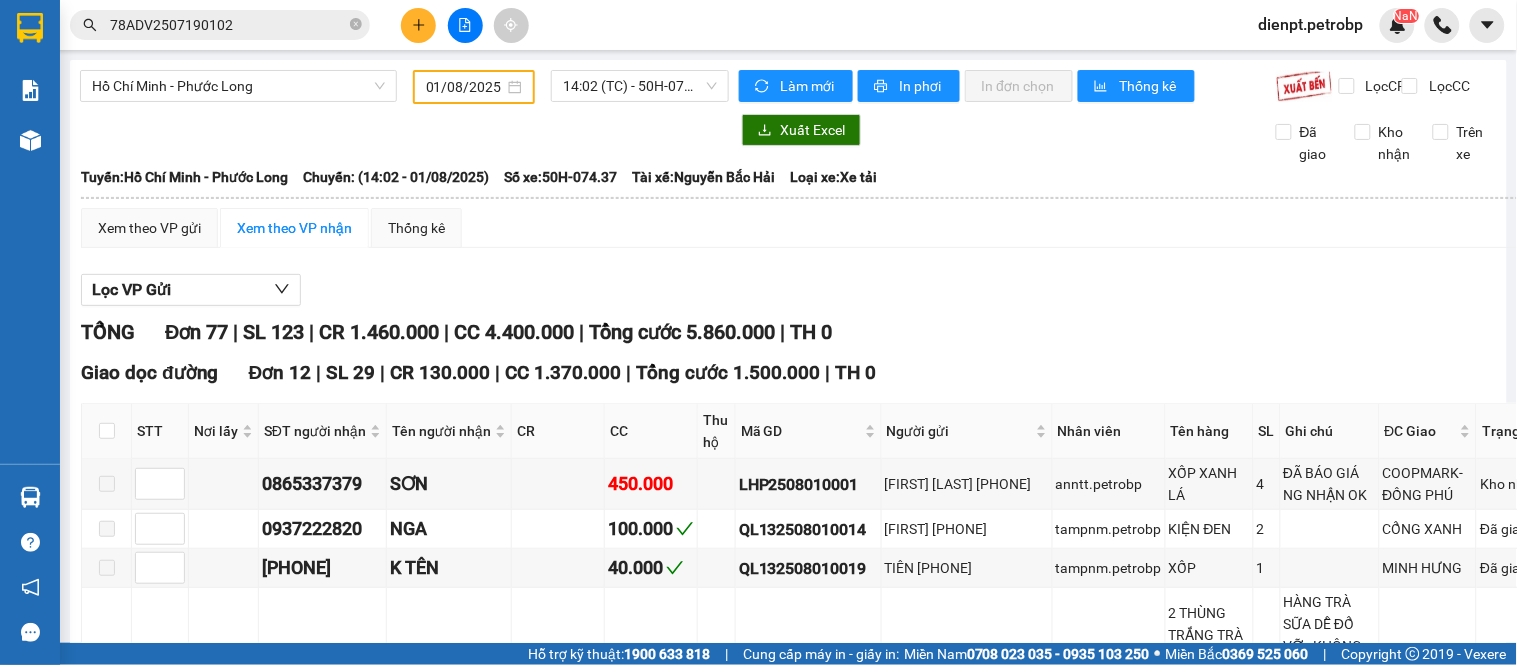 drag, startPoint x: 1010, startPoint y: 332, endPoint x: 967, endPoint y: 335, distance: 43.104523 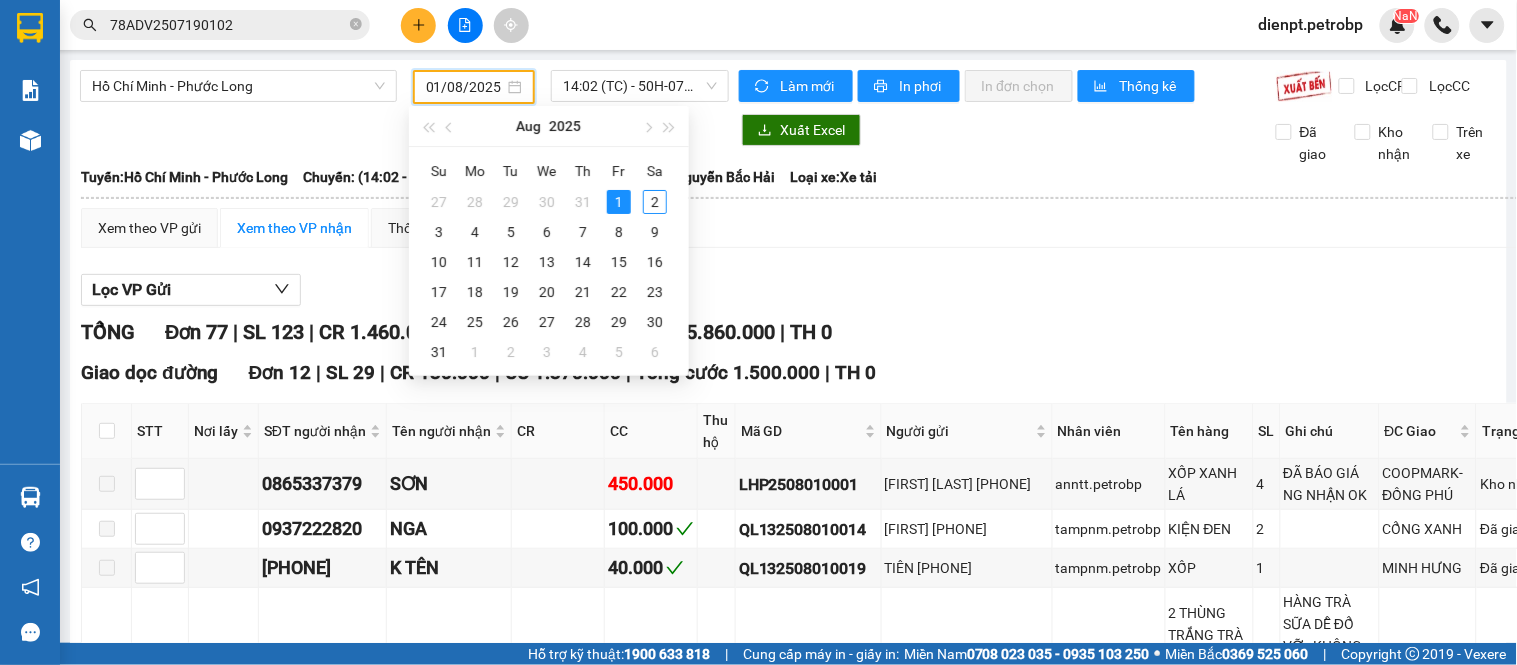 type on "01/08/2025" 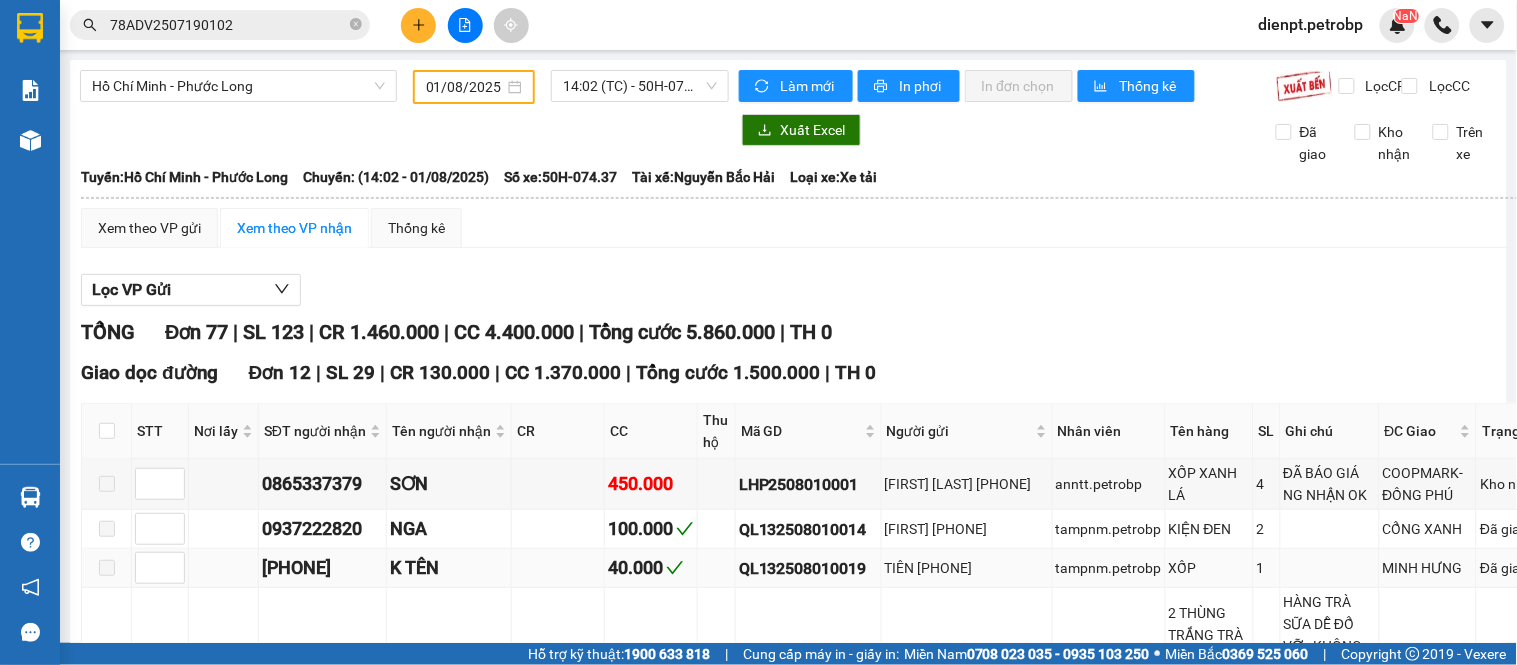 drag, startPoint x: 1152, startPoint y: 337, endPoint x: 1106, endPoint y: 597, distance: 264.03787 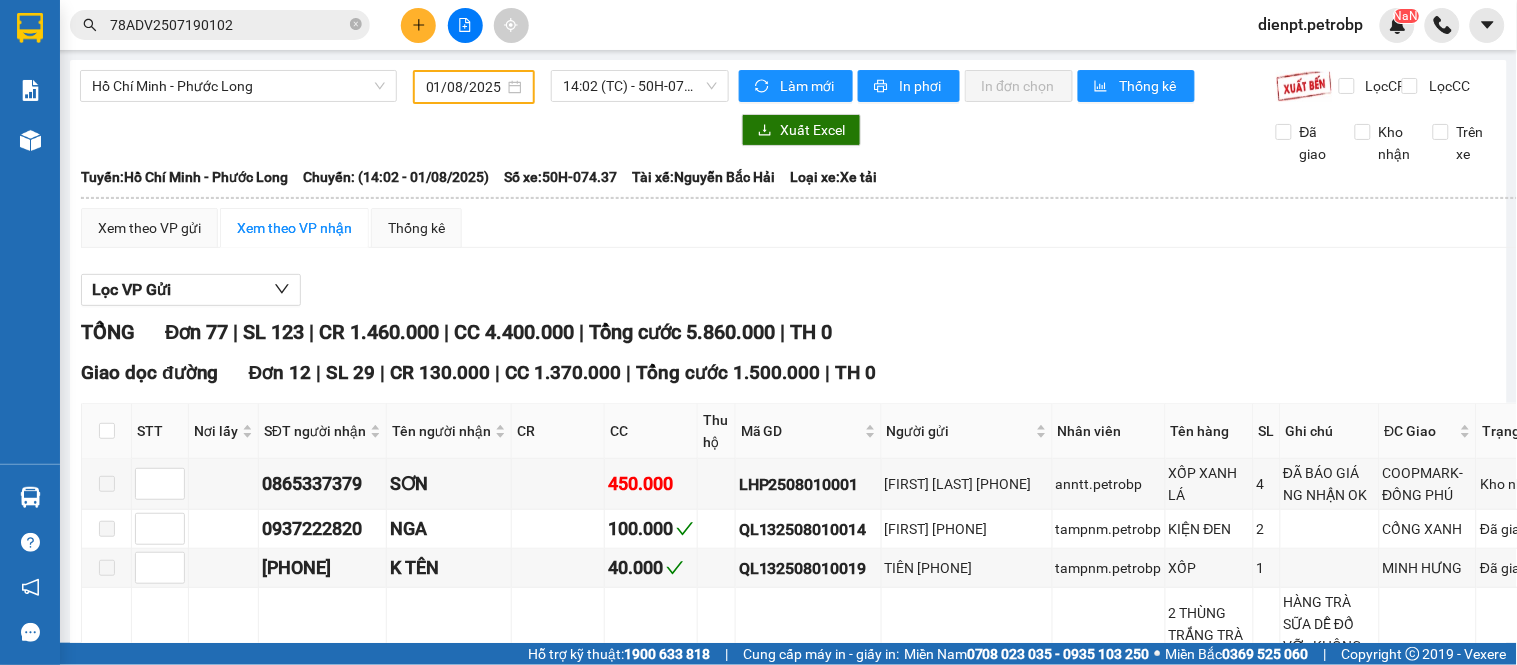 click on "Lọc VP Gửi TỔNG Đơn 77 | SL 123 | CR 1.460.000 | CC 4.400.000 | Tổng cước 5.860.000 | TH 0 Giao dọc đường Đơn 12 | SL 29 | CR 130.000 | CC 1.370.000 | Tổng cước 1.500.000 | TH 0 STT Nơi lấy SĐT người nhận Tên người nhận CR CC Thu hộ Mã GD Người gửi Nhân viên Tên hàng SL Ghi chú ĐC Giao Trạng thái Ký nhận [PHONE] SƠN 450.000 LHP2508010001 [FIRST] [PHONE] anntt.petrobp XỐP XANH LÁ 4 ĐÃ BÁO GIÁ NG NHẬN OK COOPMARK- ĐỒNG PHÚ Kho nhận [PHONE] NGA 100.000 QL132508010014 [FIRST] [PHONE] tampnm.petrobp KIỆN ĐEN 2 CỔNG XANH Đã giao [PHONE] K TÊN 40.000 QL132508010019 [FIRST] [PHONE] tampnm.petrobp XỐP 1 MINH HƯNG Đã giao [PHONE] CHIP 130.000 78ADV2508010065 KIM NGÂN [PHONE] hc4.petrobp 2 THÙNG TRẮNG TRÀ SỮA + CARTON BÁNH TRÁNG 3 HÀNG TRÀ SỮA DỄ ĐỔ VỠ - KHÔNG LẬT THÙNG + KHÔNG ĐÈ LÊN HÀNG NHÉ Đã giao 1" at bounding box center (825, 3819) 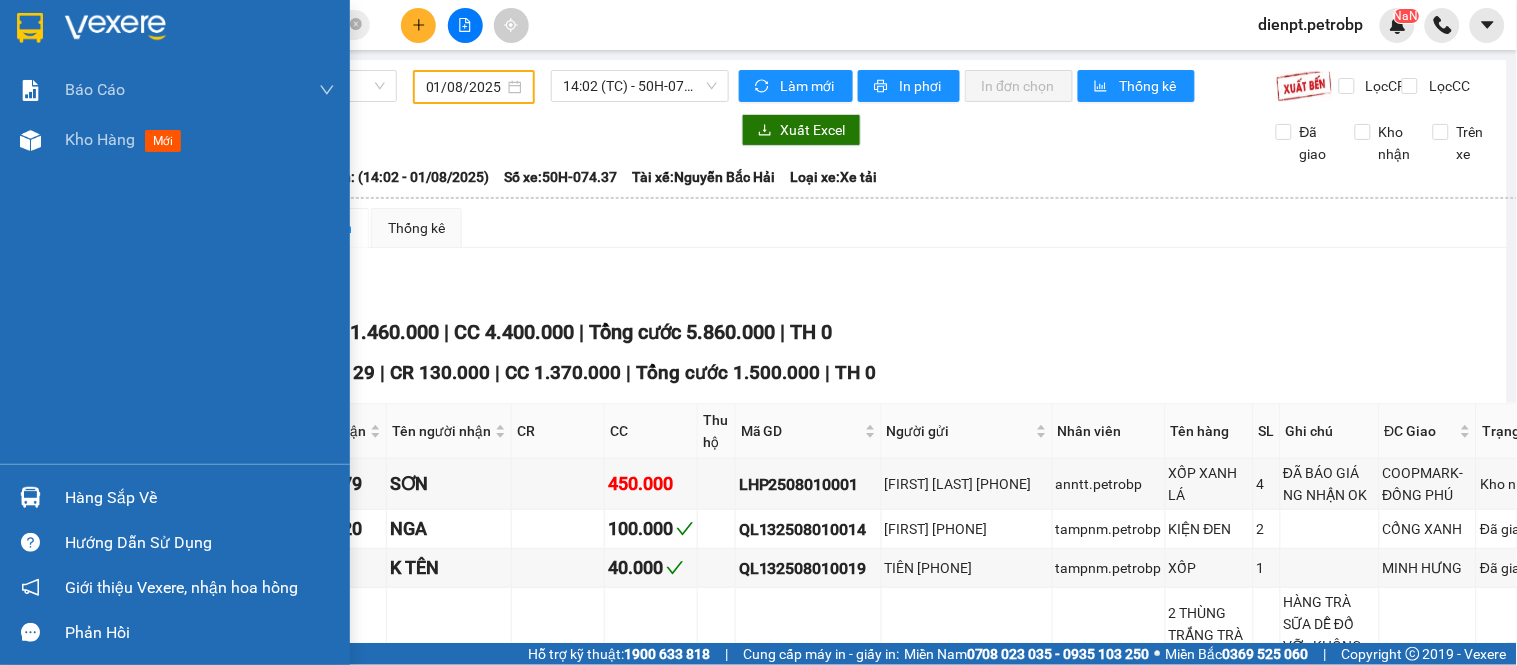 click at bounding box center [30, 497] 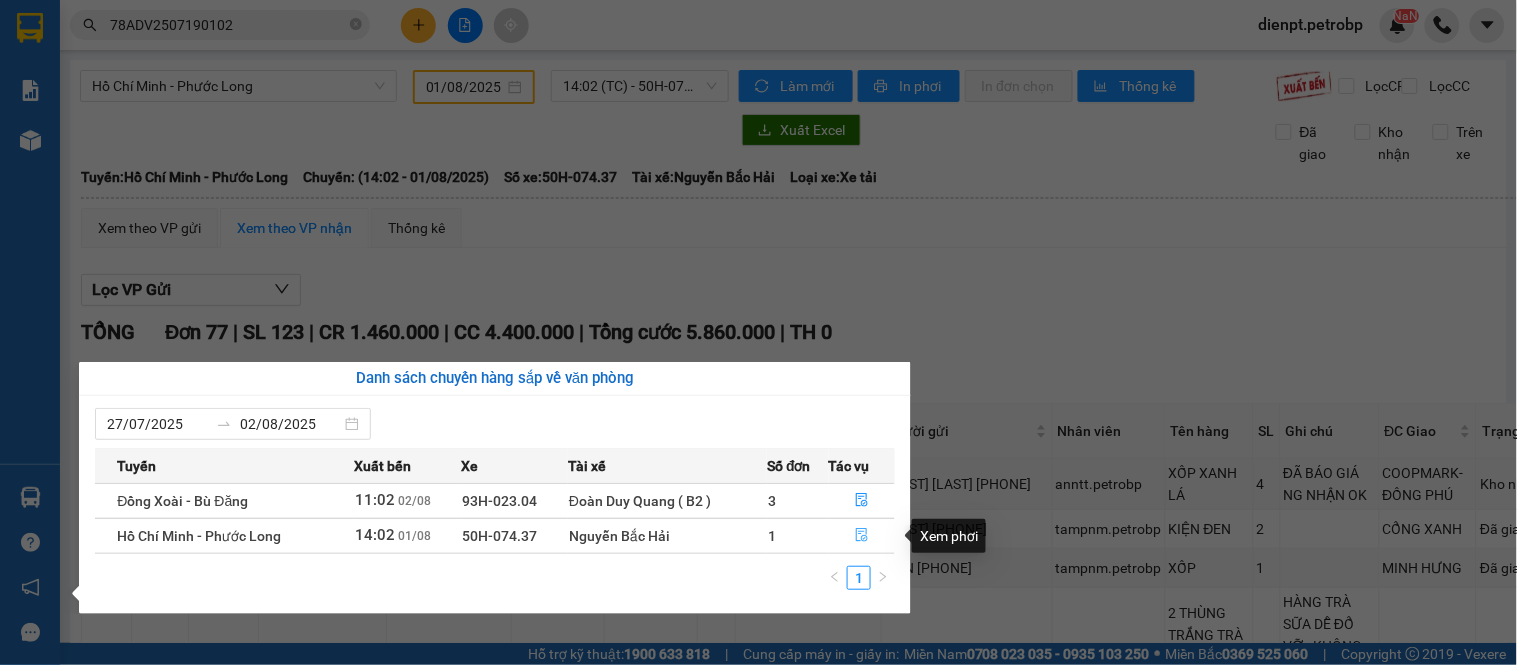 click 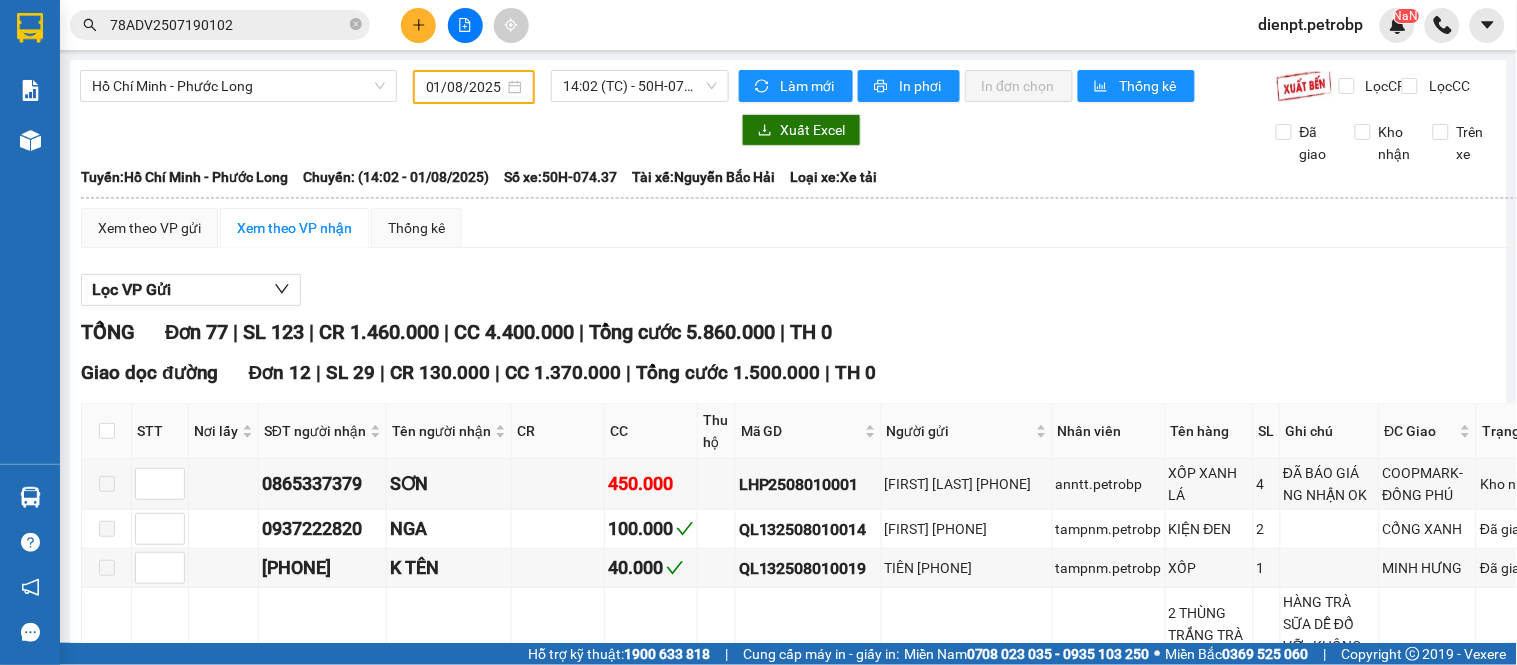 click on "Giao dọc đường Đơn 12 | SL 29 | CR 130.000 | CC 1.370.000 | Tổng cước 1.500.000 | TH 0" at bounding box center [825, 373] 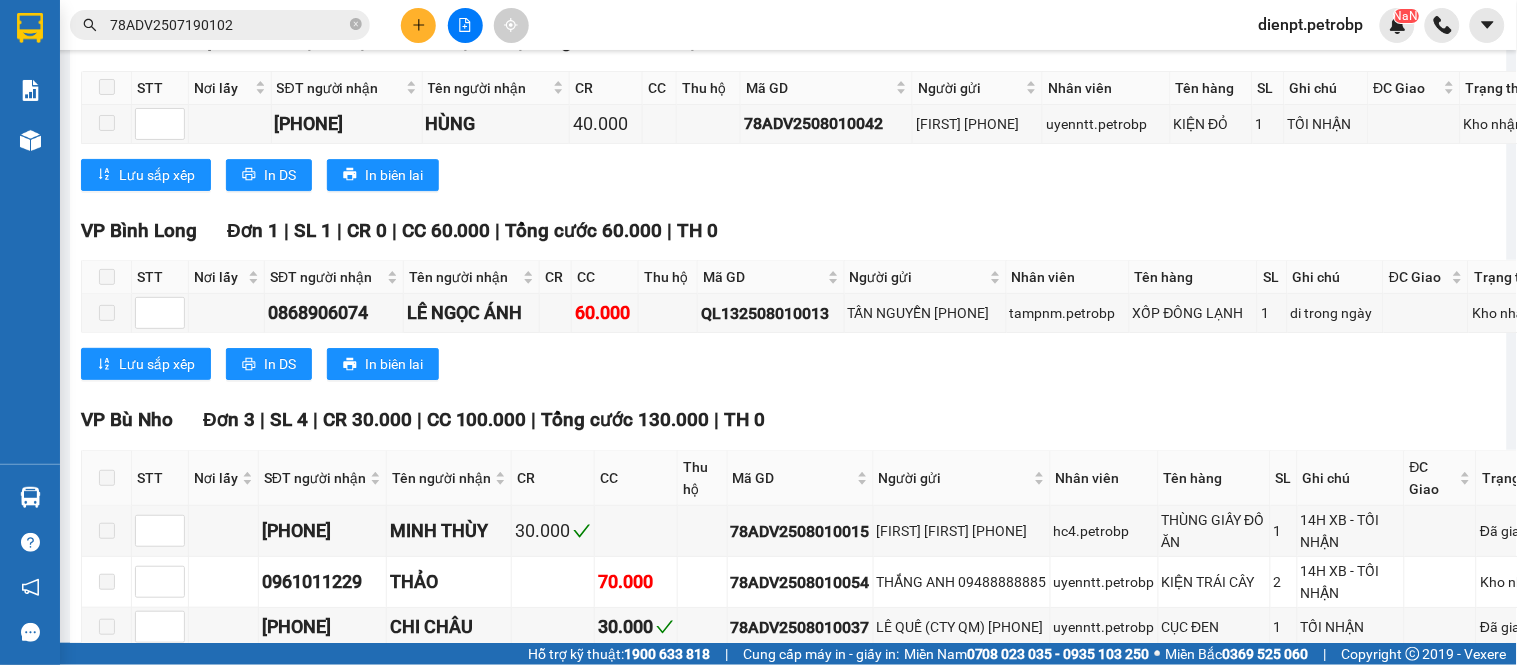 scroll, scrollTop: 5888, scrollLeft: 0, axis: vertical 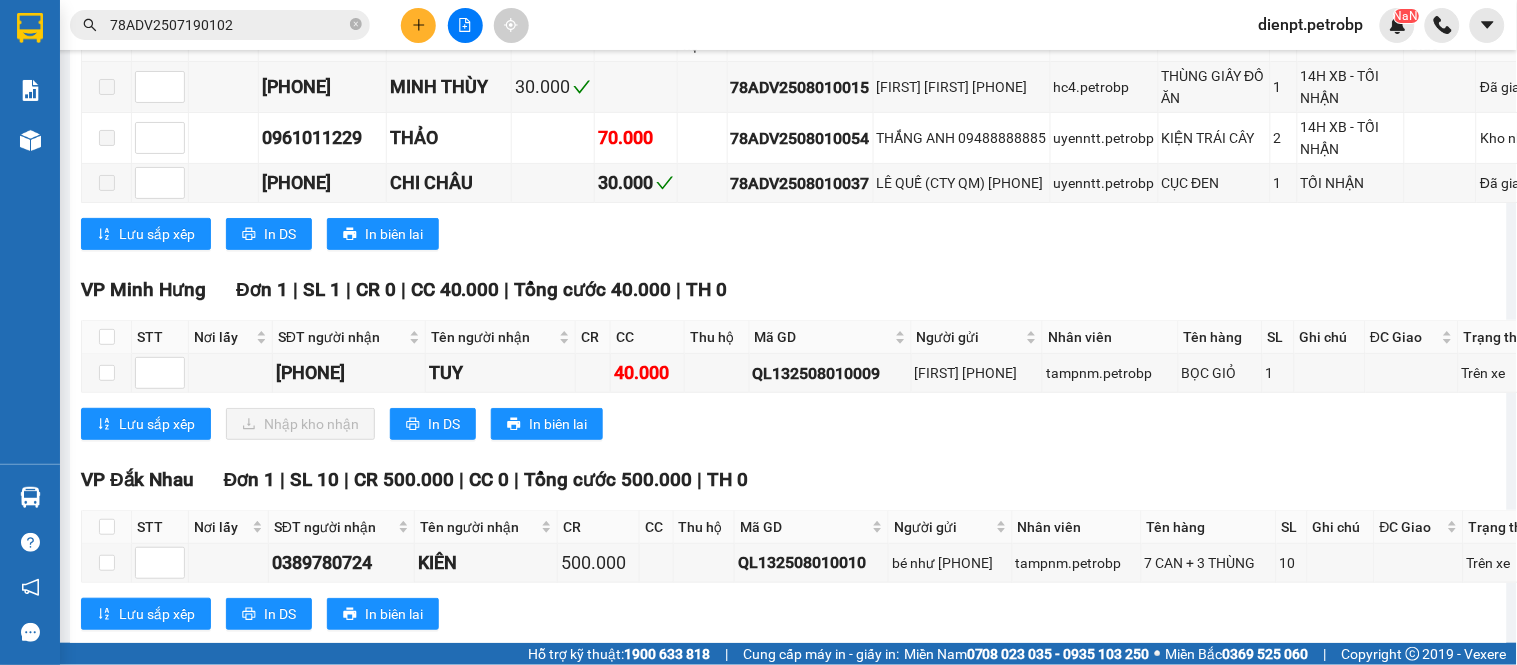 click on "VP Đắk Nhau Đơn 1 | SL 10 | CR 500.000 | CC 0 | Tổng cước 500.000 | TH 0" at bounding box center [825, 480] 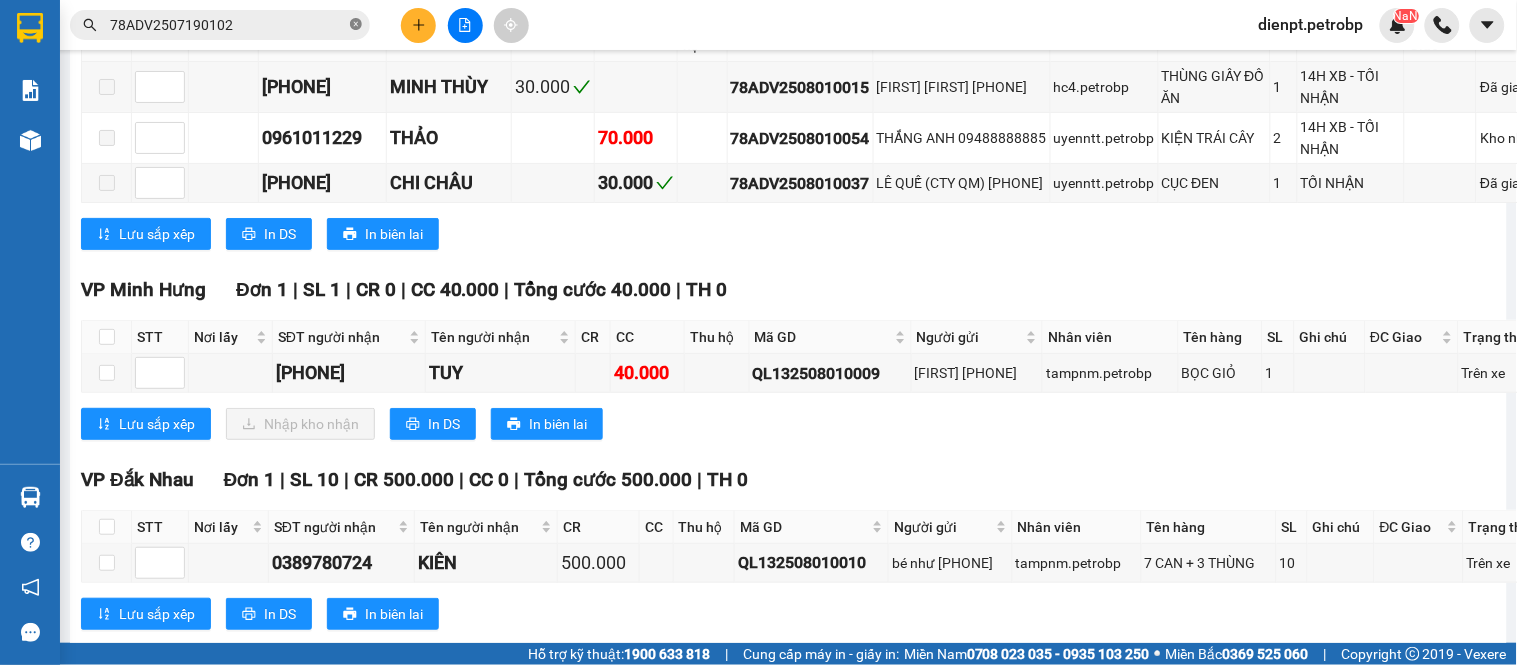 scroll, scrollTop: 5333, scrollLeft: 0, axis: vertical 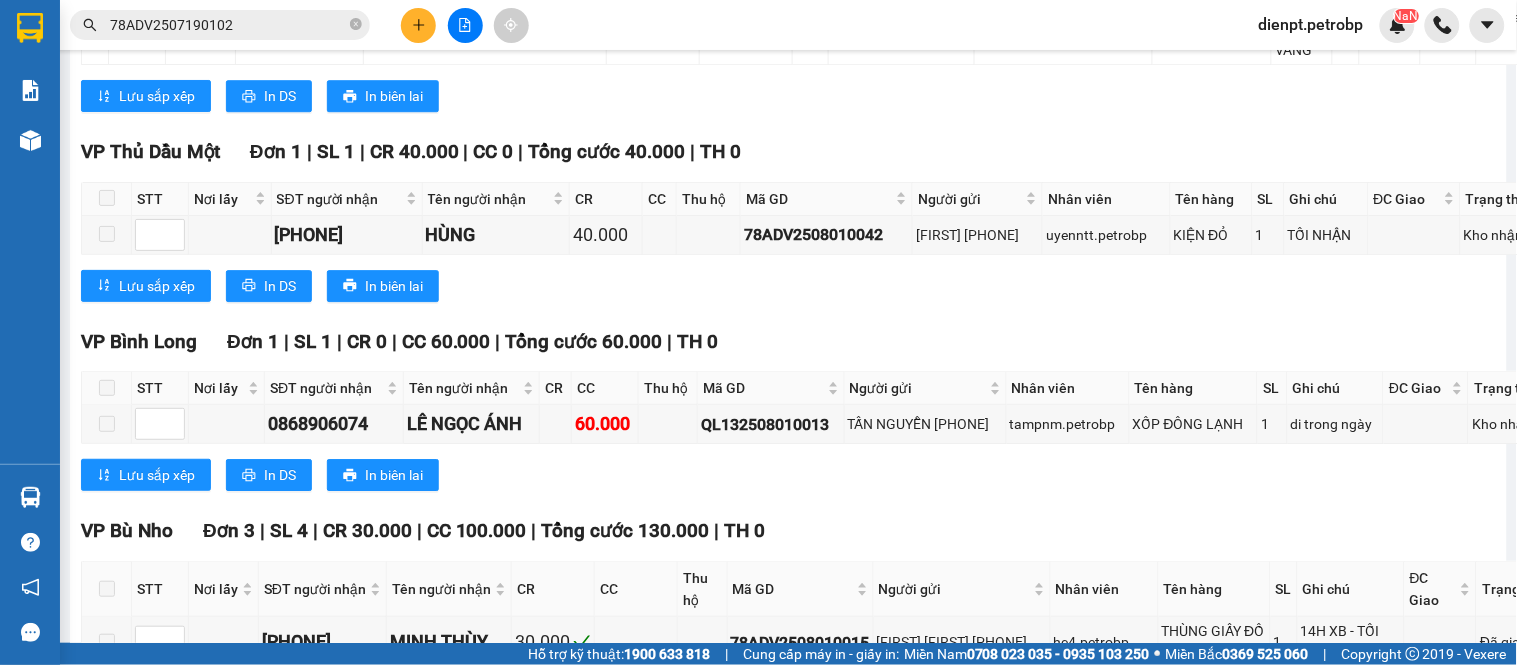 click on "VP Đồng Xoài Đơn 28 | SL 36 | CR 300.000 | CC 1.670.000 | Tổng cước 1.970.000 | TH 0 STT Nơi lấy SĐT người nhận Tên người nhận CR CC Thu hộ Mã GD Người gửi Nhân viên Tên hàng SL Ghi chú ĐC Giao Trạng thái Ký nhận [PHONE] ĐẠT 100.000 BT2508010017 NHUNG [PHONE] hongptt.petrobp CRT DỄ BỂ 2 HÀNG ĐI TRONG NGÀY Đã giao [PHONE] OIROCHI SHUSHI 50.000 BT2508010034 VŨ [PHONE] hongptt.petrobp thùng xốp ĐL 1 HÀNG ĐI TRONG NGÀY Đã giao [PHONE] THANH 30.000 LHP2508010002 THẾ PHONG [PHONE] anntt.petrobp NL ĐEN 1 TRƯA ĐI 14HXB Kho nhận [PHONE] ANH LONG 40.000 LHP2508010003 HẢI [PHONE] anntt.petrobp CARTON KV 1 21H XB - MAI NHẬN Kho nhận [PHONE] kim anh 120.000 QL132508010012 kim anh [PHONE] tampnm.petrobp KIỆN CARTON 4 Kho nhận [PHONE] CHỊ MY 50.000 QL132508010015 HẠ UYÊN [PHONE] tampnm.petrobp crt hoa tuoi 1 Đã giao [PHONE] tâm" at bounding box center (825, -1153) 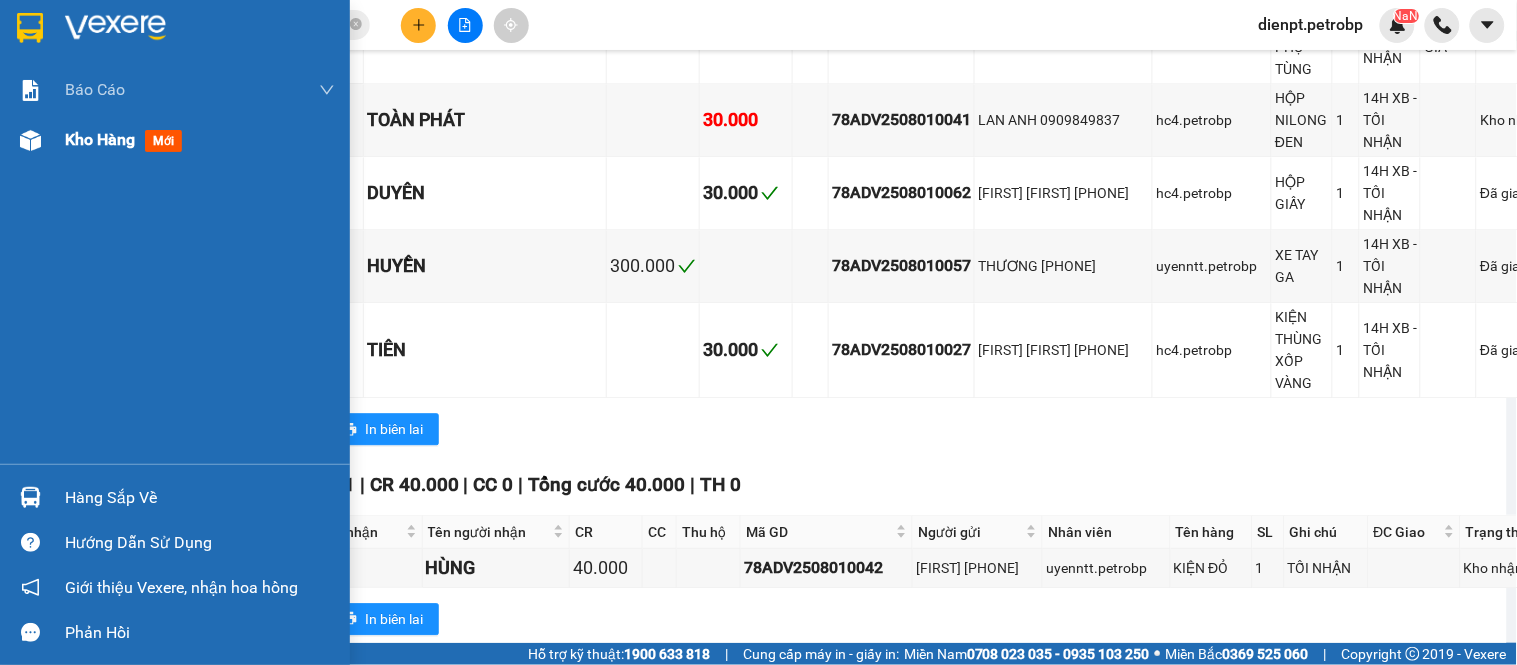 click at bounding box center [30, 140] 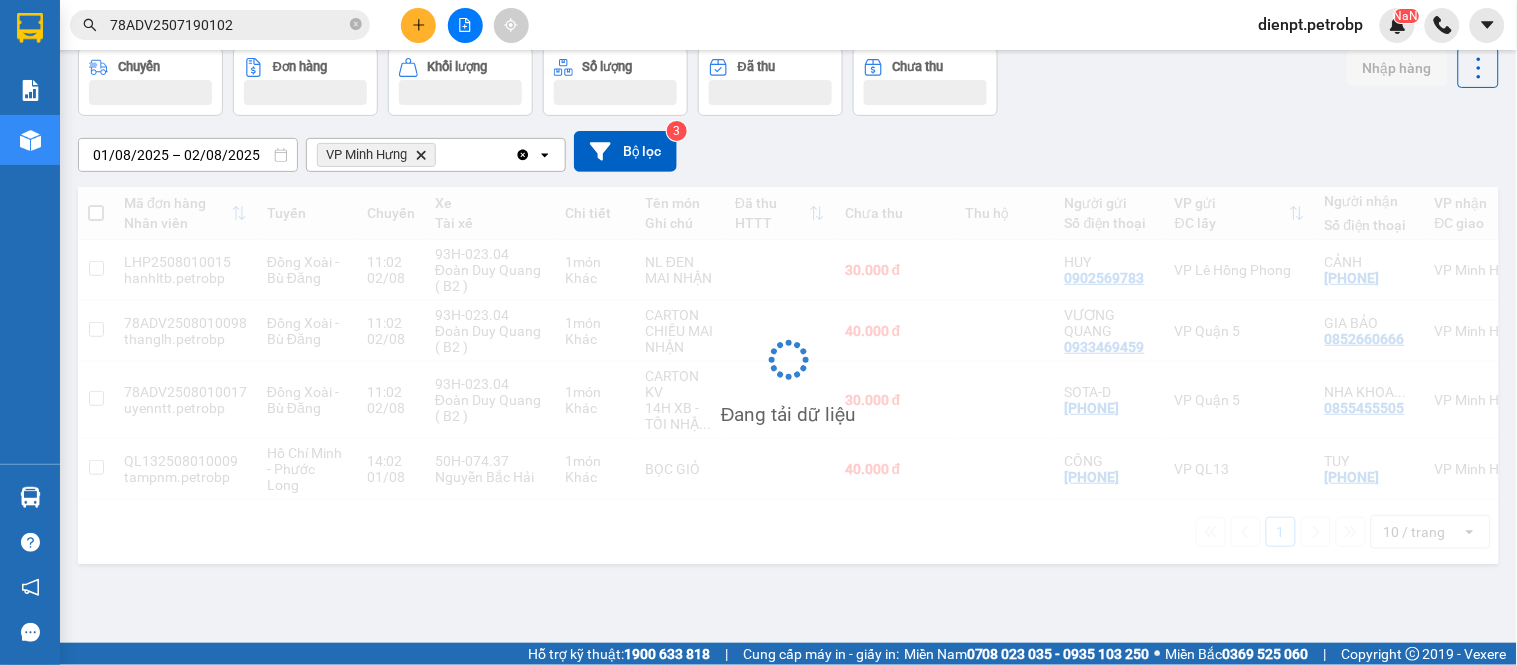 scroll, scrollTop: 0, scrollLeft: 0, axis: both 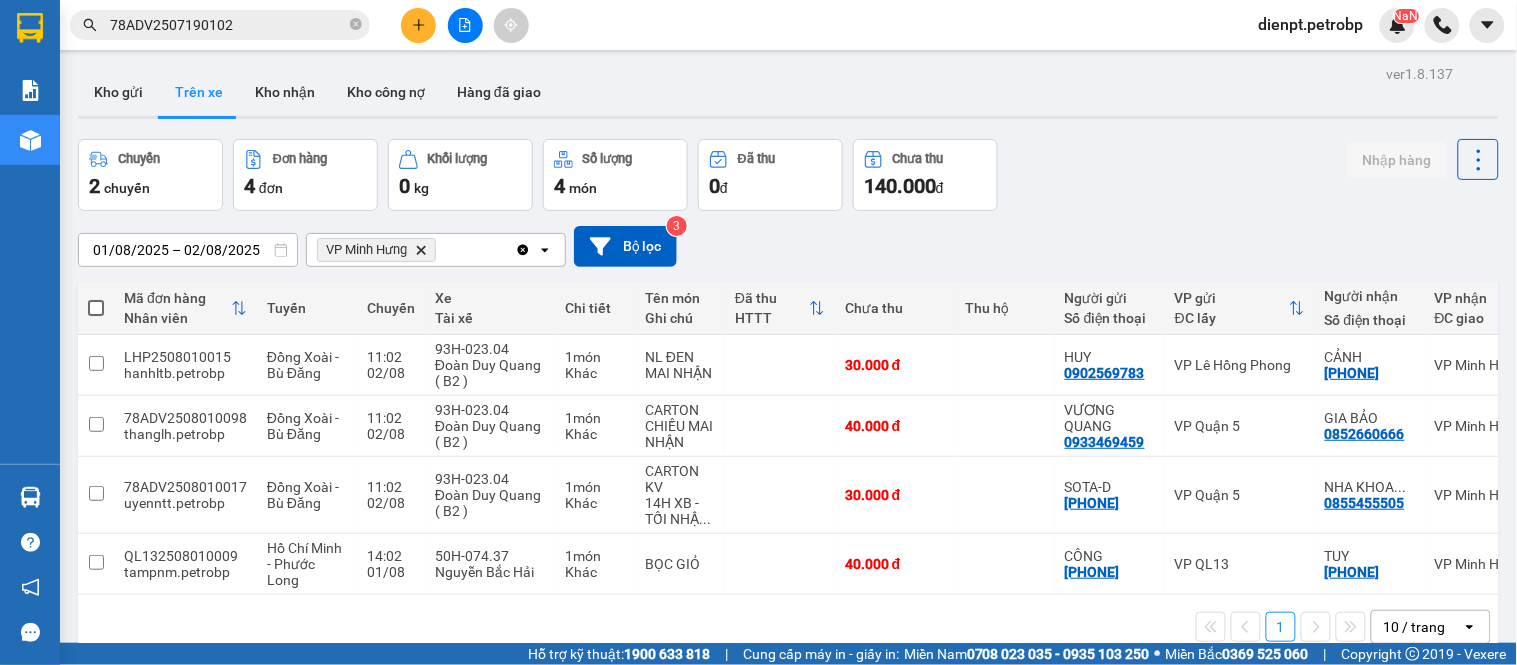 click on "[DATE] – [DATE] Press the down arrow key to interact with the calendar and select a date. Press the escape button to close the calendar. Selected date range is from [DATE] to [DATE]. VP Minh Hưng Delete Clear all open Bộ lọc 3" at bounding box center (788, 246) 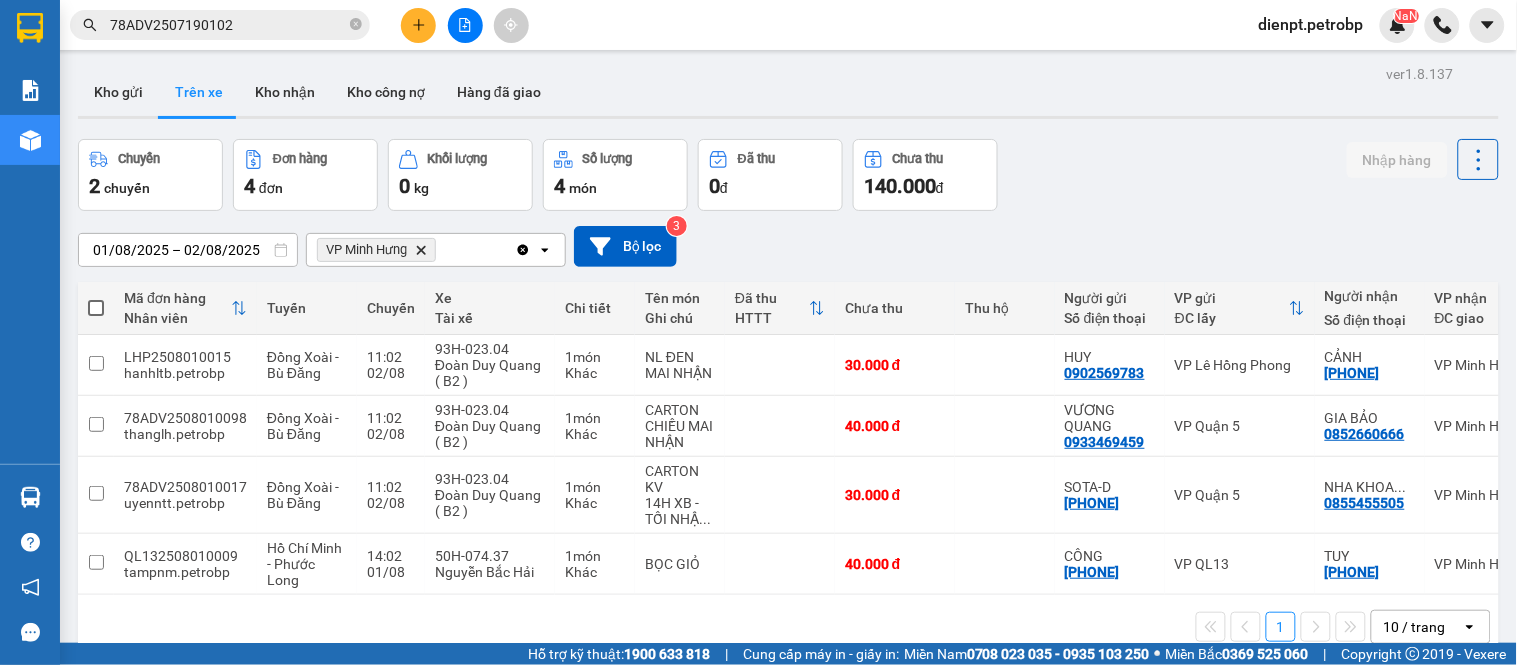 click on "[DATE] – [DATE] Press the down arrow key to interact with the calendar and select a date. Press the escape button to close the calendar. Selected date range is from [DATE] to [DATE]. VP Minh Hưng Delete Clear all open Bộ lọc 3" at bounding box center (788, 246) 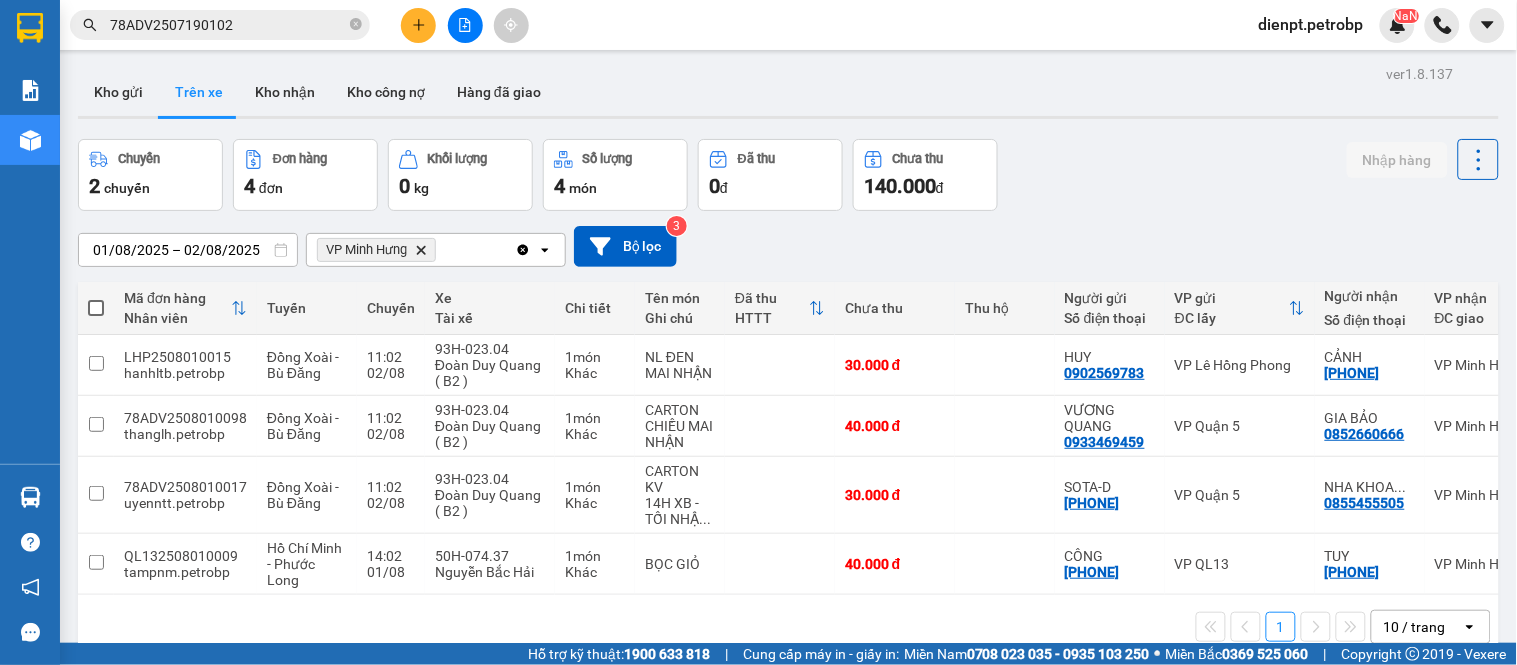click on "Chuyến 2 chuyến Đơn hàng 4 đơn Khối lượng 0 kg Số lượng 4 món Đã thu 0 đ Chưa thu 140.000 đ Nhập hàng" at bounding box center [788, 175] 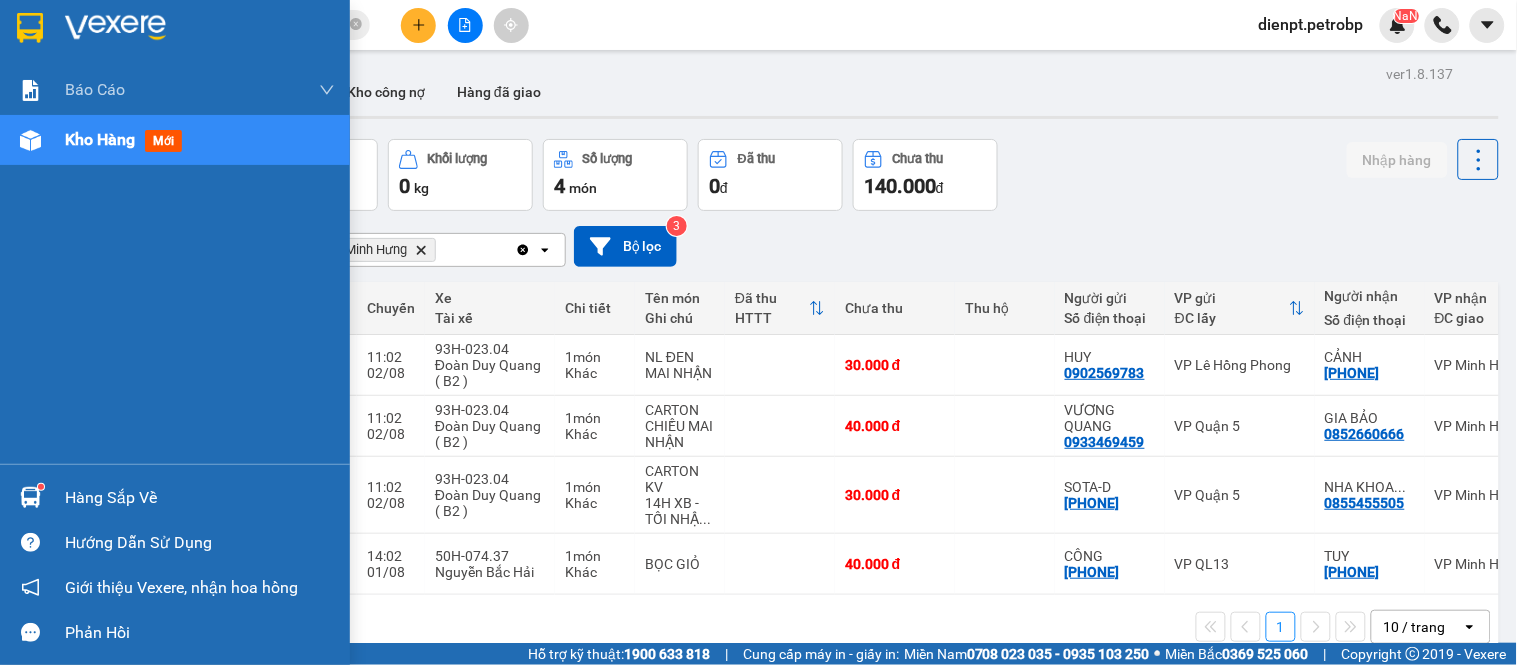 click at bounding box center [30, 497] 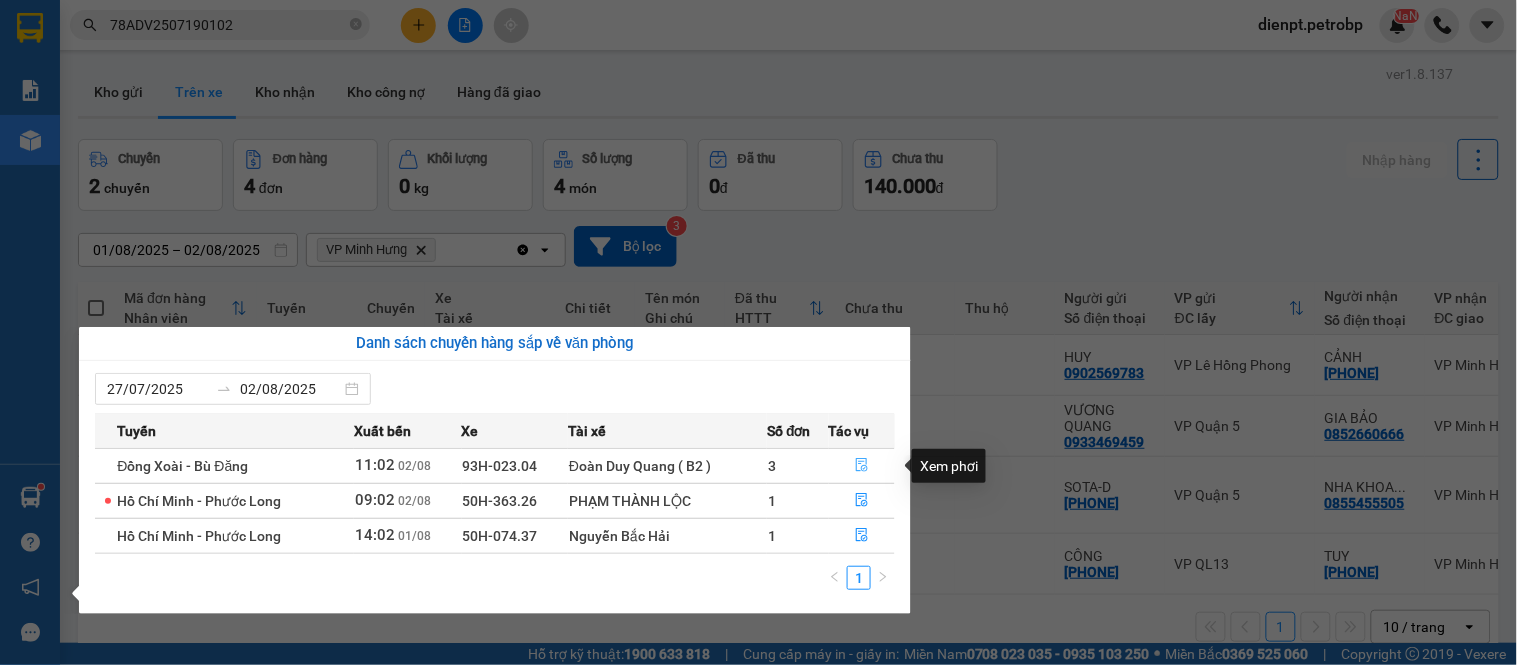 click 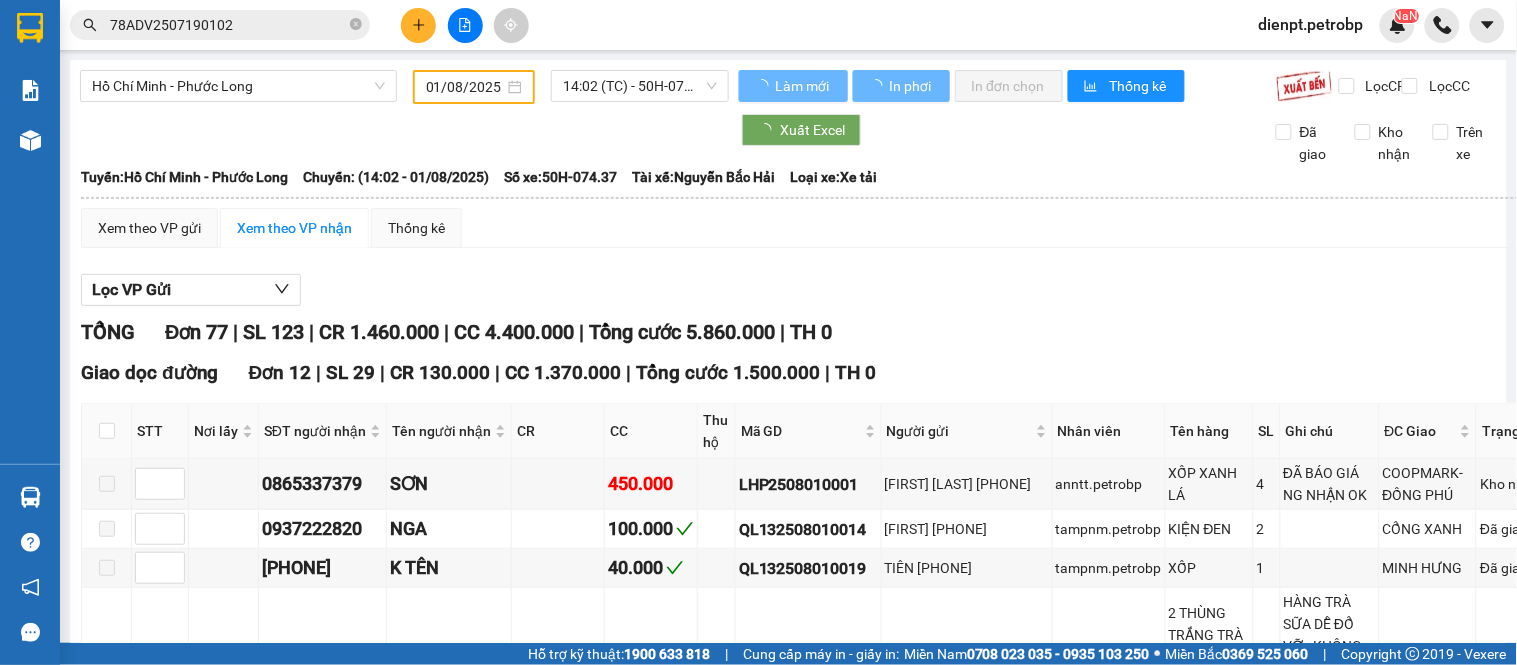 type on "02/08/2025" 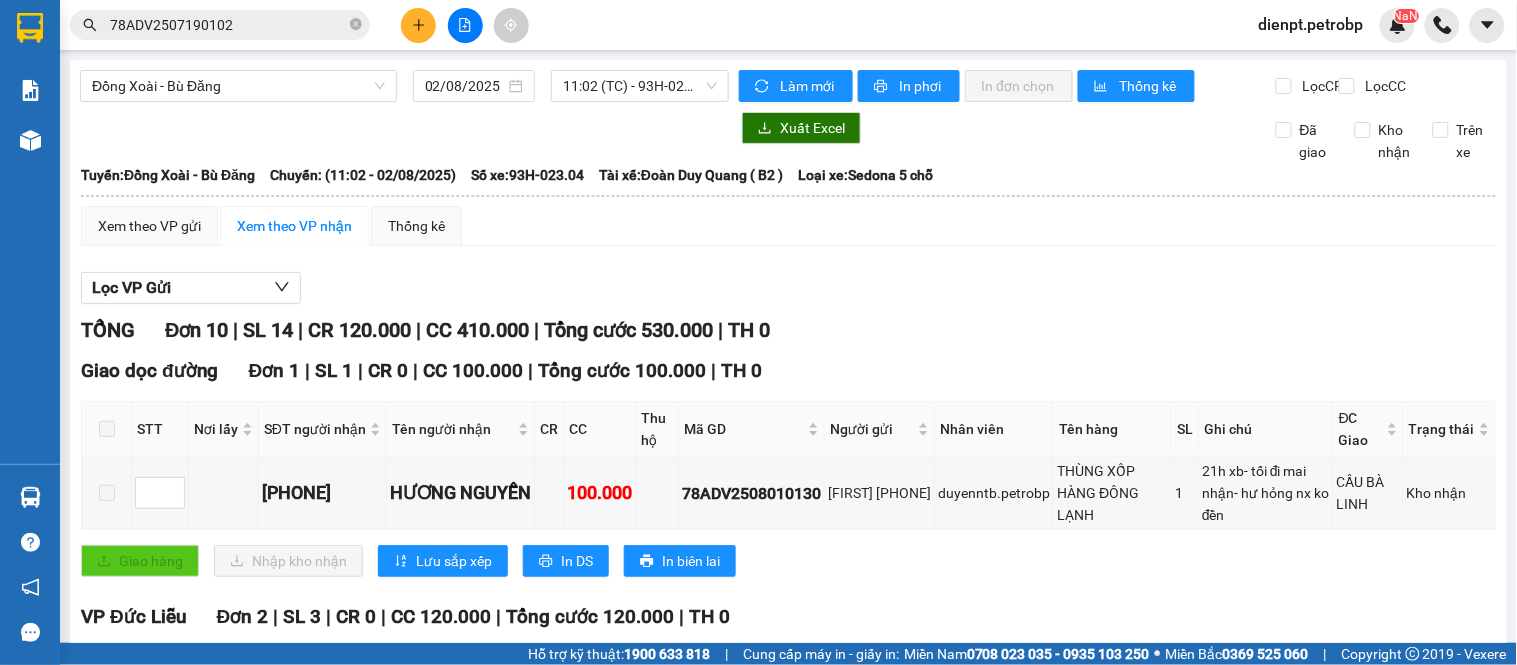 click on "Lọc VP Gửi" at bounding box center [788, 288] 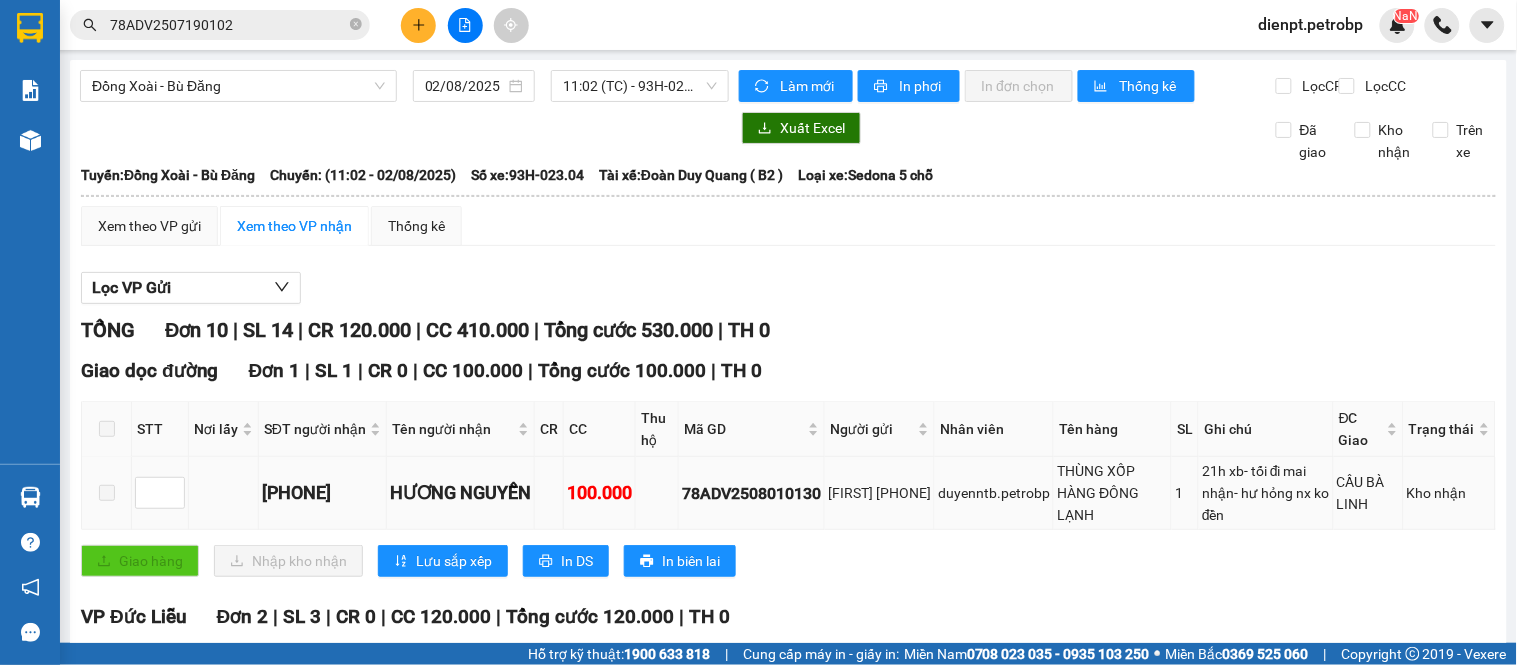 click on "78ADV2508010130" at bounding box center [751, 493] 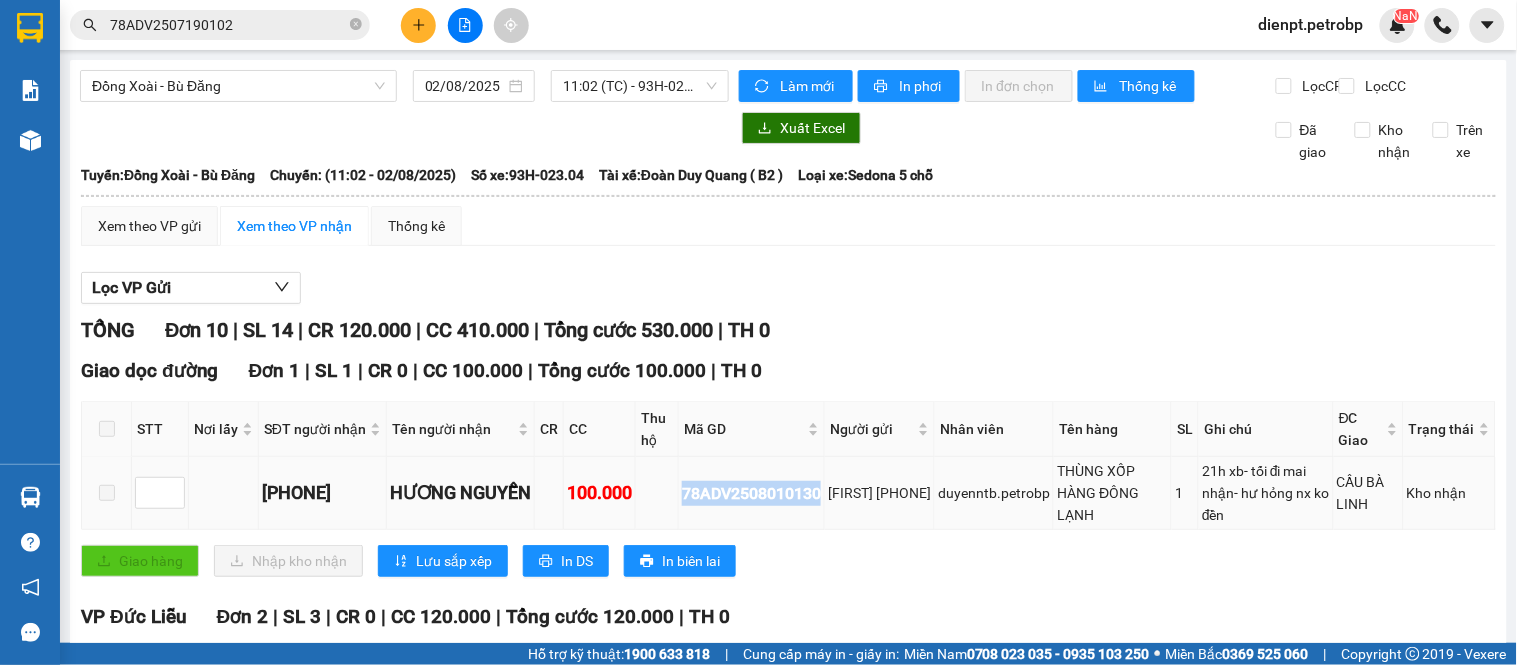 click on "78ADV2508010130" at bounding box center [751, 493] 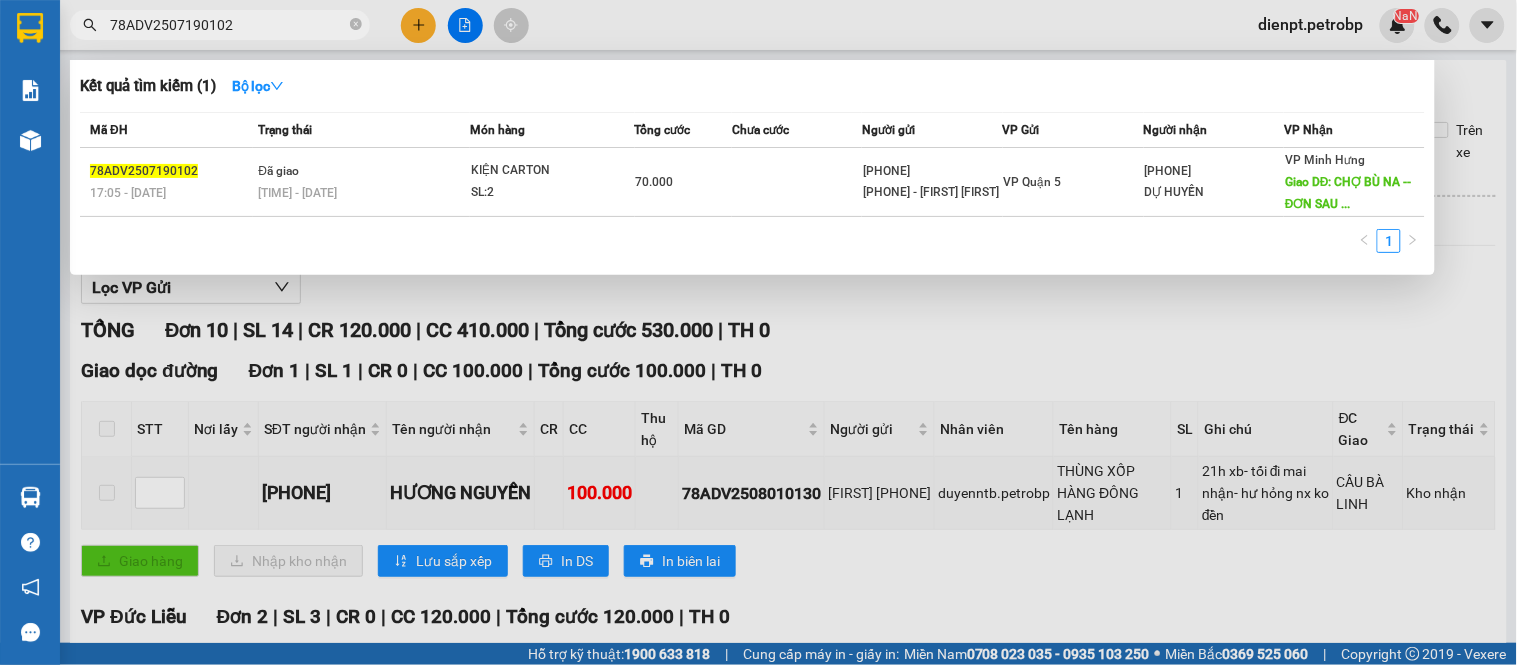 click on "78ADV2507190102" at bounding box center [228, 25] 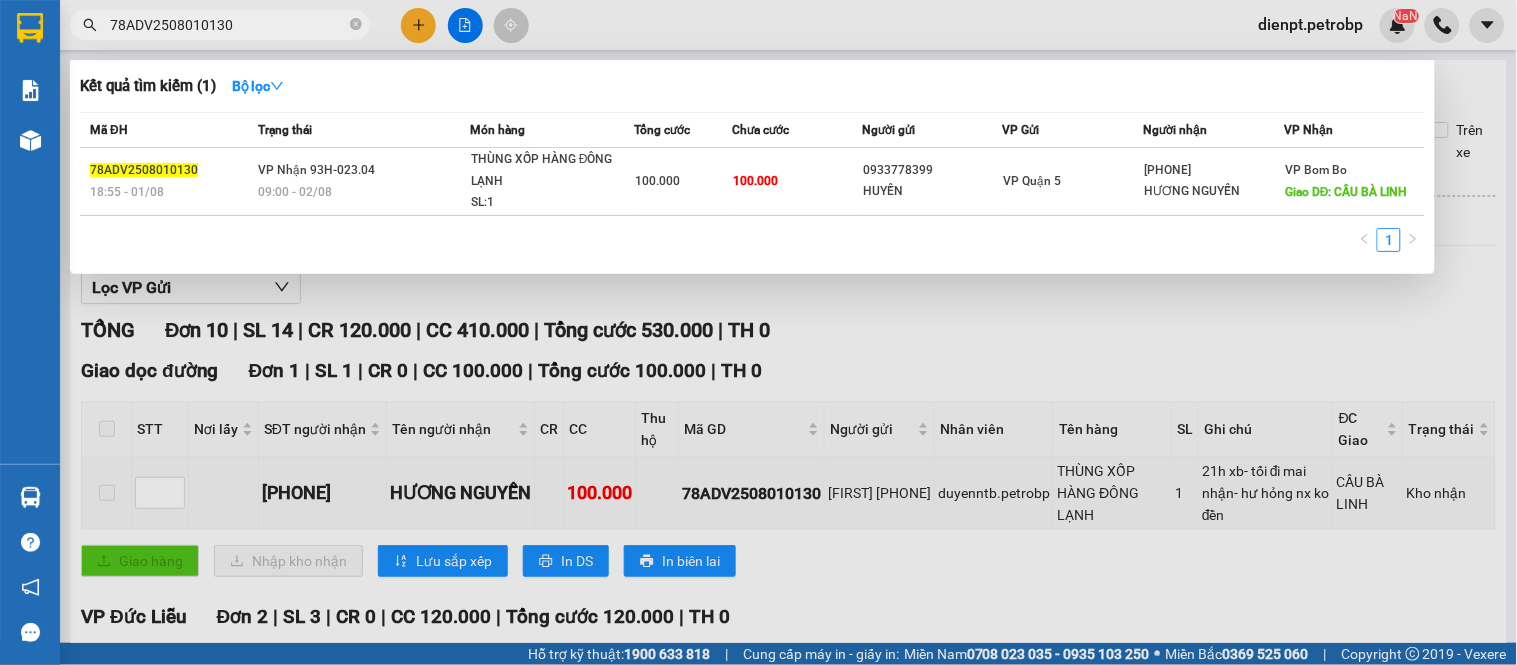 type on "78ADV2508010130" 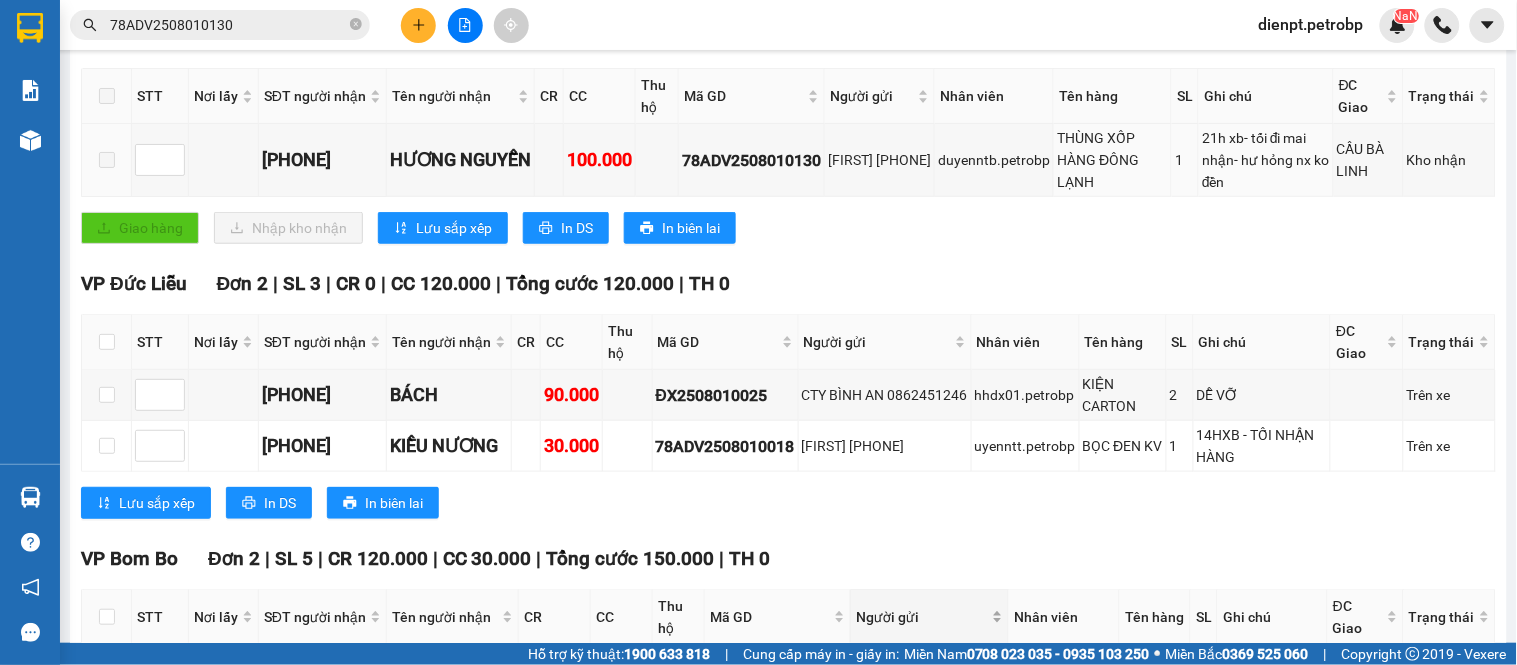 scroll, scrollTop: 444, scrollLeft: 0, axis: vertical 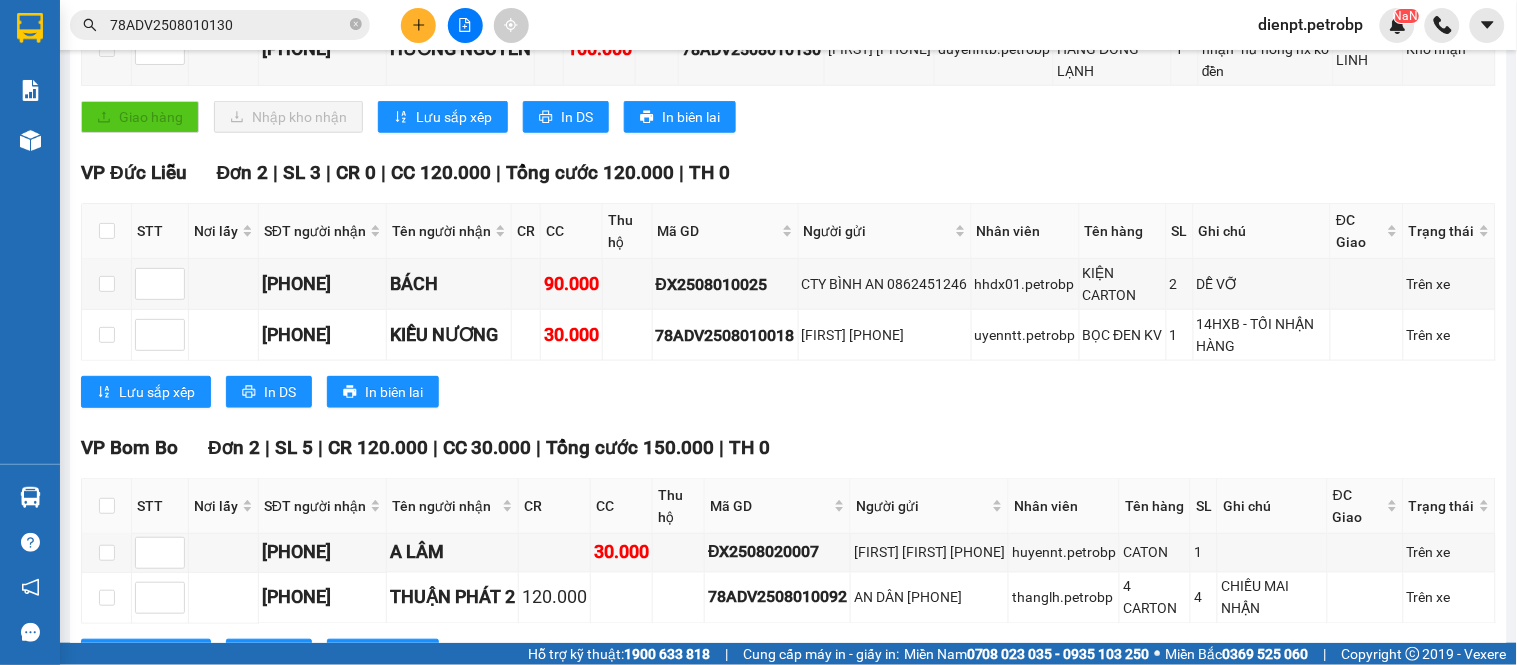 click on "Lưu sắp xếp In DS In biên lai" at bounding box center [788, 392] 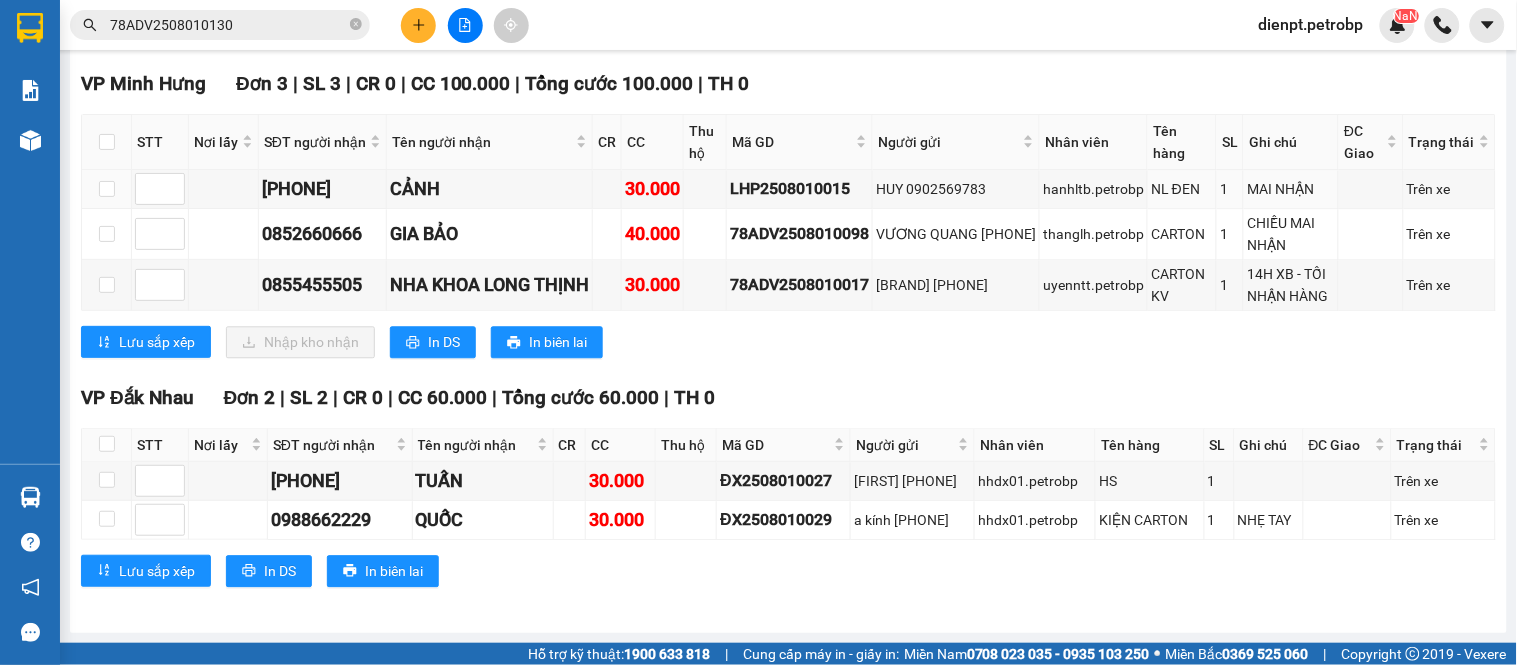 scroll, scrollTop: 1167, scrollLeft: 0, axis: vertical 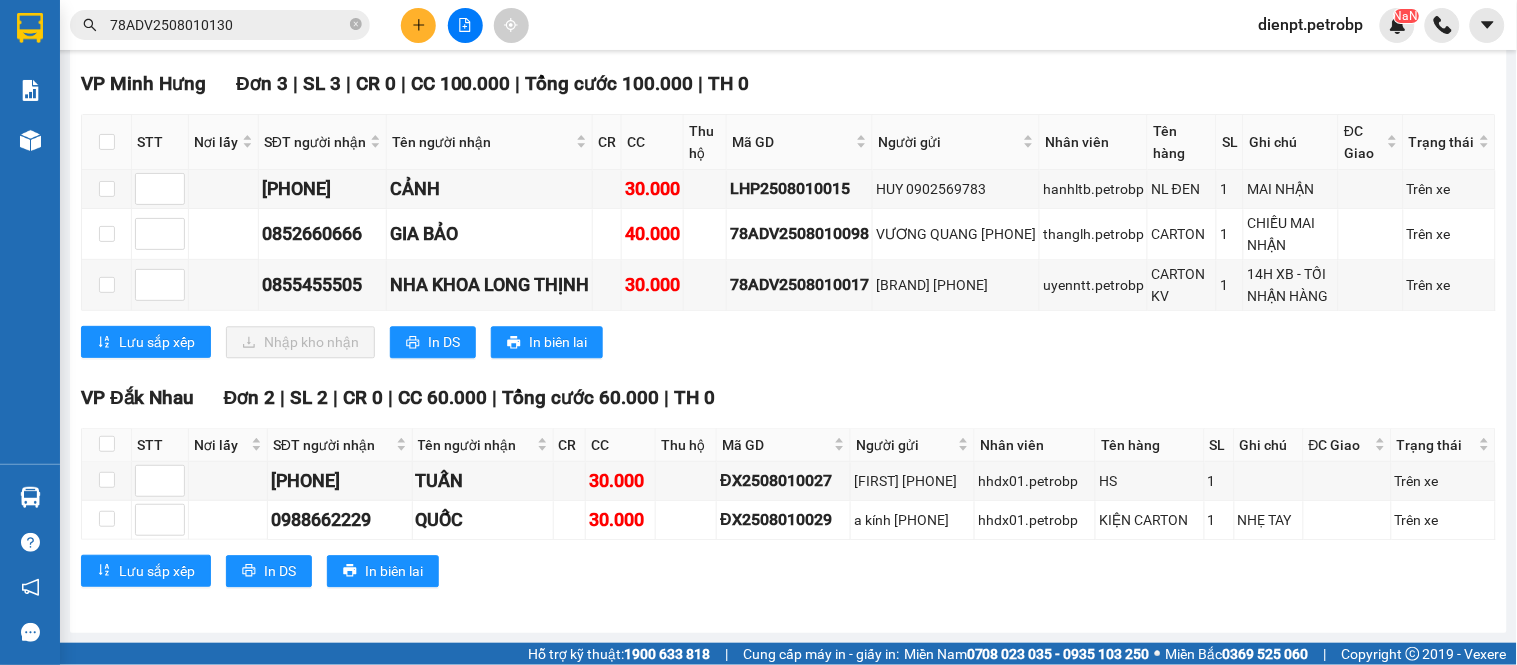 click on "VP Minh Hưng Đơn 3 | SL 3 | CR 0 | CC 100.000 | Tổng cước 100.000 | TH 0 STT Nơi lấy SĐT người nhận Tên người nhận CR CC Thu hộ Mã GD Người gửi Nhân viên Tên hàng SL Ghi chú ĐC Giao Trạng thái Ký nhận [PHONE] CẢNH 30.000 LHP2508010015 HUY [PHONE] hanhltb.petrobp NL ĐEN 1 MAI NHẬN Trên xe [PHONE] GIA BẢO 40.000 78ADV2508010098 VƯƠNG QUANG [PHONE] thanglh.petrobp CARTON 1 CHIỀU MAI NHẬN Trên xe [PHONE] NHA KHOA LONG THỊNH 30.000 78ADV2508010017 SOTA-D [PHONE] uyenntt.petrobp CARTON KV 1 14H XB - TỐI NHẬN HÀNG Trên xe Lưu sắp xếp Nhập kho nhận In DS In biên lai Petro Bình Phước 02716.55.56.57 & CSKH: [PHONE] 692 Phú Riềng Đỏ, P Tân Xuân, TP Đồng Xoài, Tỉnh Bình Phước VP Minh Hưng - 10:08 - [DATE] Tuyến: Đồng Xoài - Bù Đăng Chuyến: (11:02 - [DATE]) Tài xế: Đoàn Duy Quang ( B2 ) Số xe:" at bounding box center (788, 221) 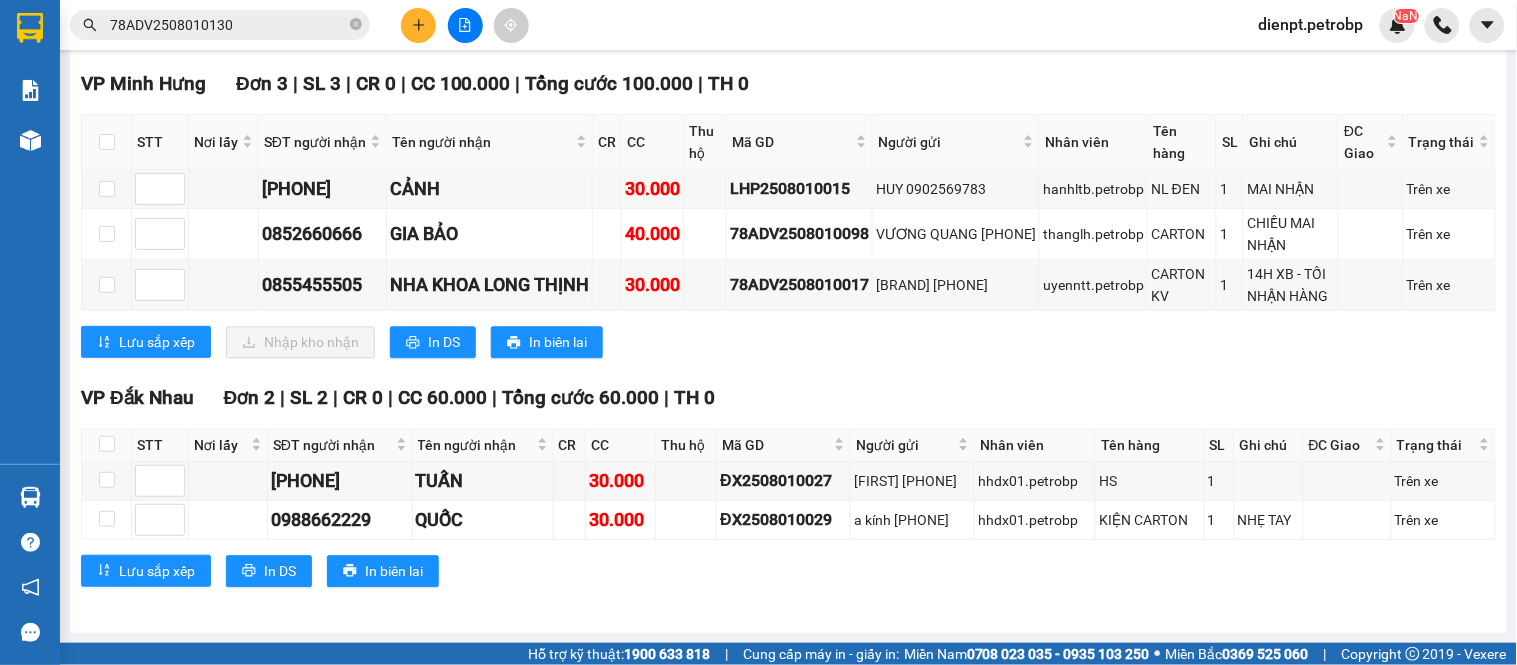 click on "VP Đắk Nhau Đơn 2 | SL 2 | CR 0 | CC 60.000 | Tổng cước 60.000 | TH 0" at bounding box center [788, 398] 